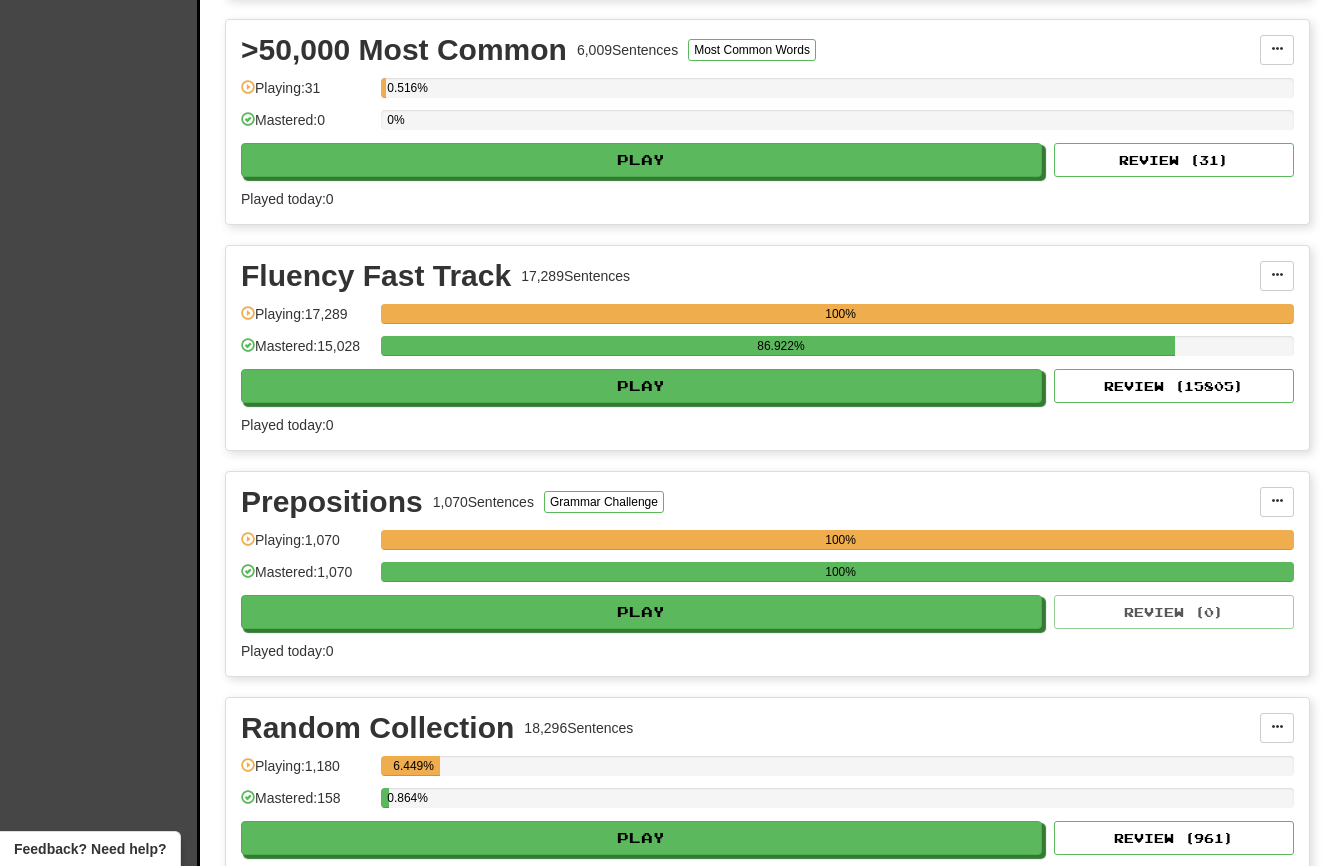 scroll, scrollTop: 669, scrollLeft: 1, axis: both 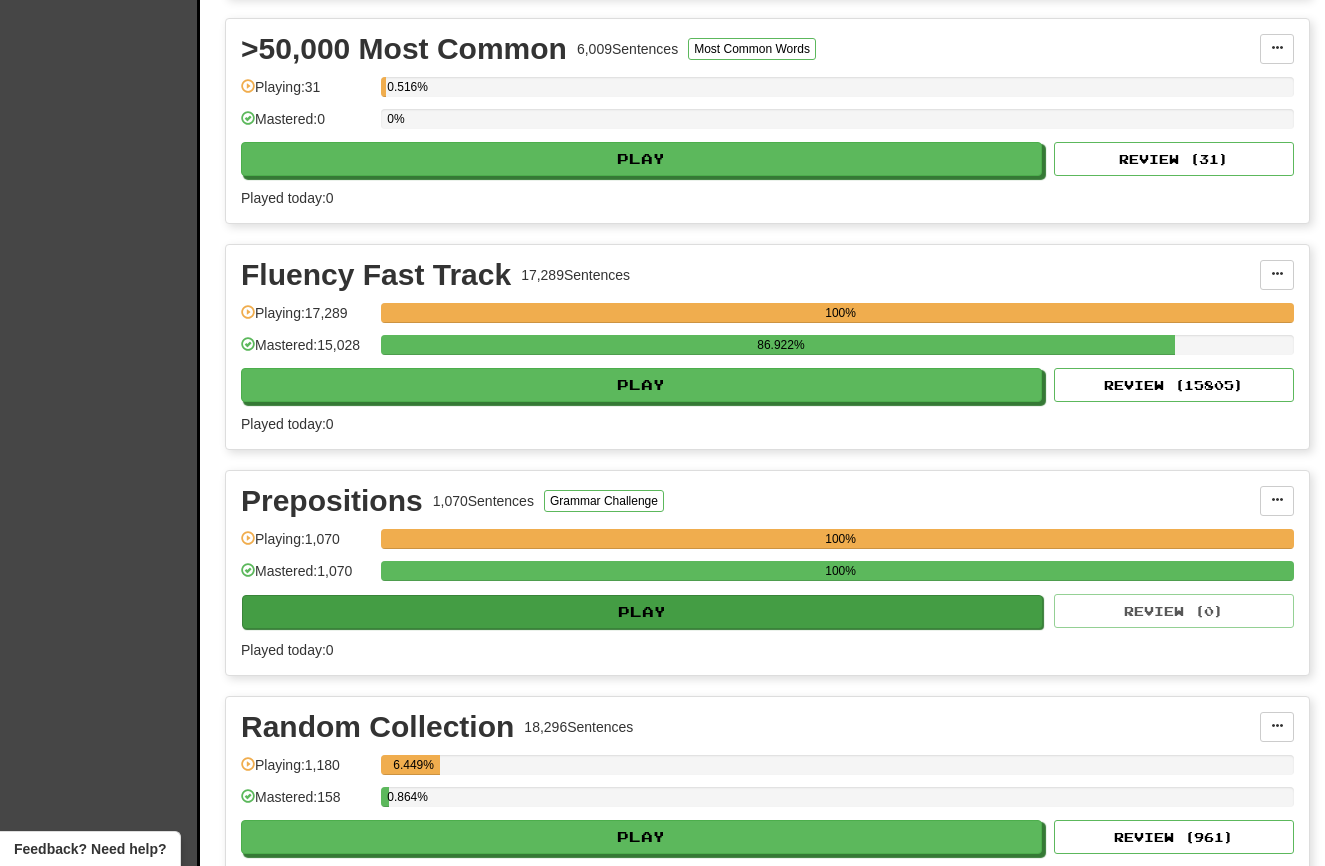 click on "Play" at bounding box center (642, 612) 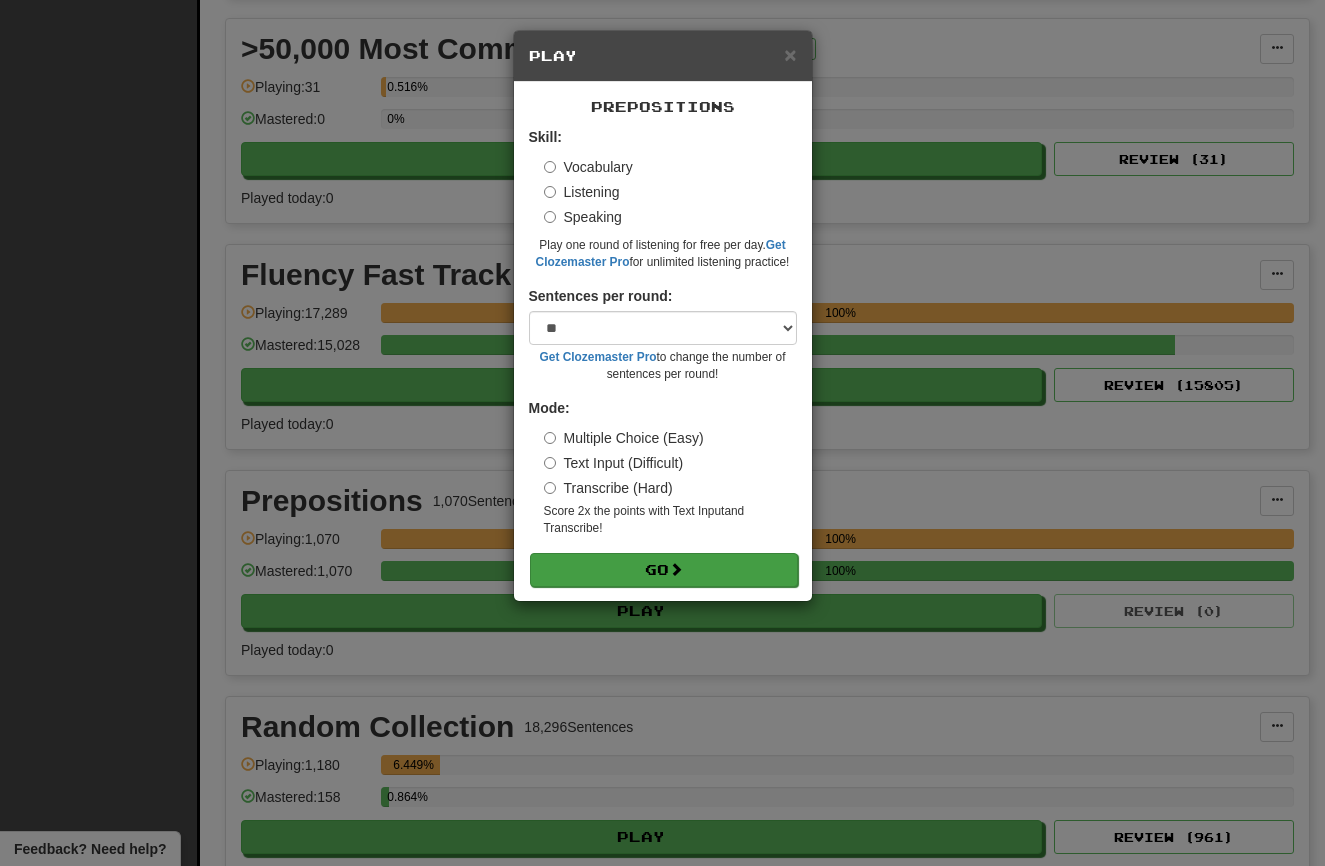 click on "Go" at bounding box center [664, 570] 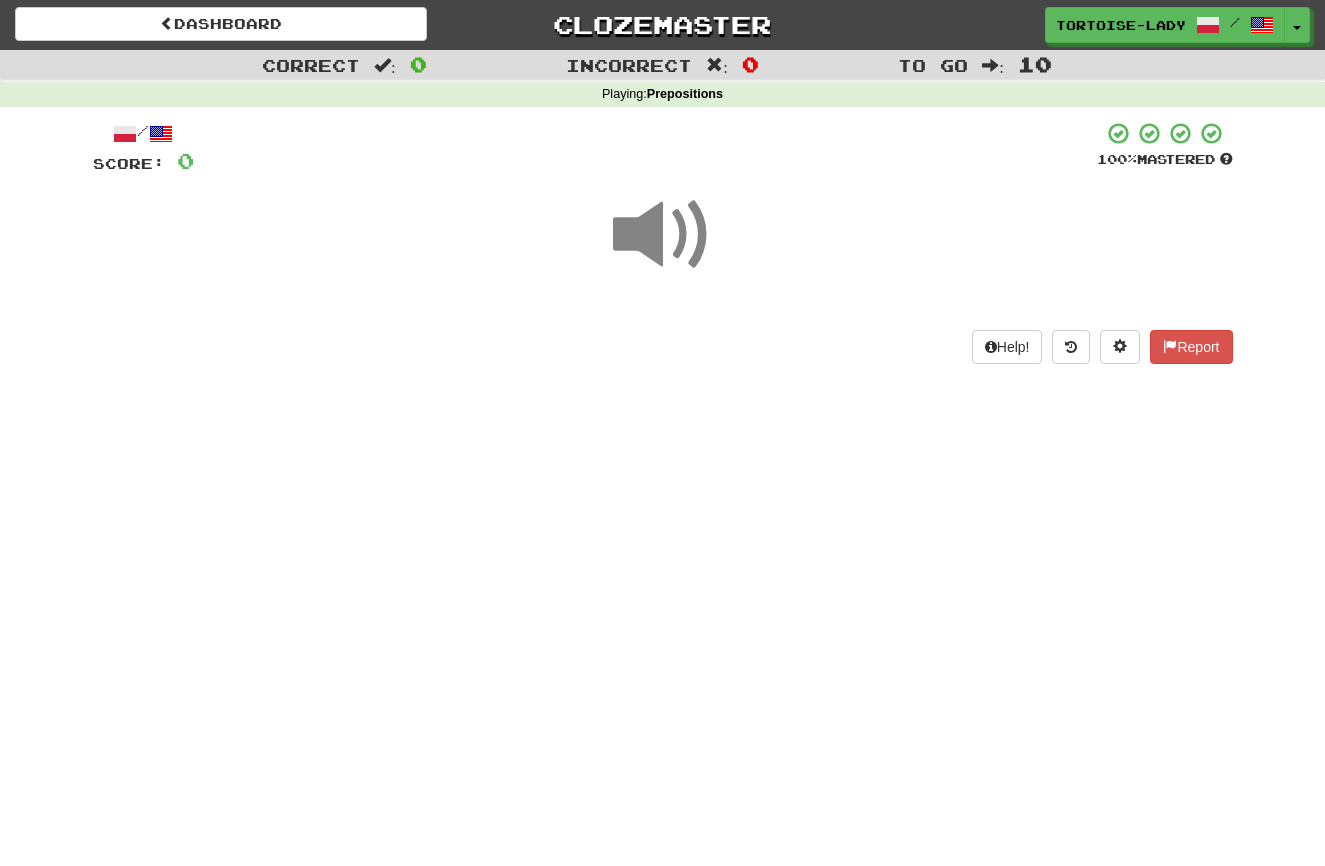 scroll, scrollTop: 3, scrollLeft: 1, axis: both 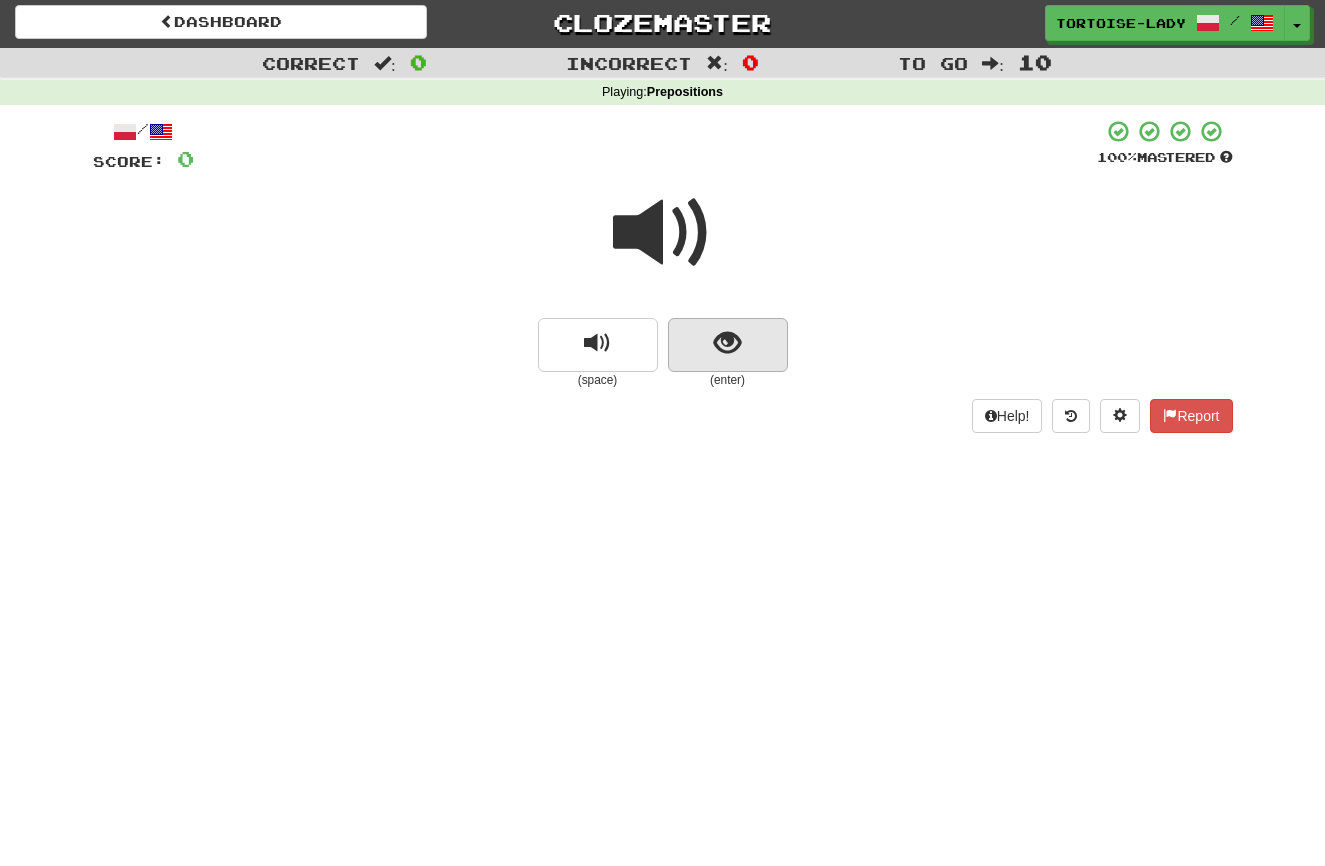 click at bounding box center (727, 343) 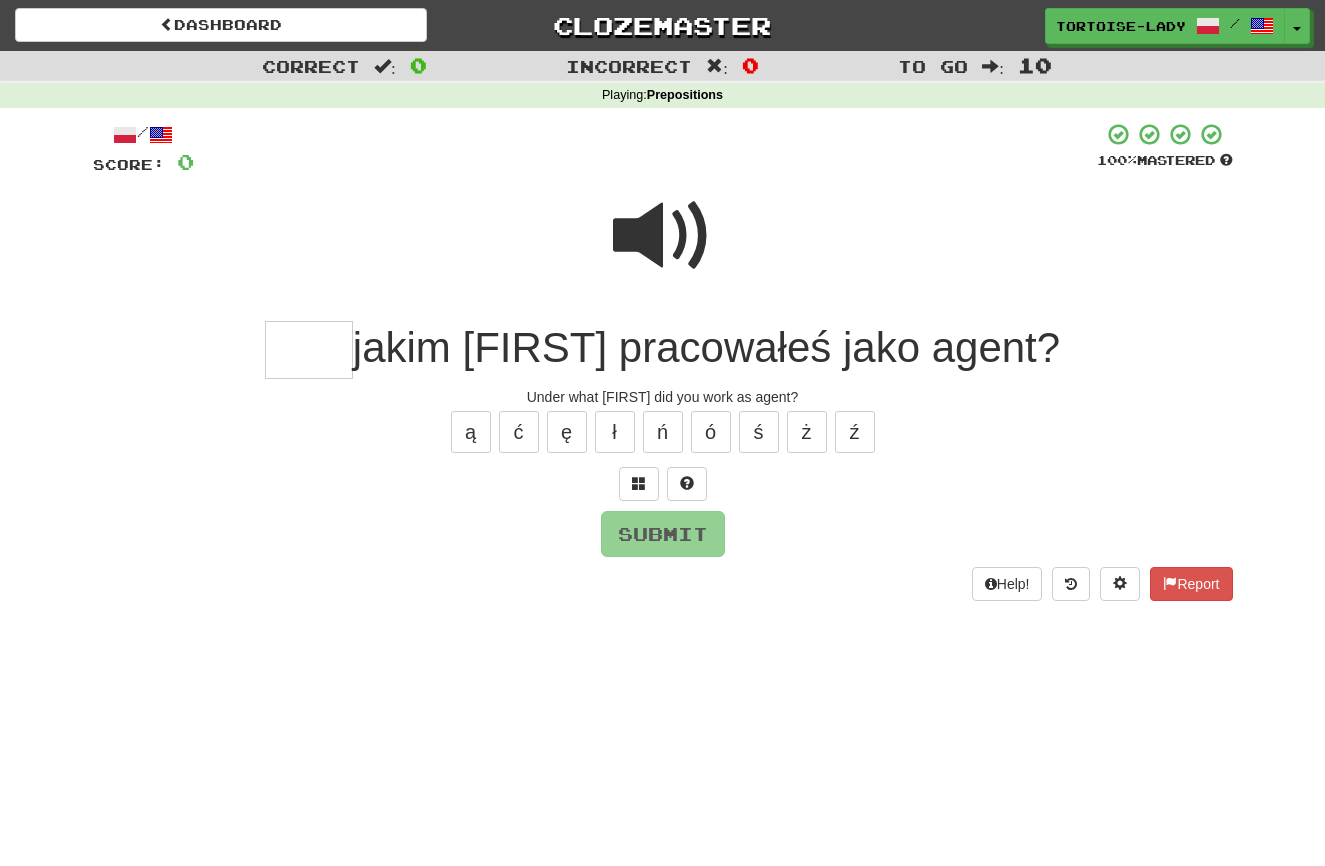 scroll, scrollTop: 0, scrollLeft: 0, axis: both 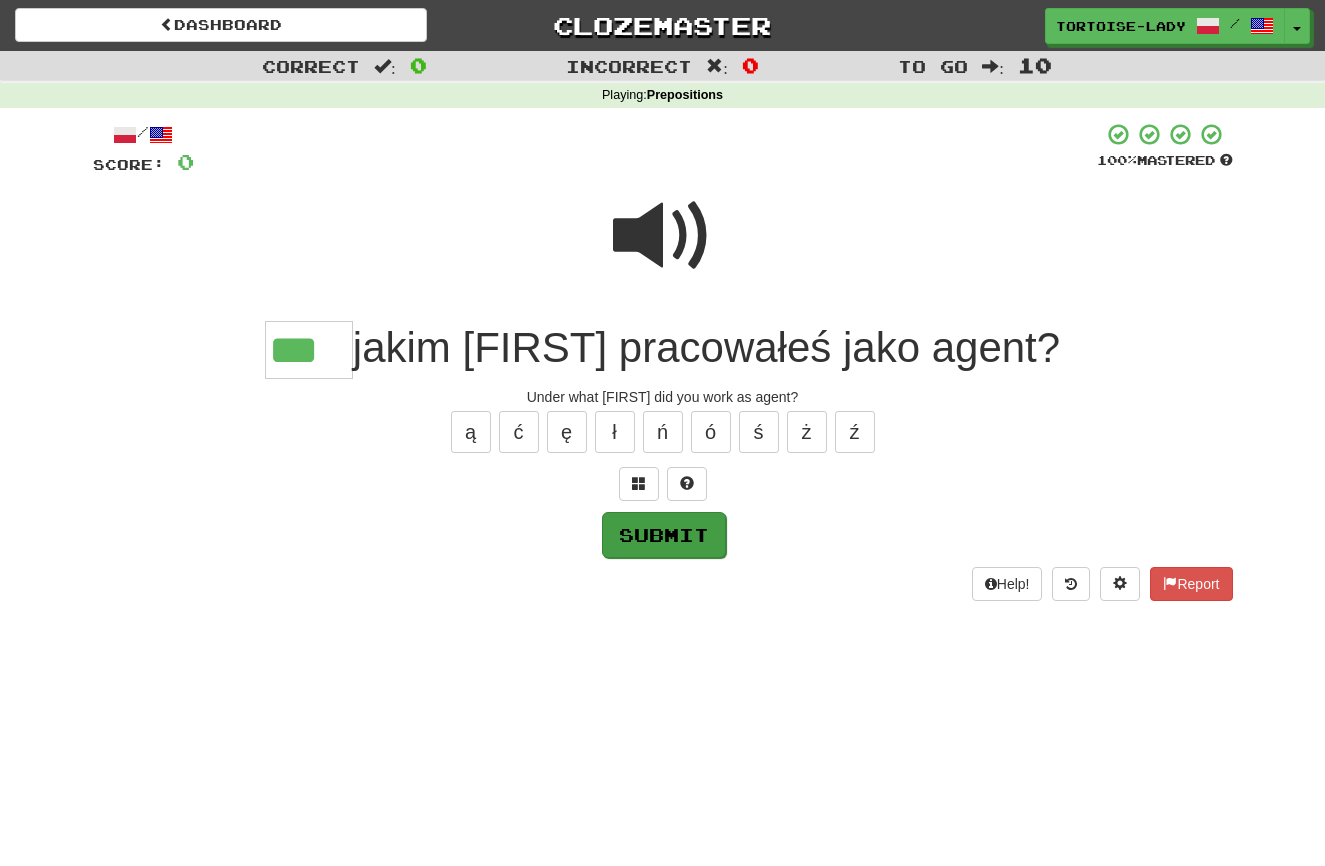 click on "Submit" at bounding box center [664, 535] 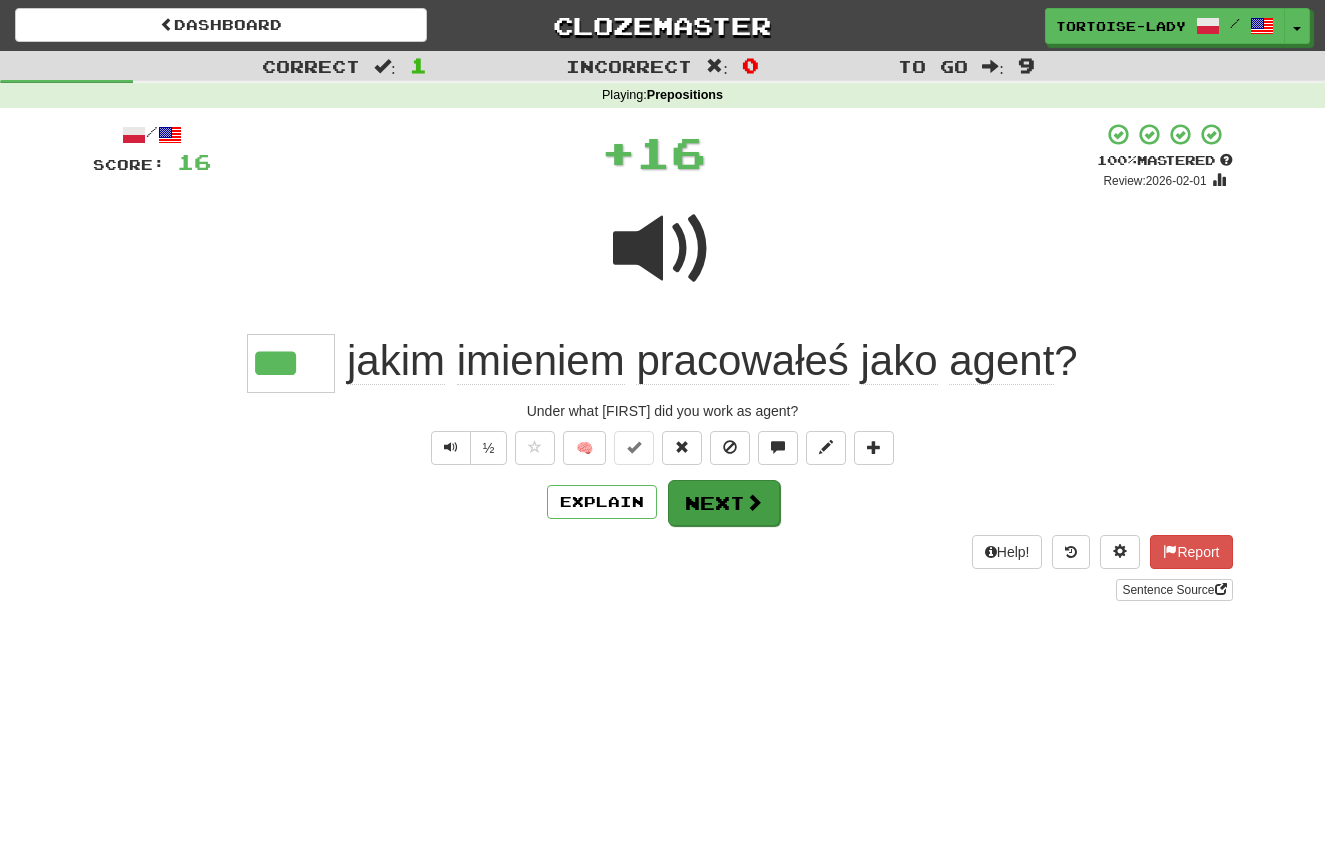 click on "Next" at bounding box center (724, 503) 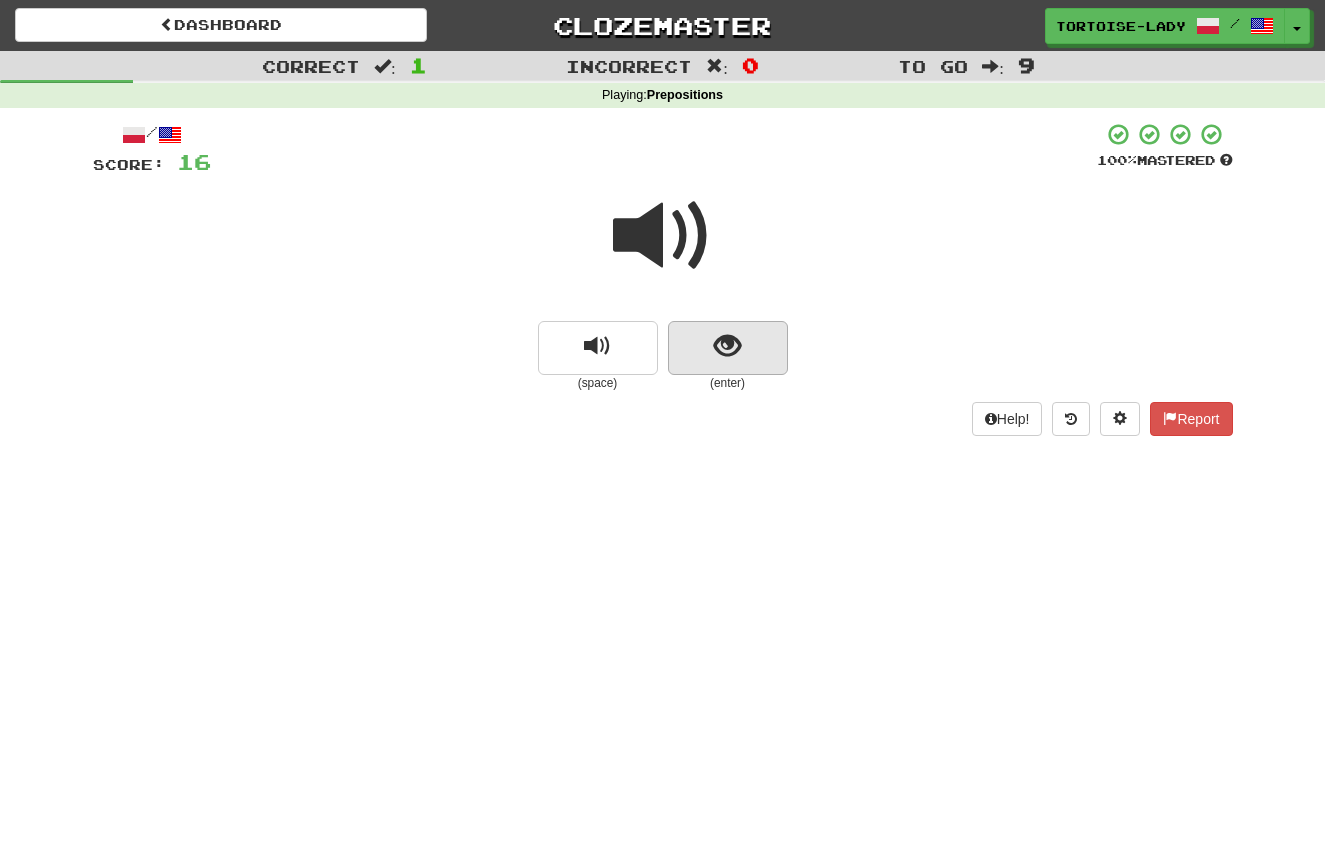 click at bounding box center (727, 346) 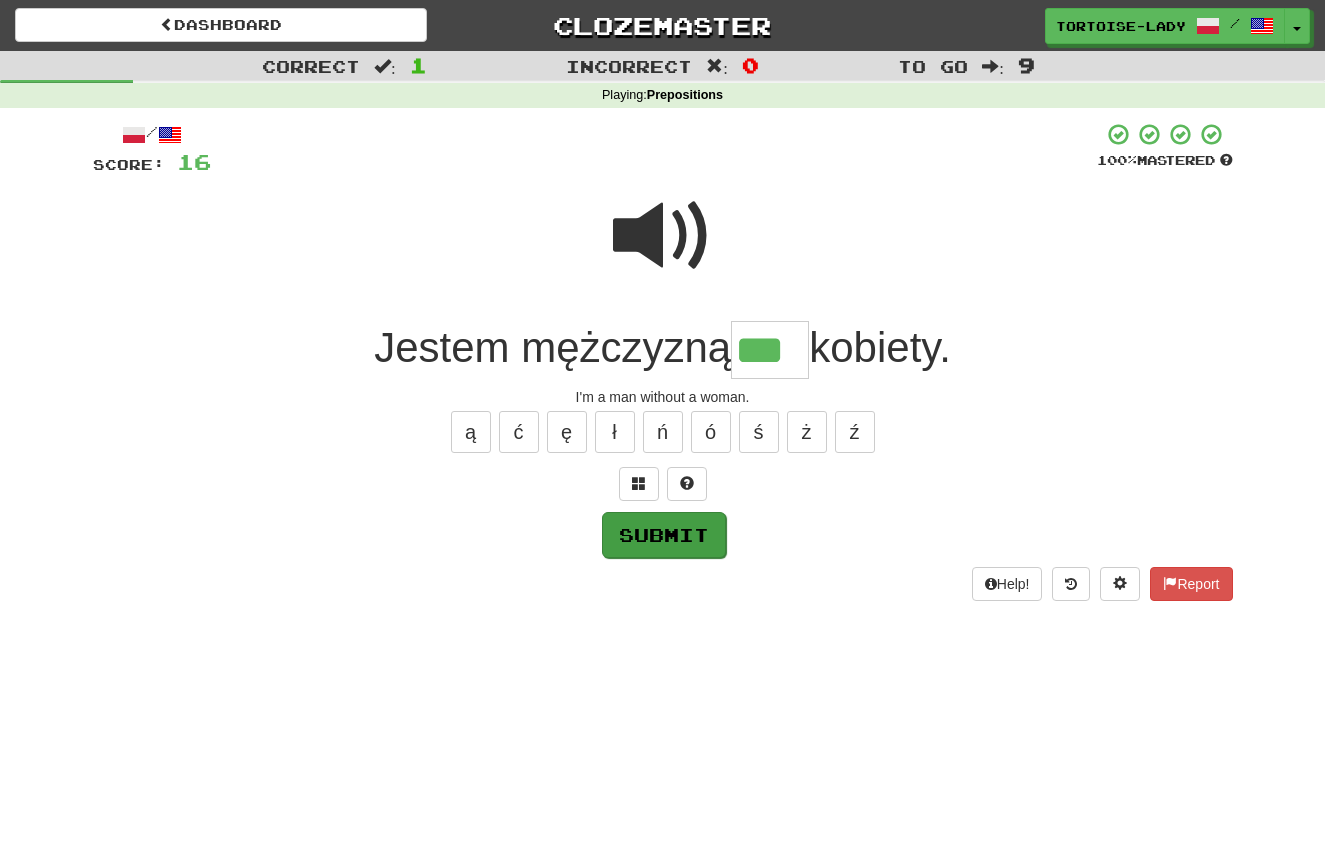 type on "***" 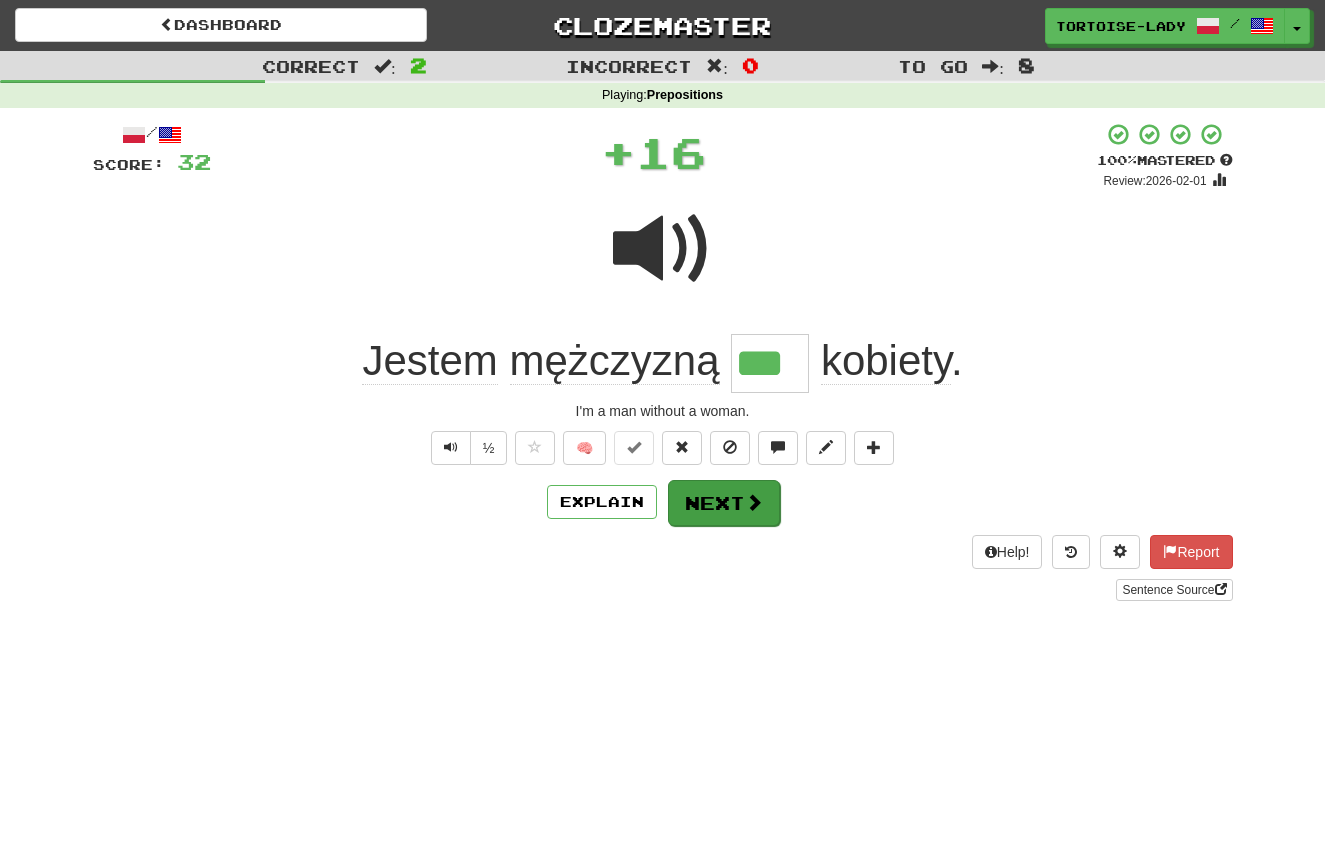 click on "Next" at bounding box center [724, 503] 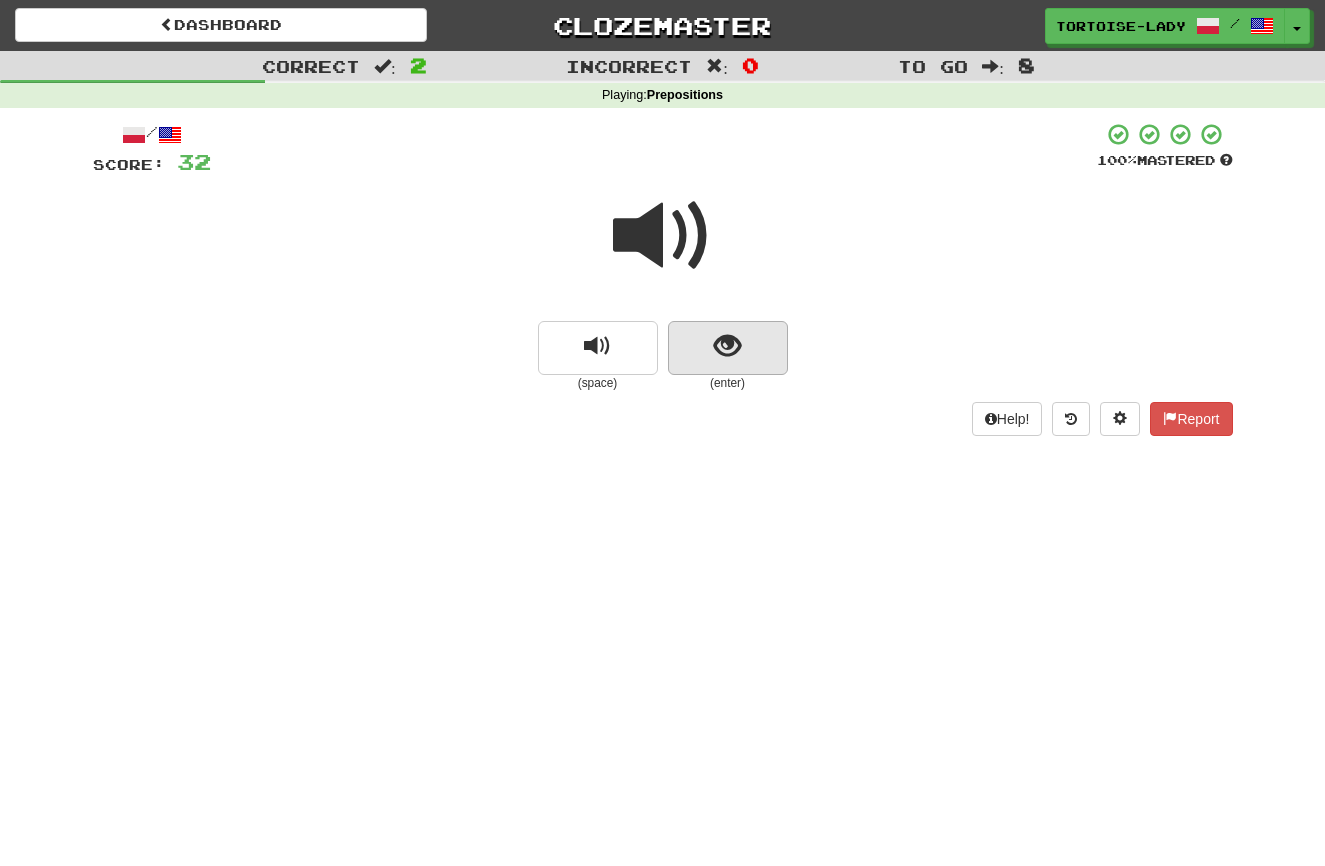 click at bounding box center (728, 348) 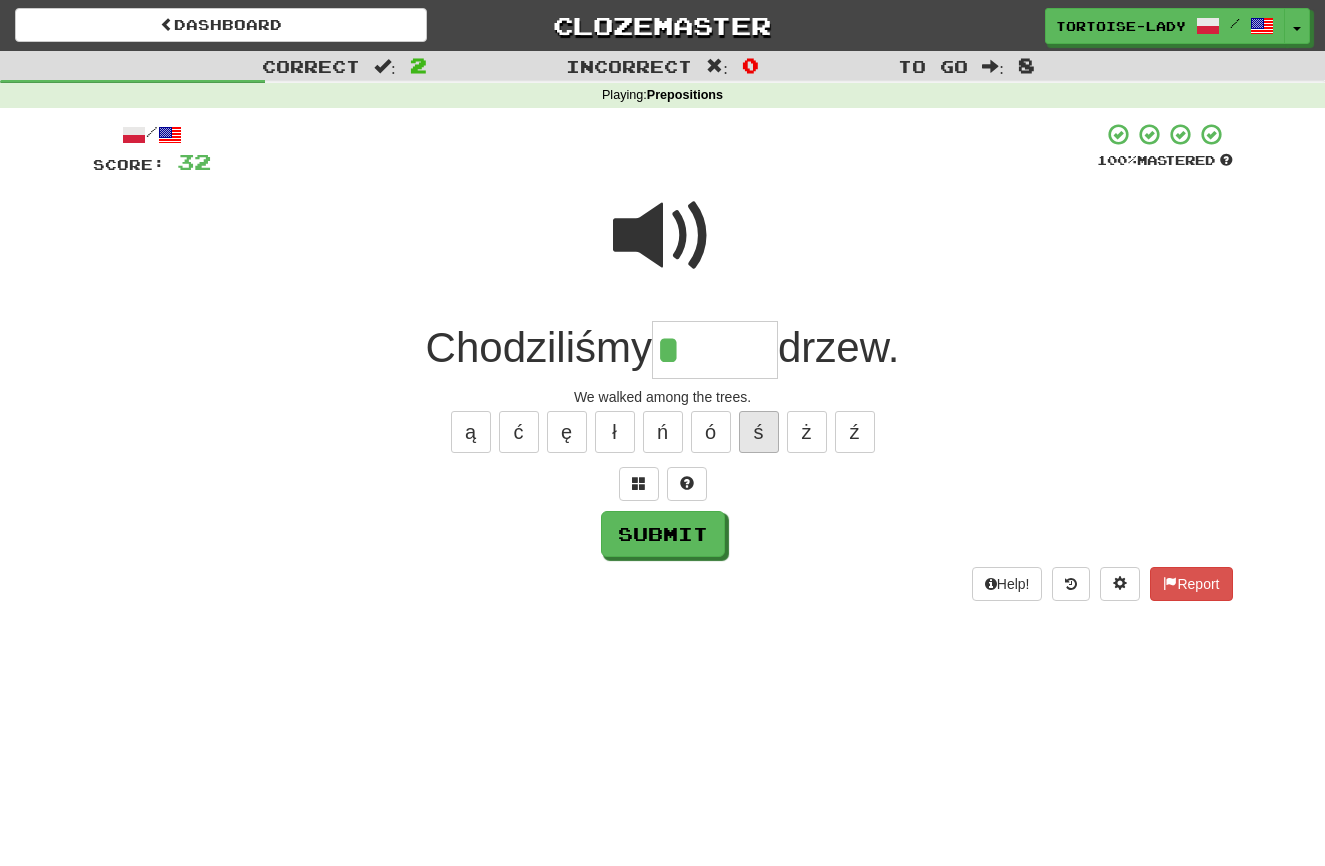 click on "ś" at bounding box center (759, 432) 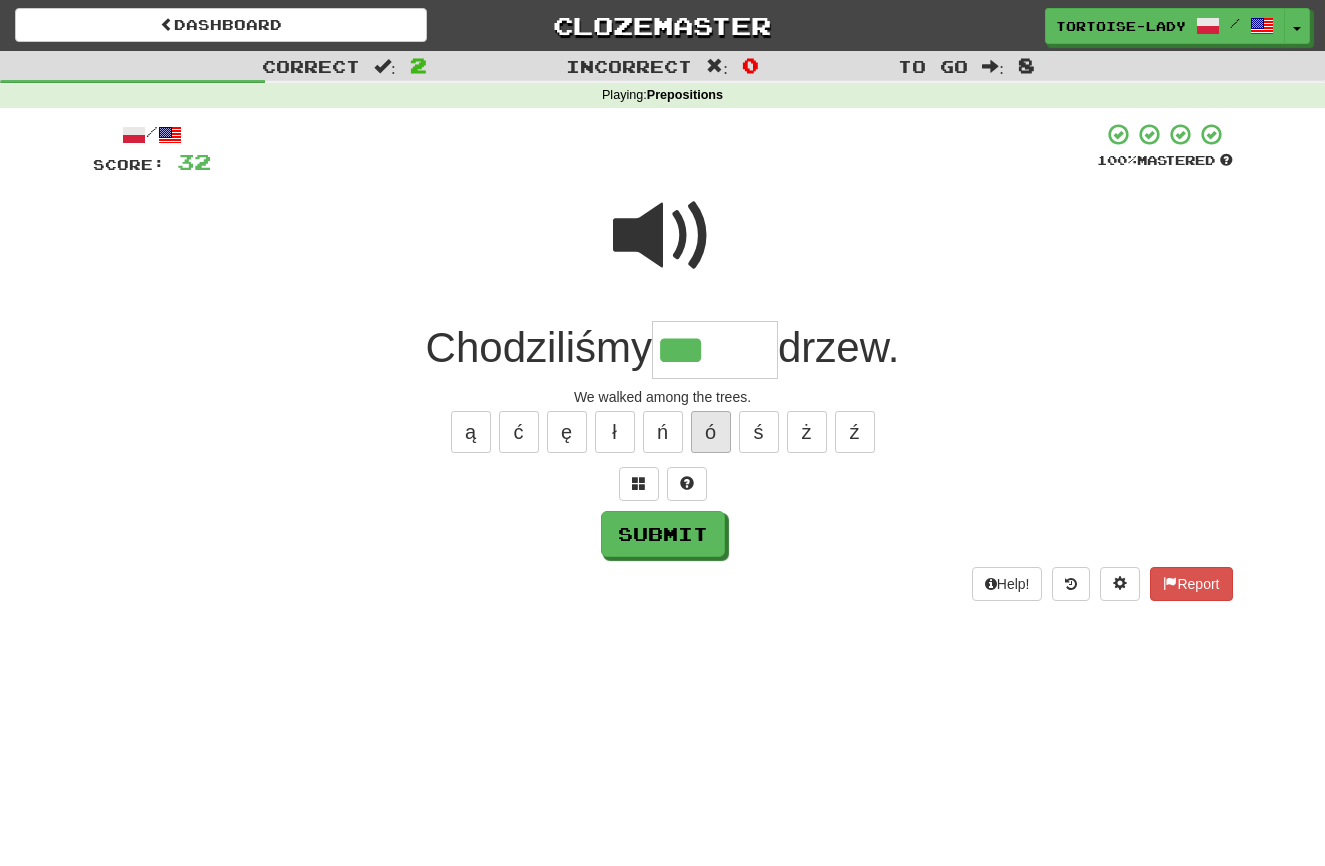 click on "ó" at bounding box center (711, 432) 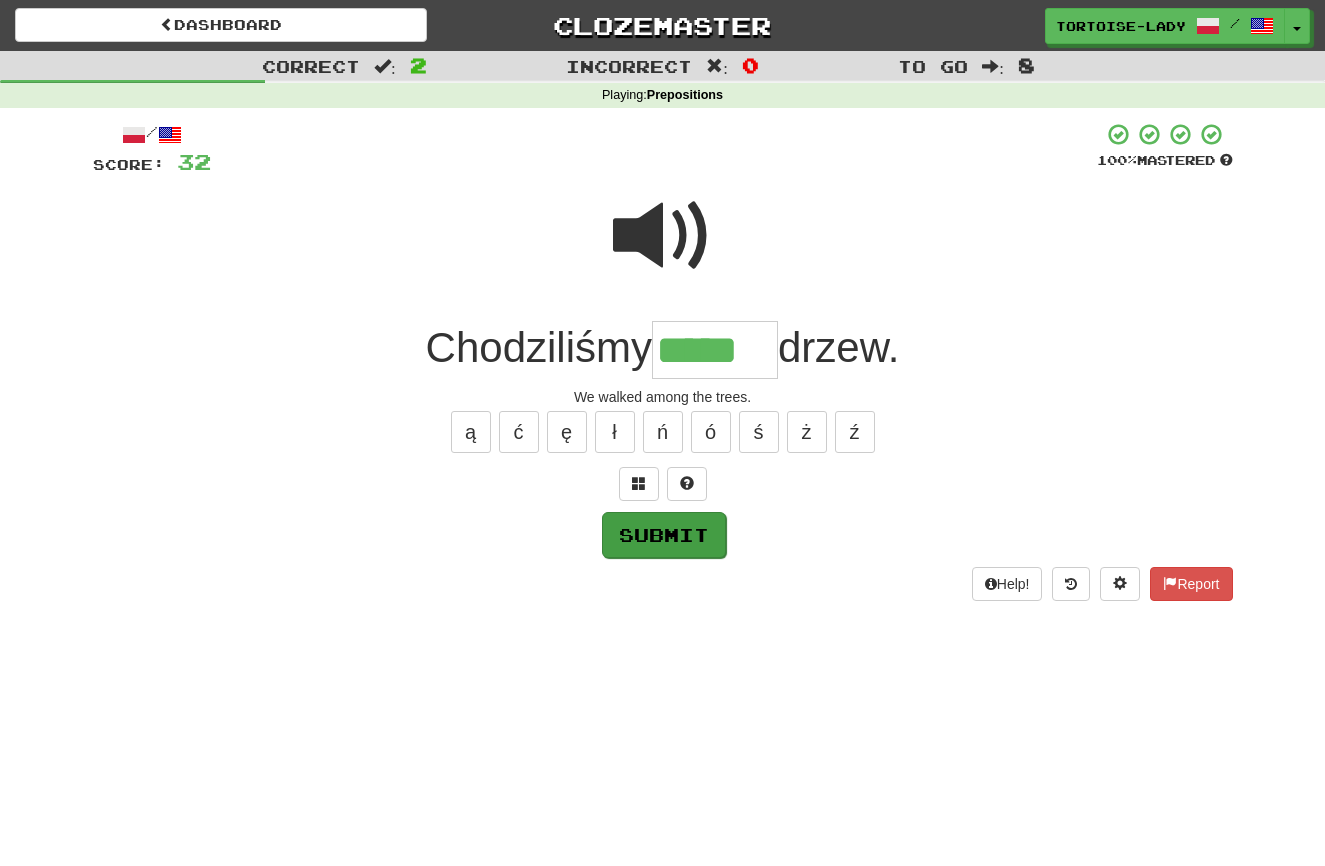 type on "*****" 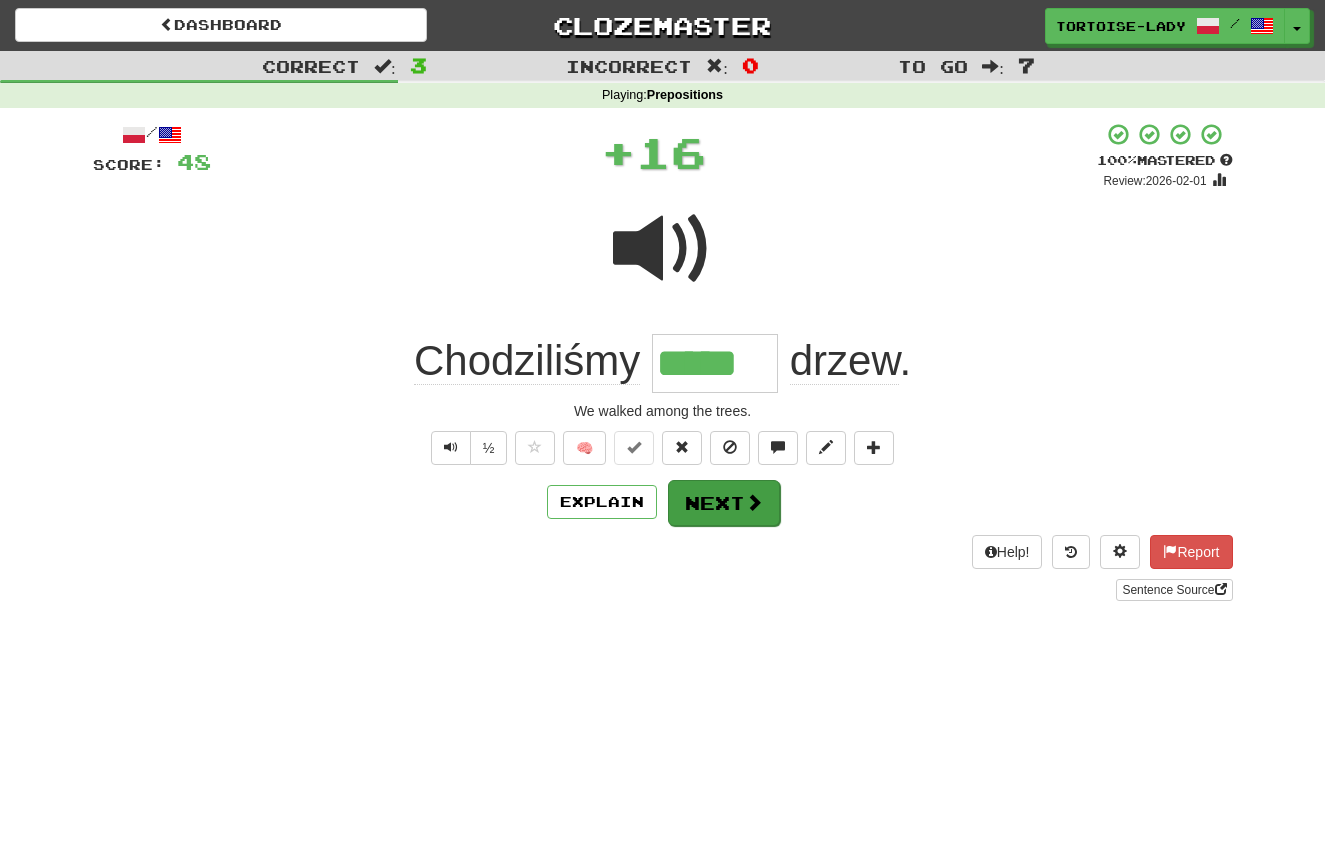 click on "Next" at bounding box center (724, 503) 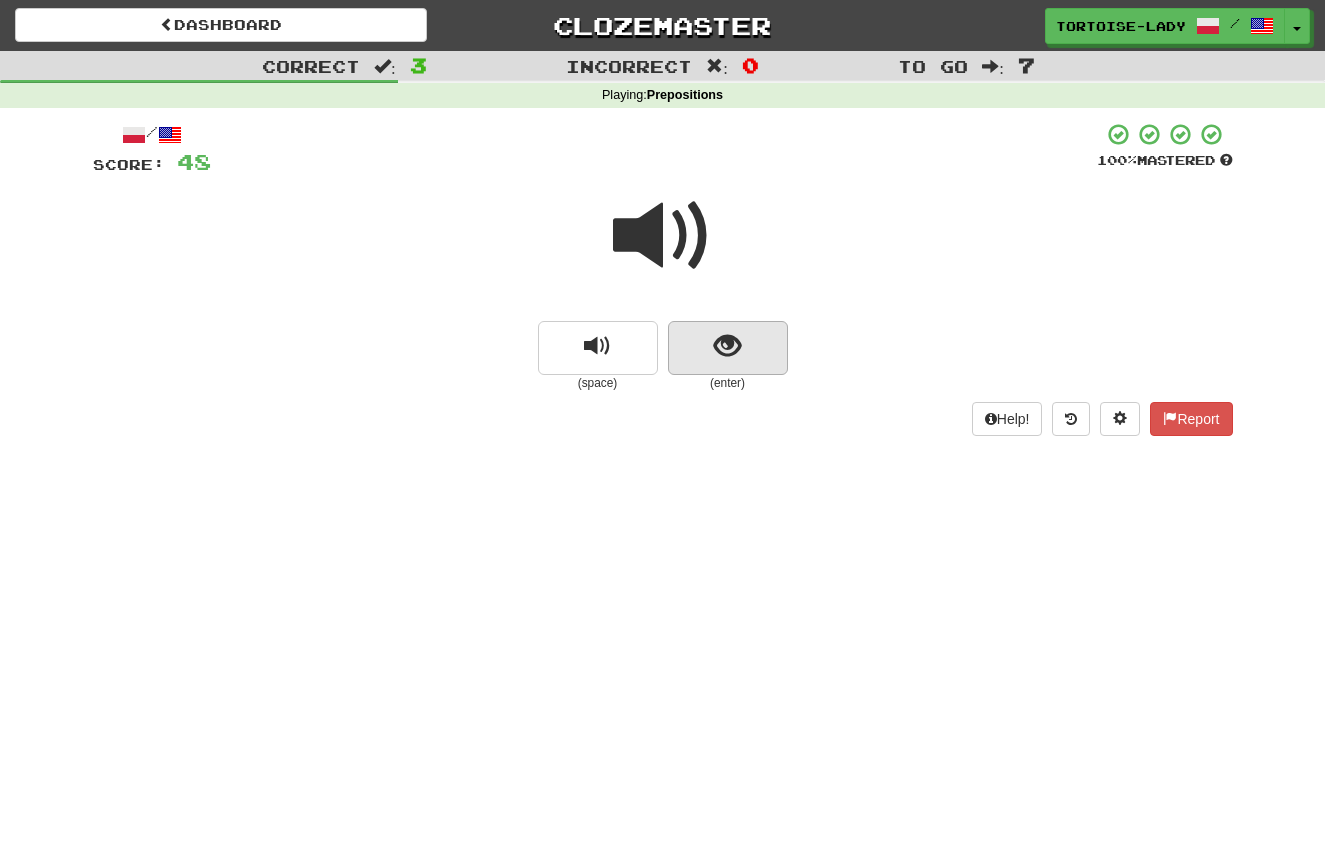 click at bounding box center (728, 348) 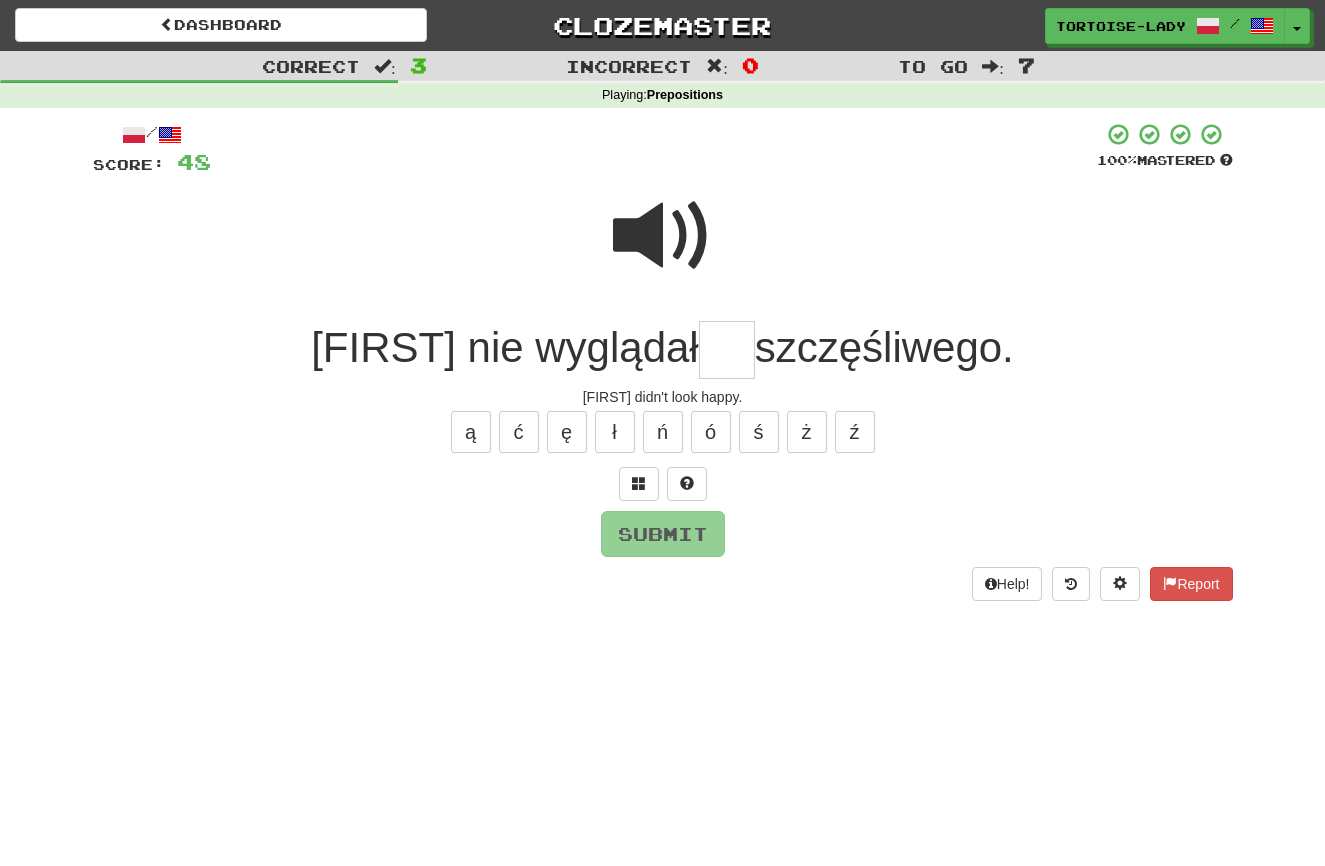 click at bounding box center (727, 350) 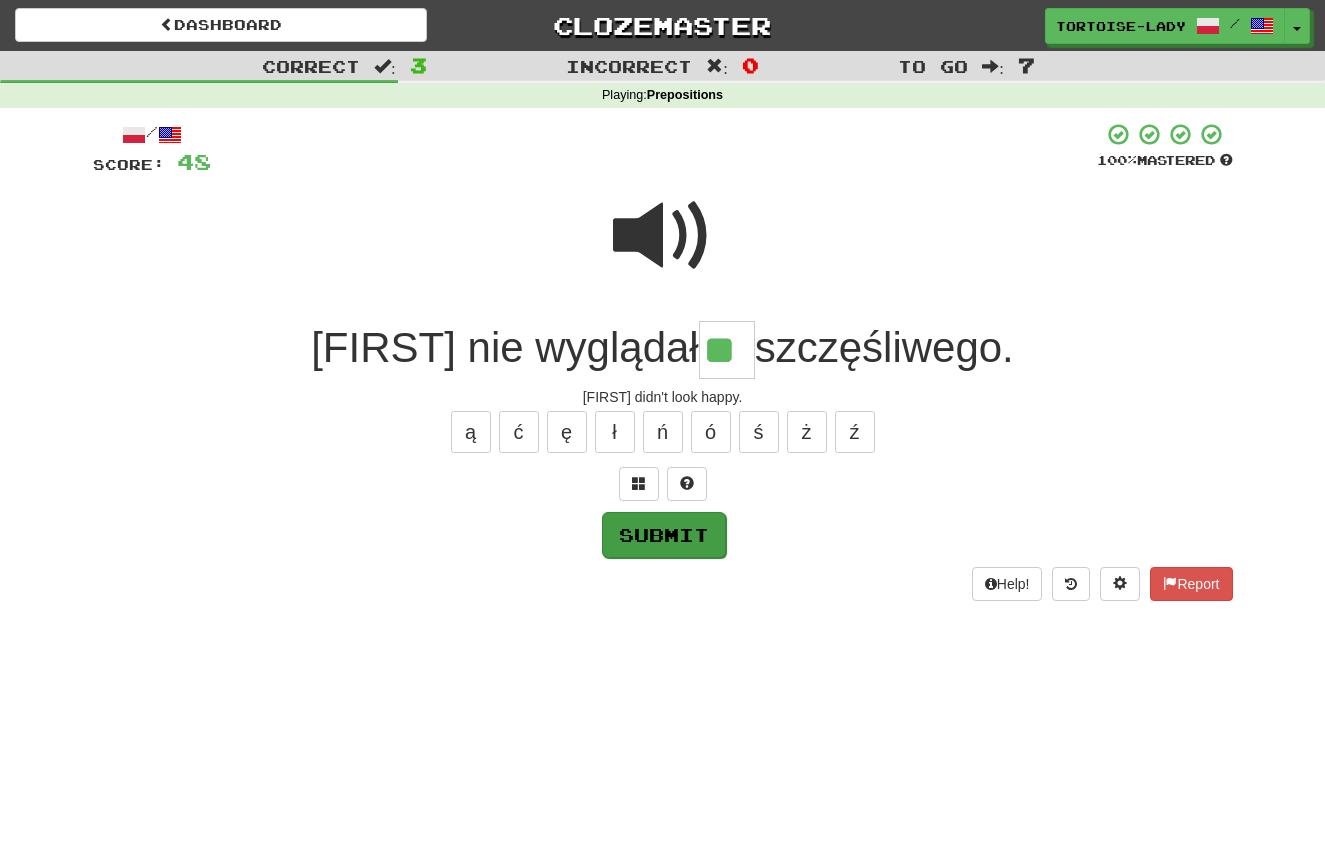type on "**" 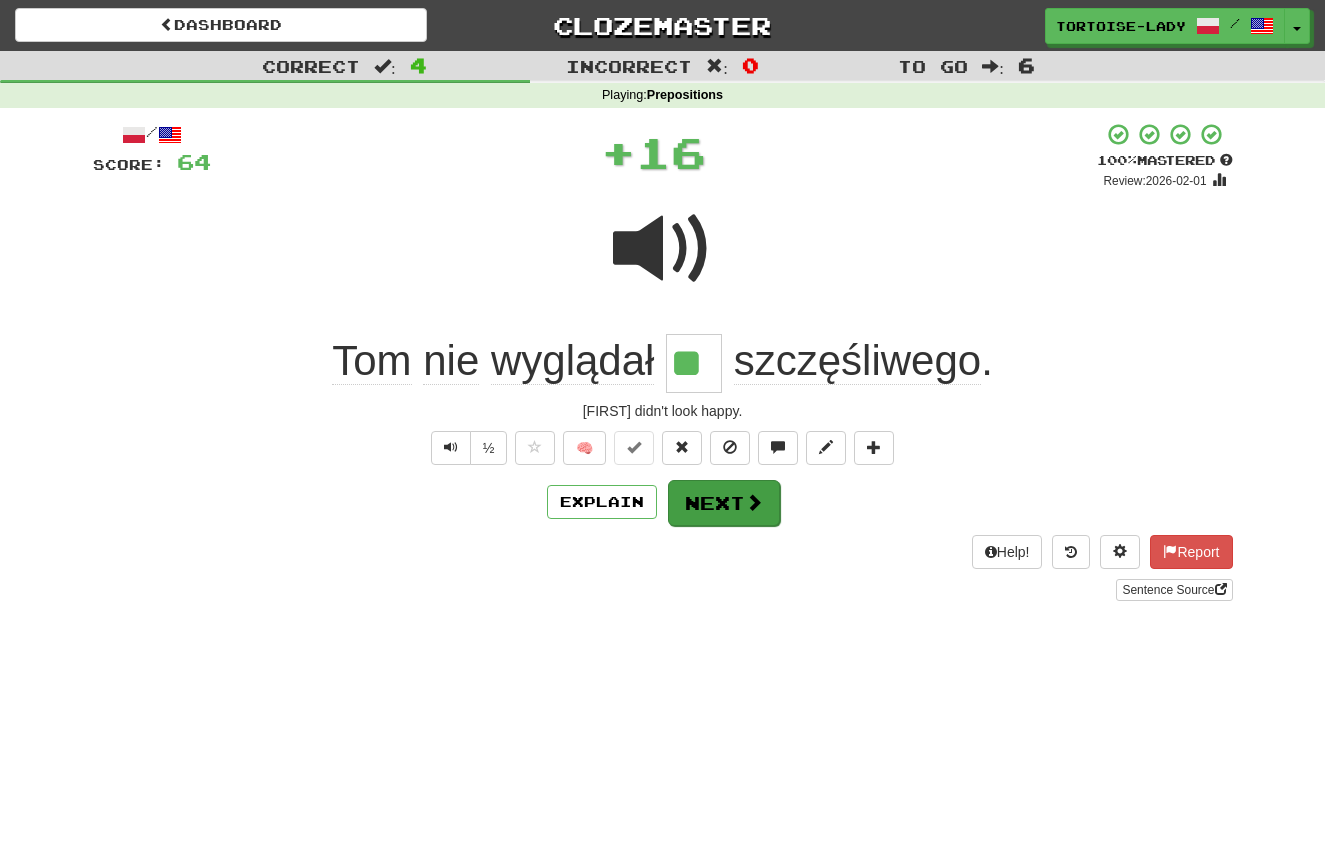click on "Next" at bounding box center (724, 503) 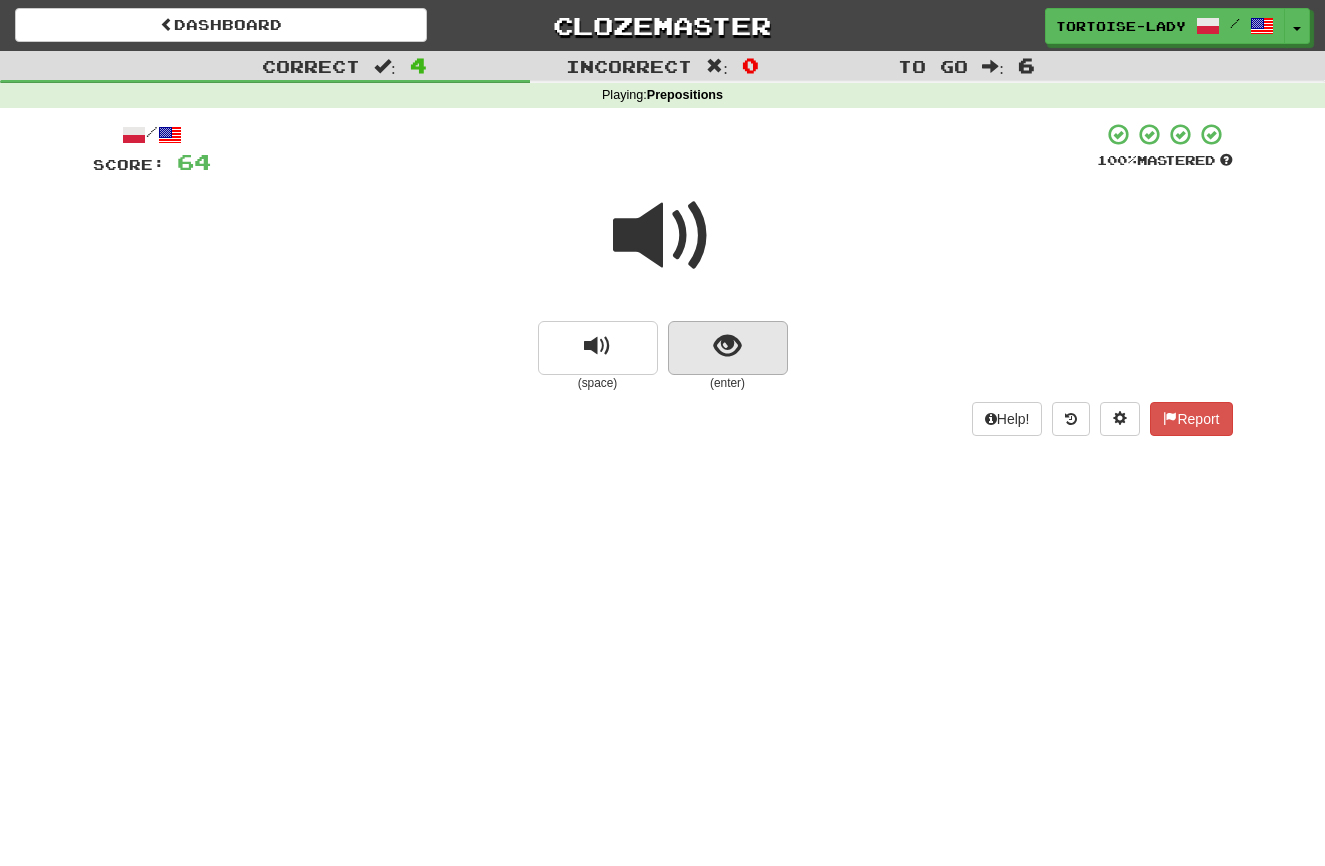 click at bounding box center [727, 346] 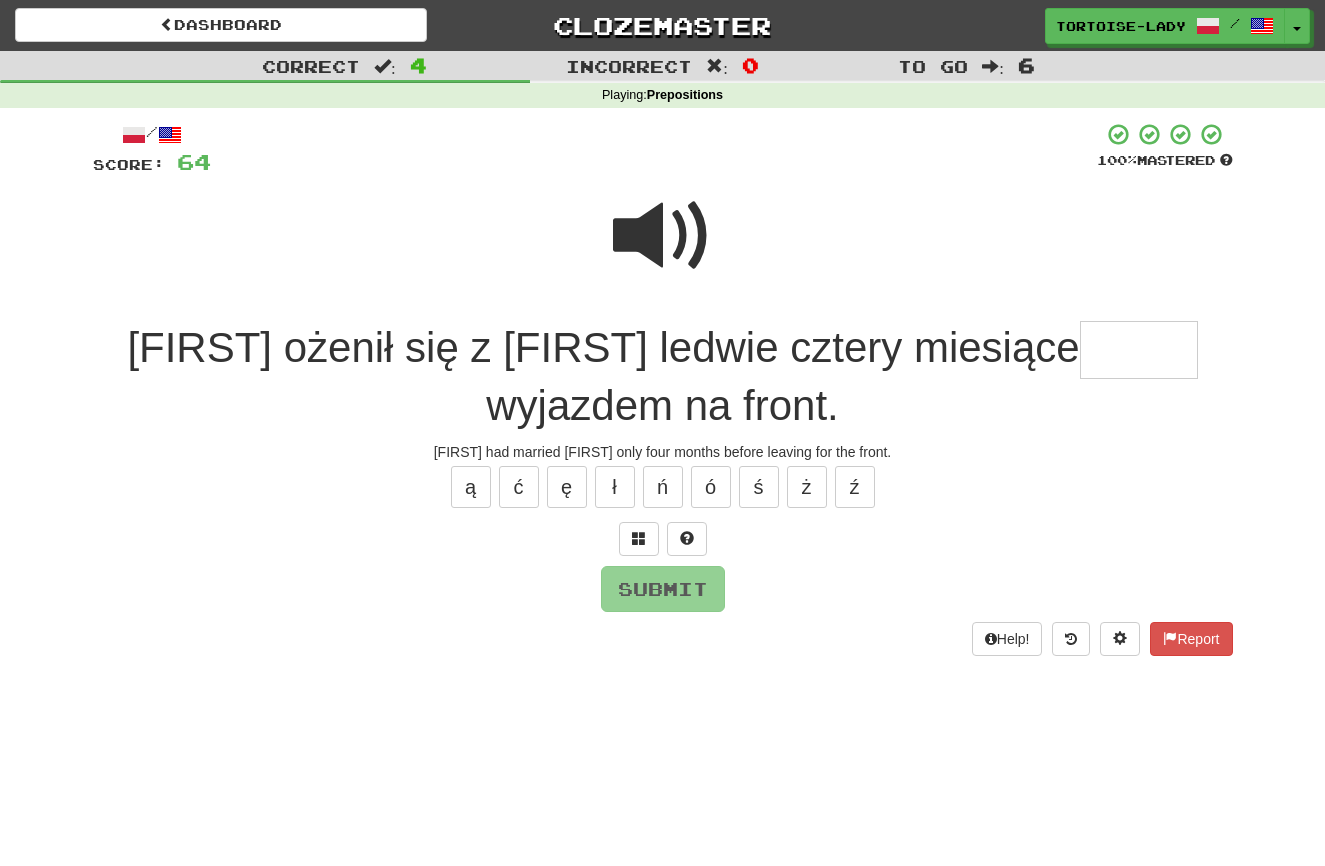 click at bounding box center [663, 236] 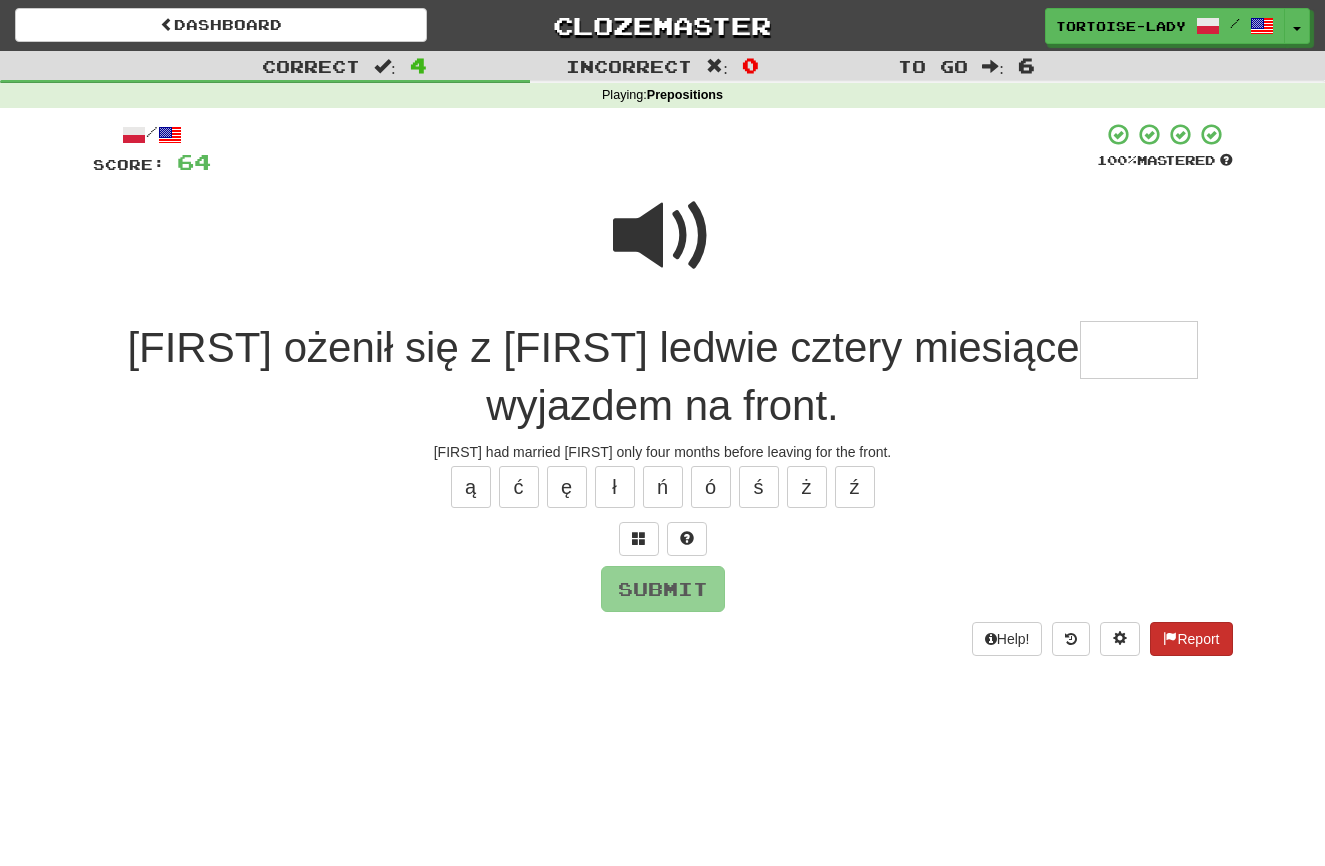 click on "Report" at bounding box center [1191, 639] 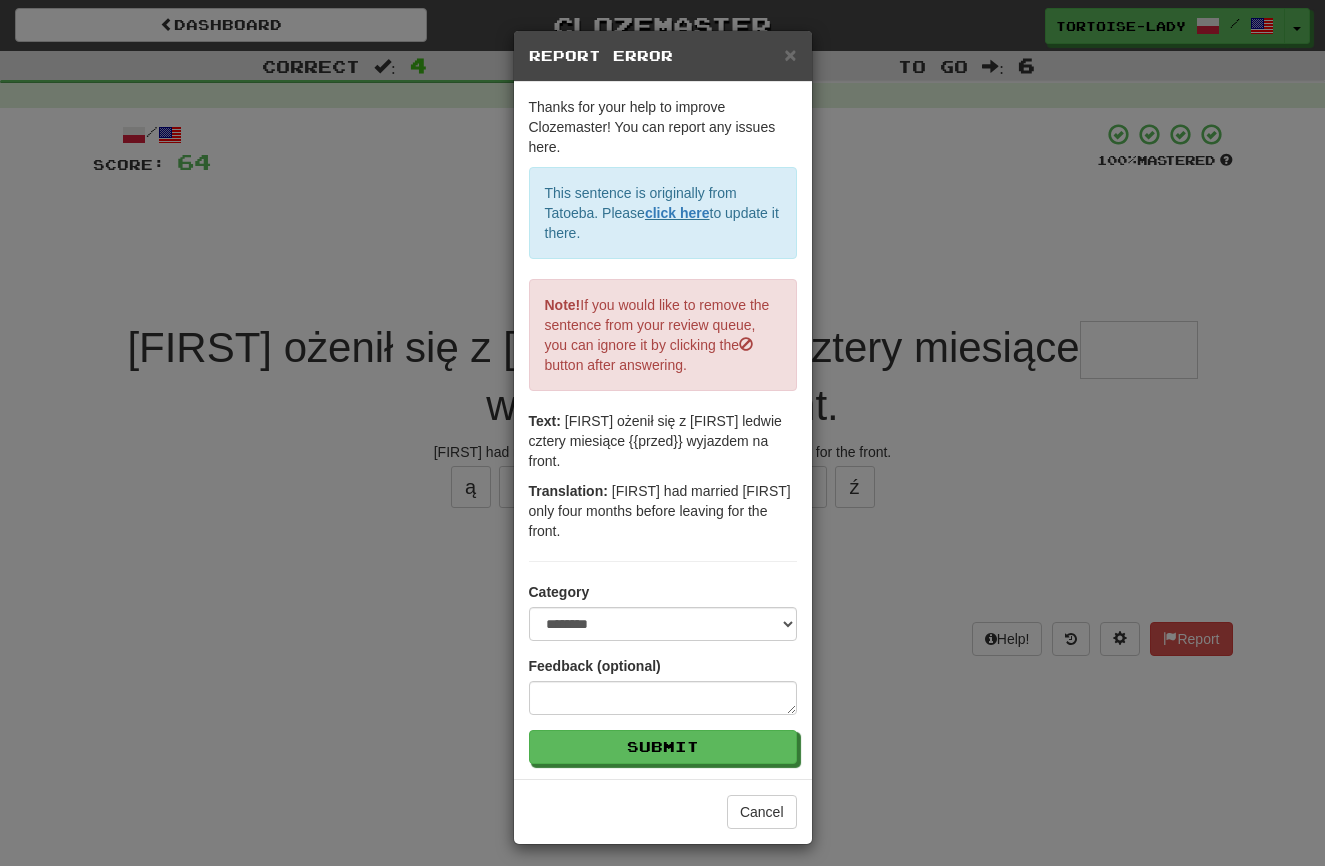 click on "×" at bounding box center [790, 54] 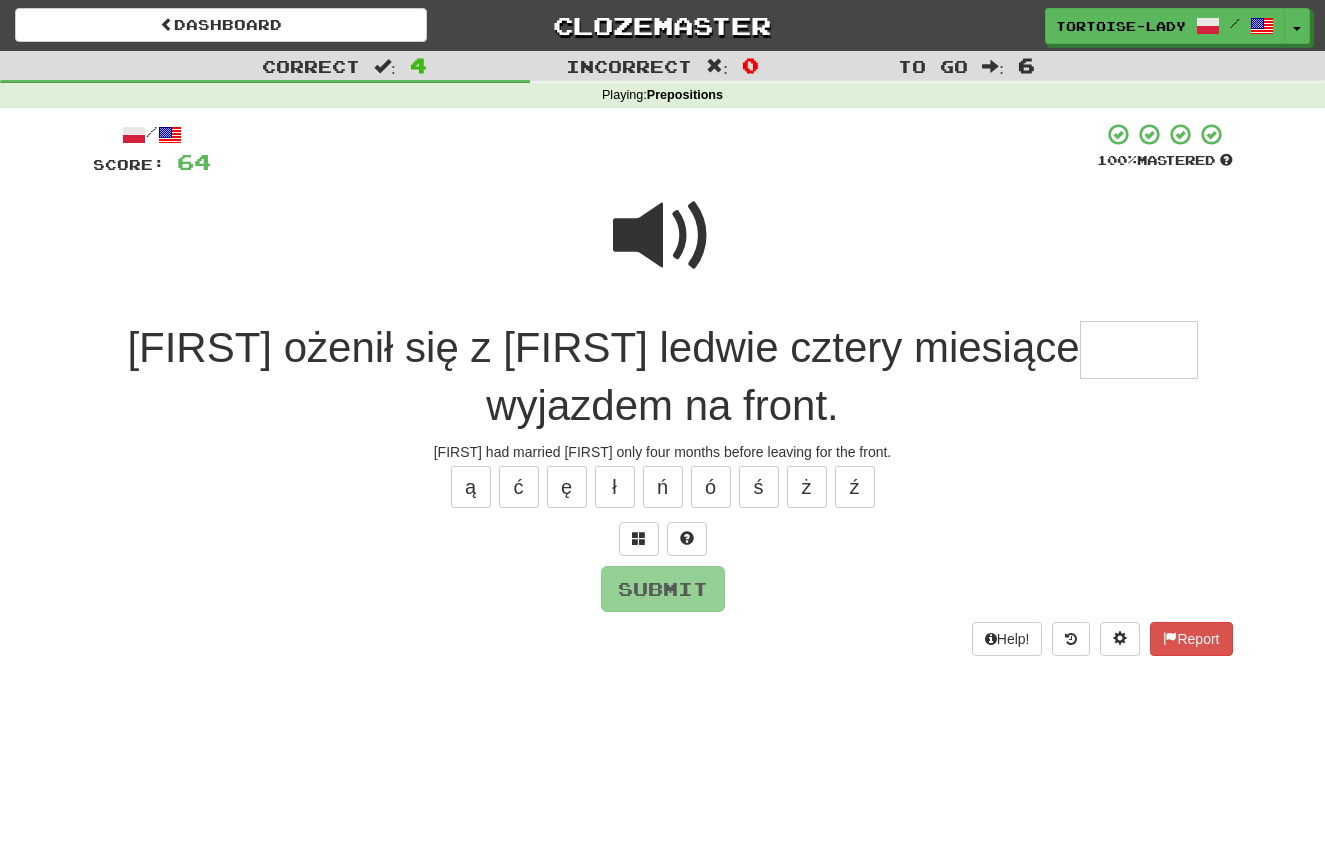 click at bounding box center [1139, 350] 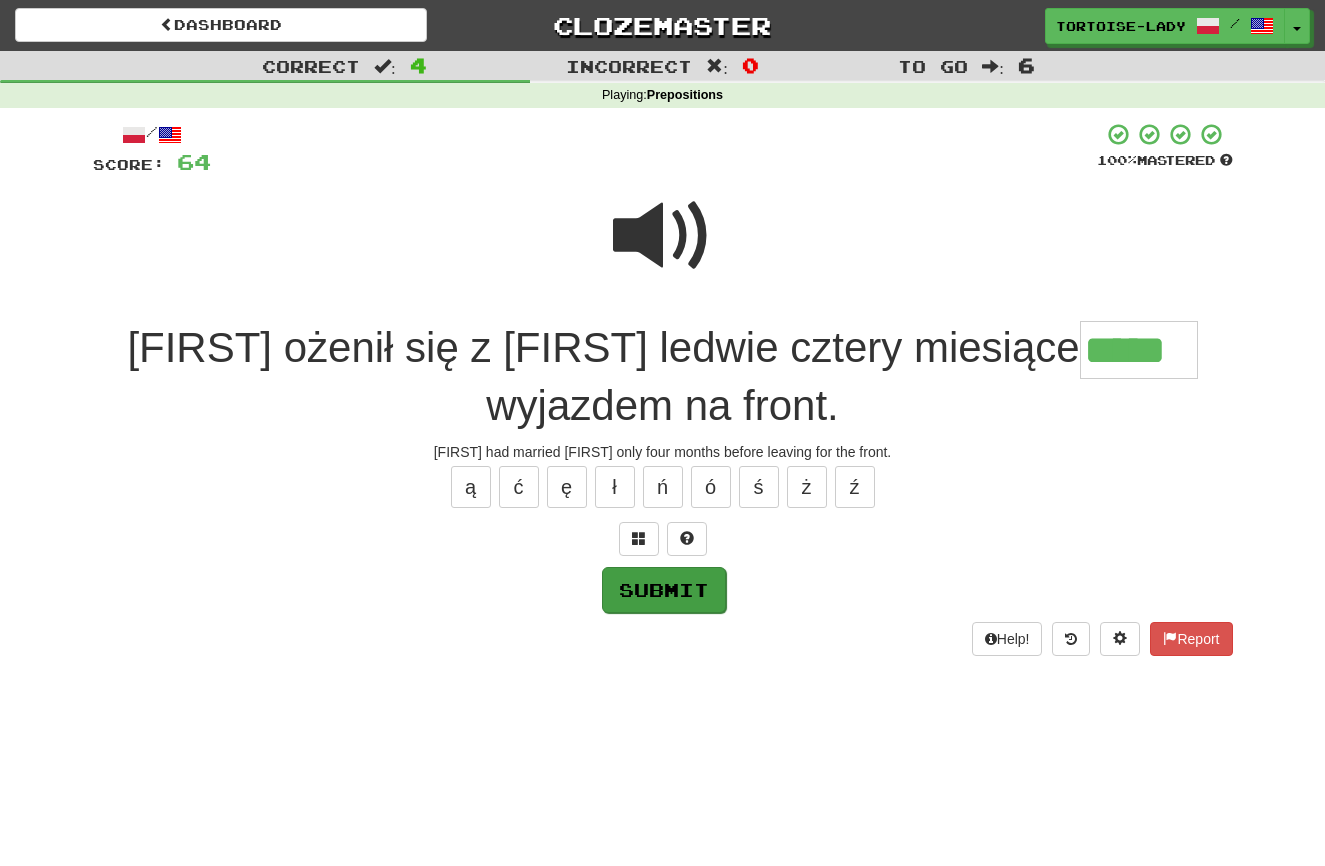 type on "*****" 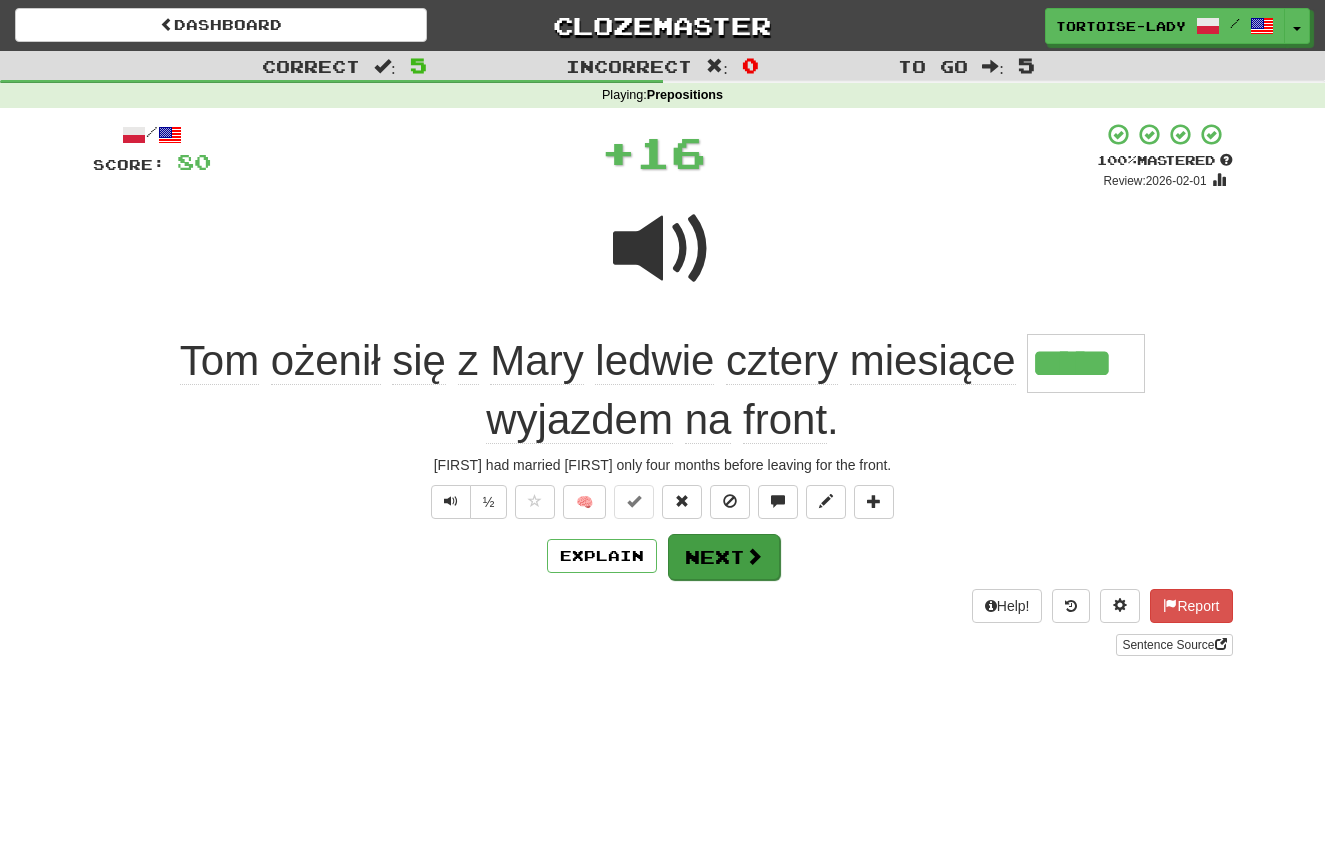 click on "Next" at bounding box center [724, 557] 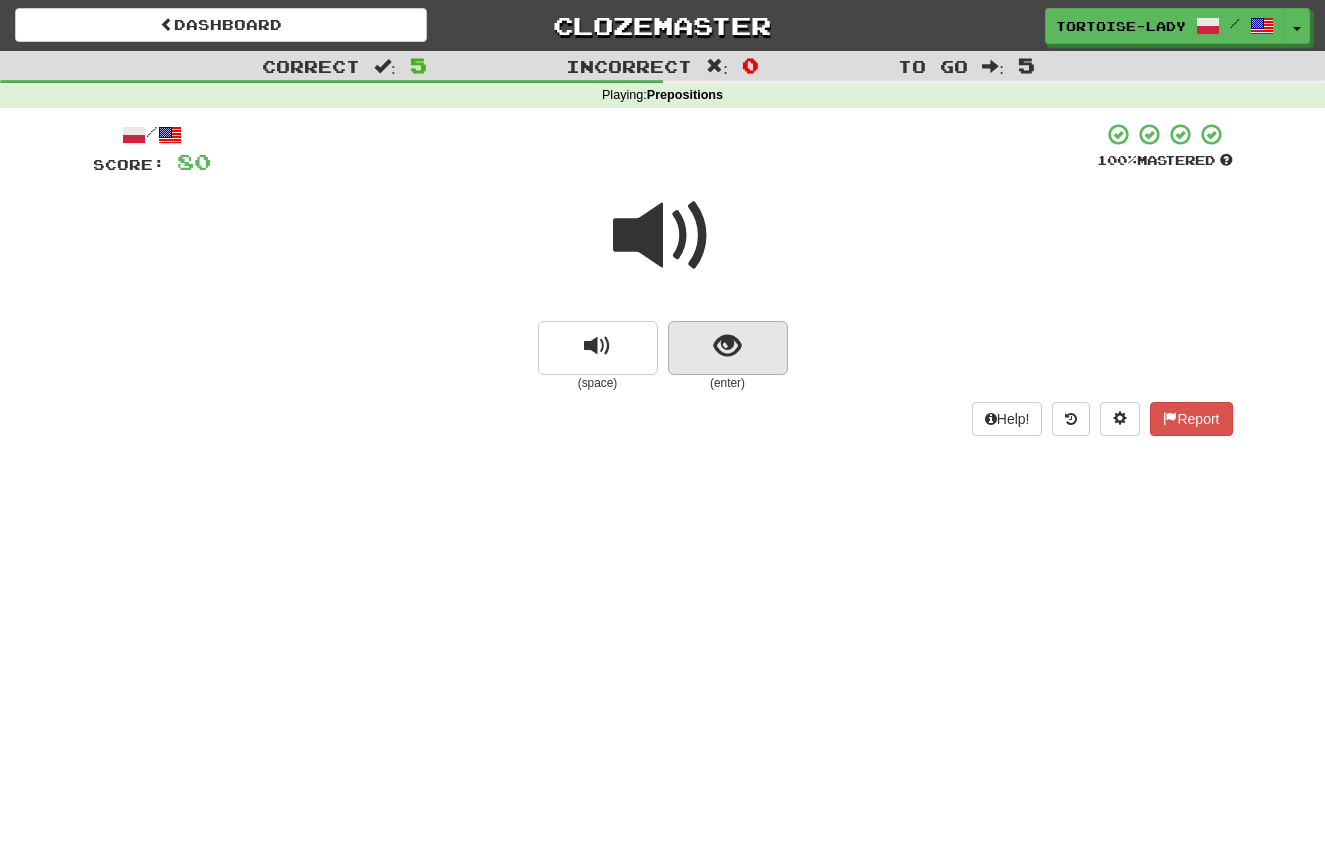 click at bounding box center (728, 348) 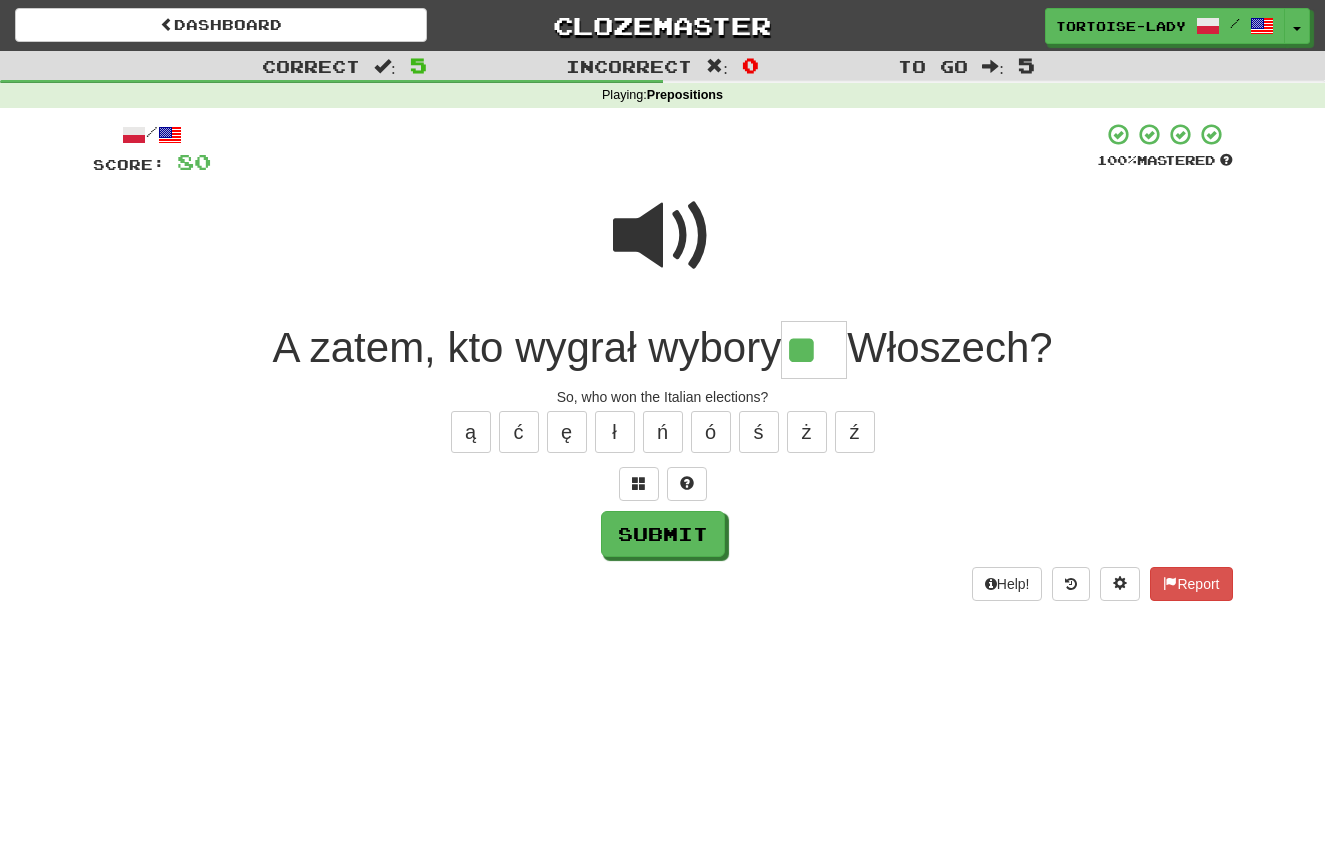 scroll, scrollTop: 1, scrollLeft: 0, axis: vertical 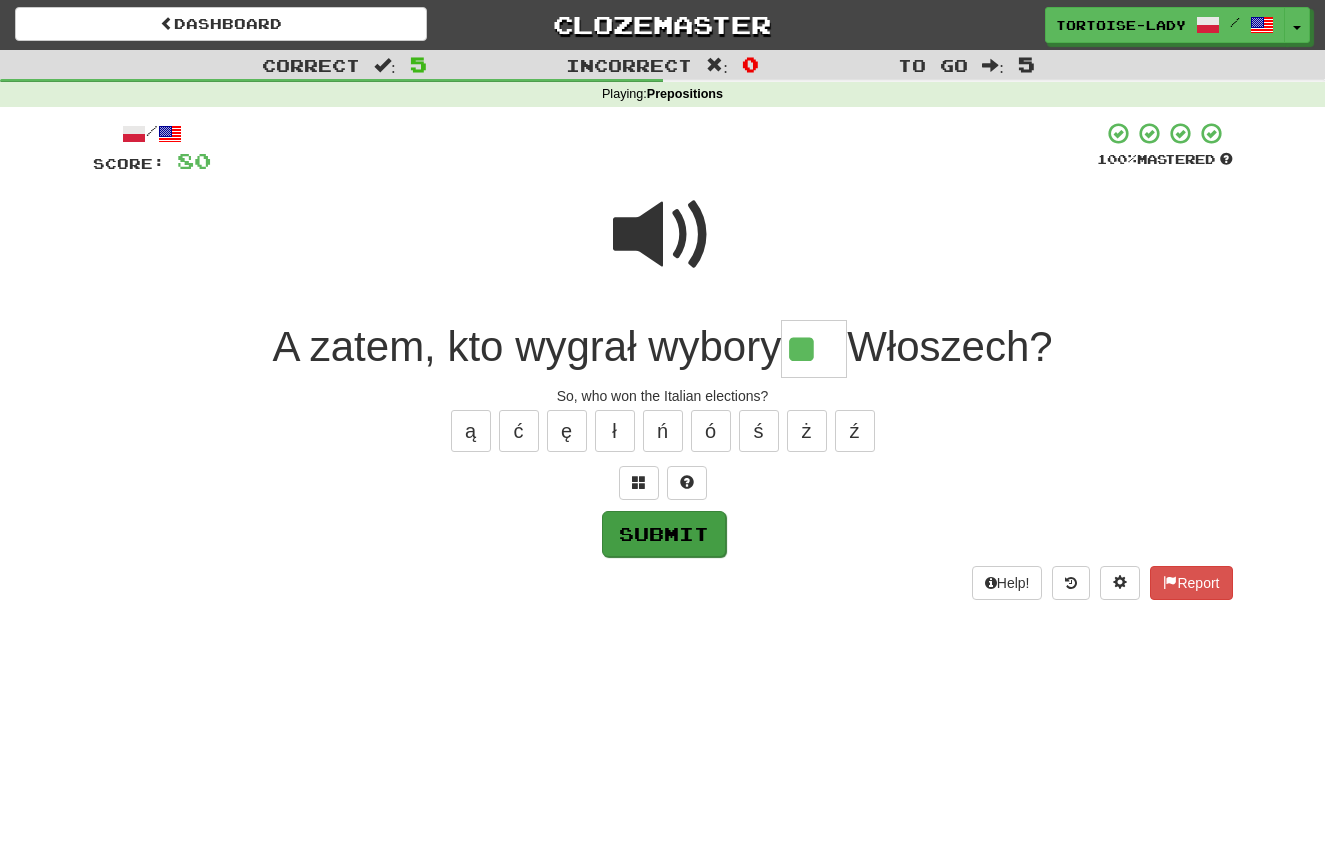 type on "**" 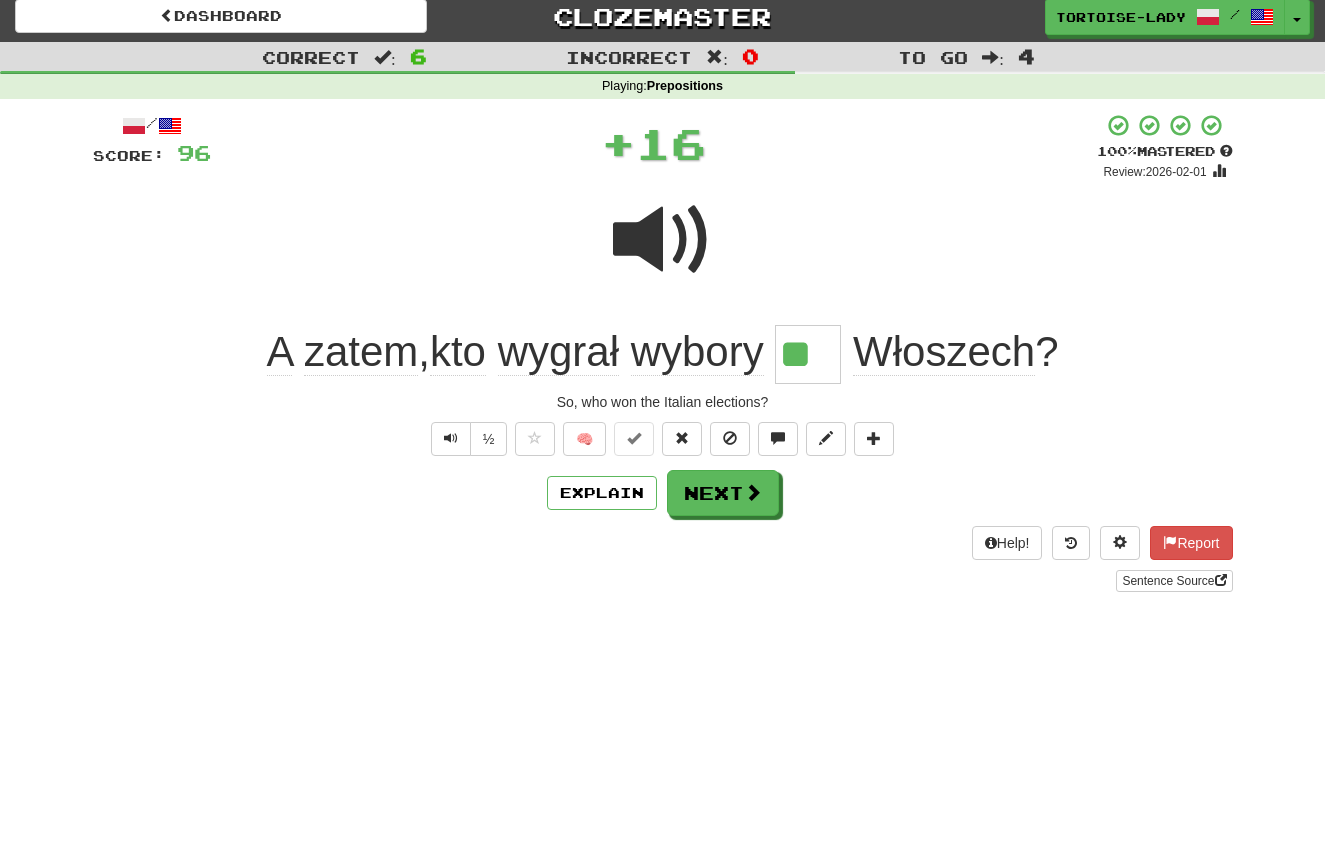 scroll, scrollTop: 14, scrollLeft: 0, axis: vertical 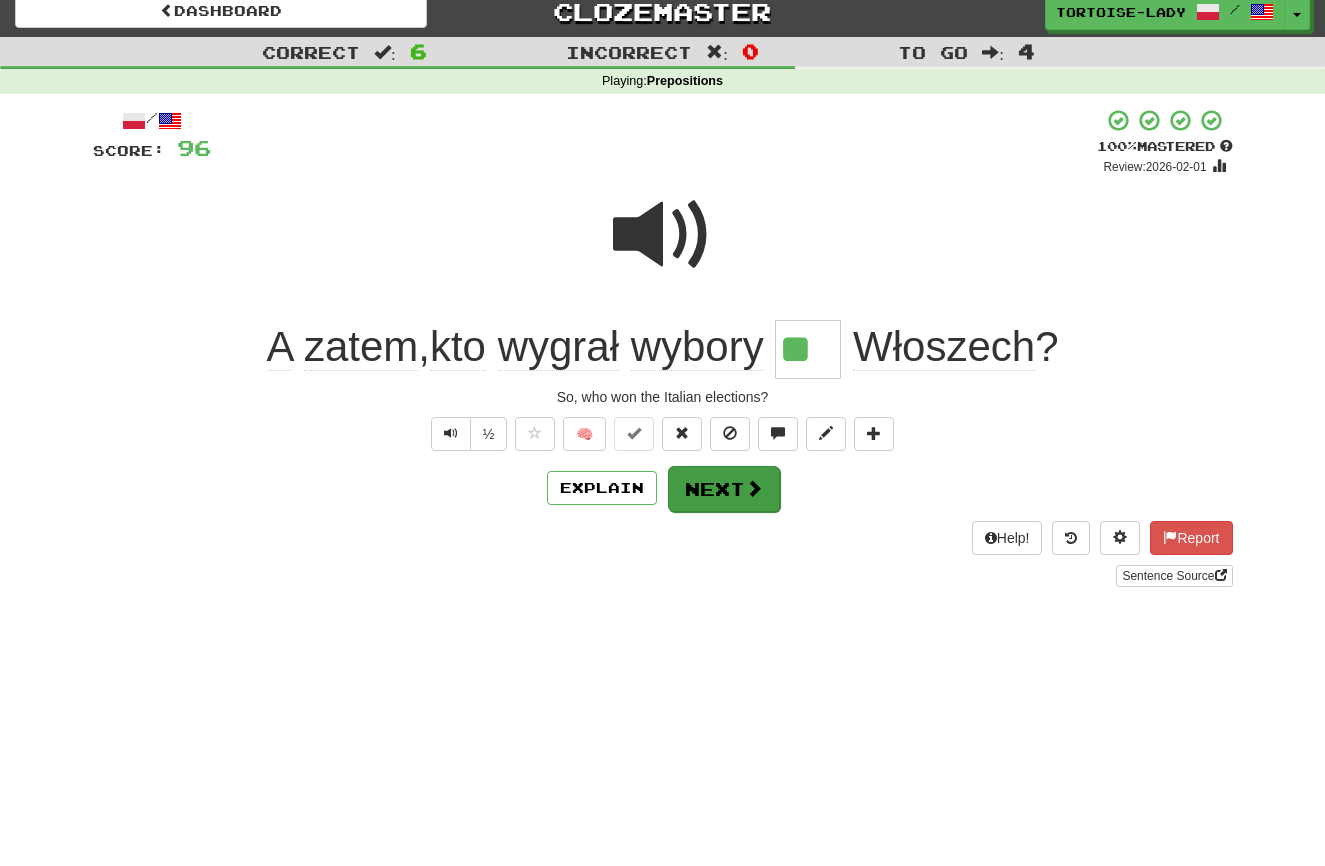 click on "Next" at bounding box center (724, 489) 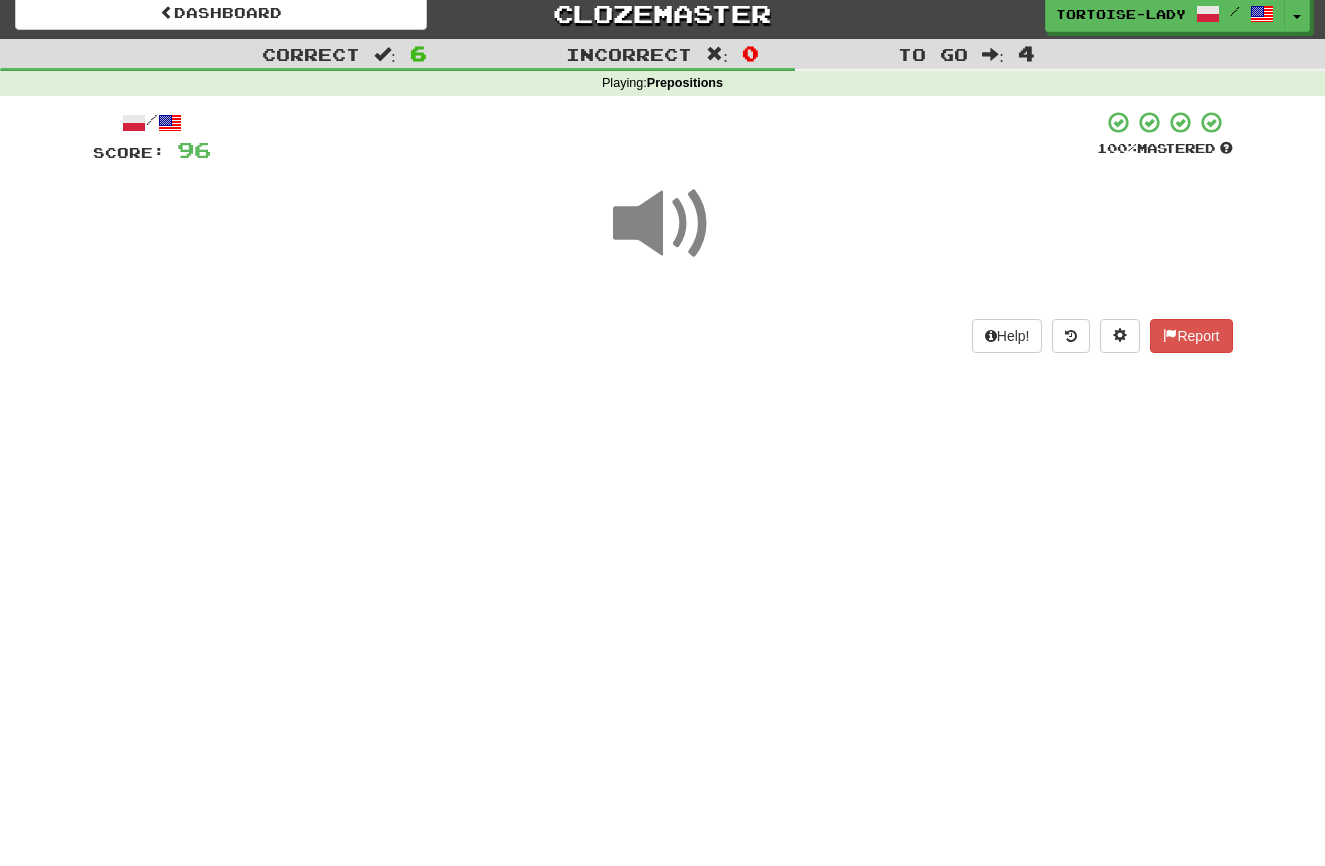 scroll, scrollTop: 12, scrollLeft: 0, axis: vertical 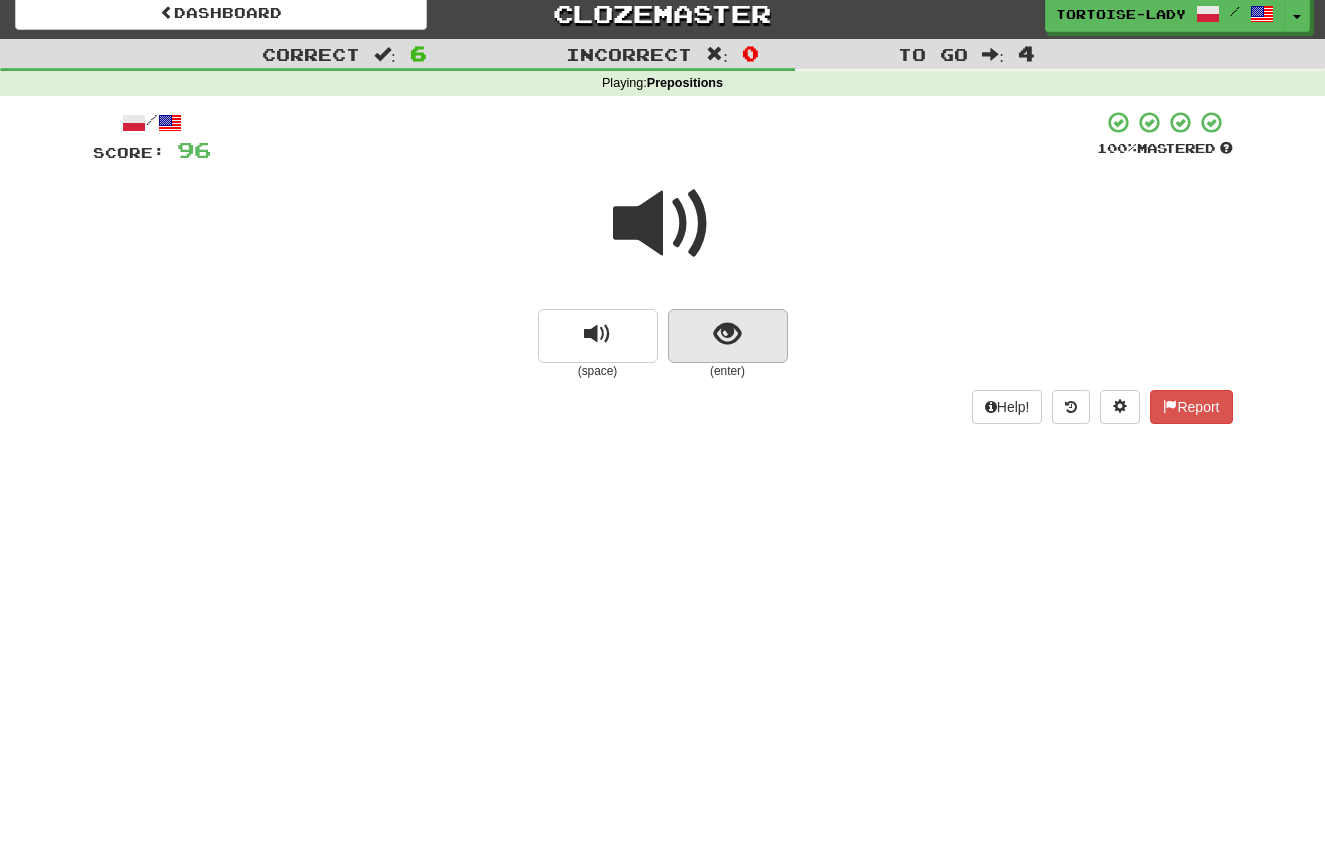 click at bounding box center [728, 336] 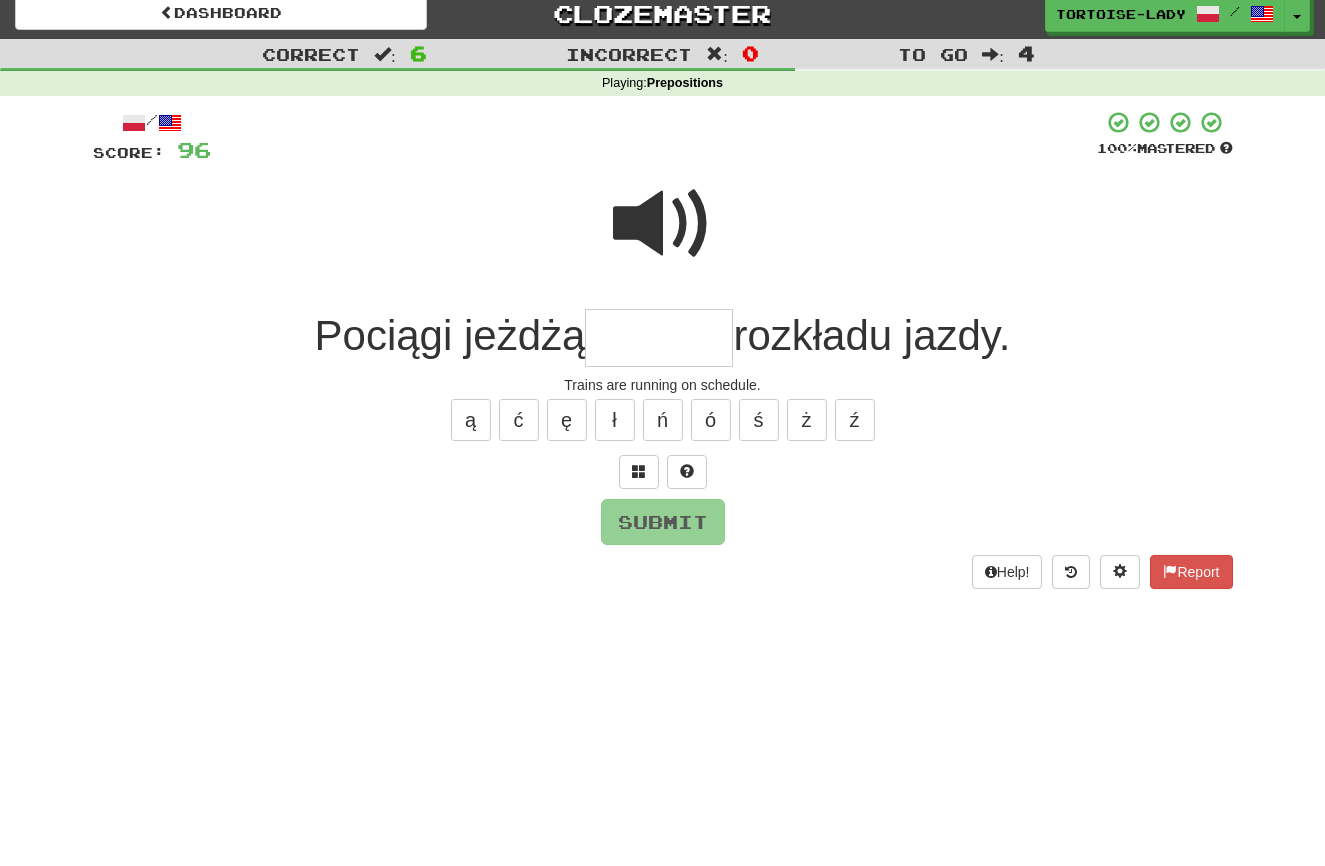 click at bounding box center [663, 224] 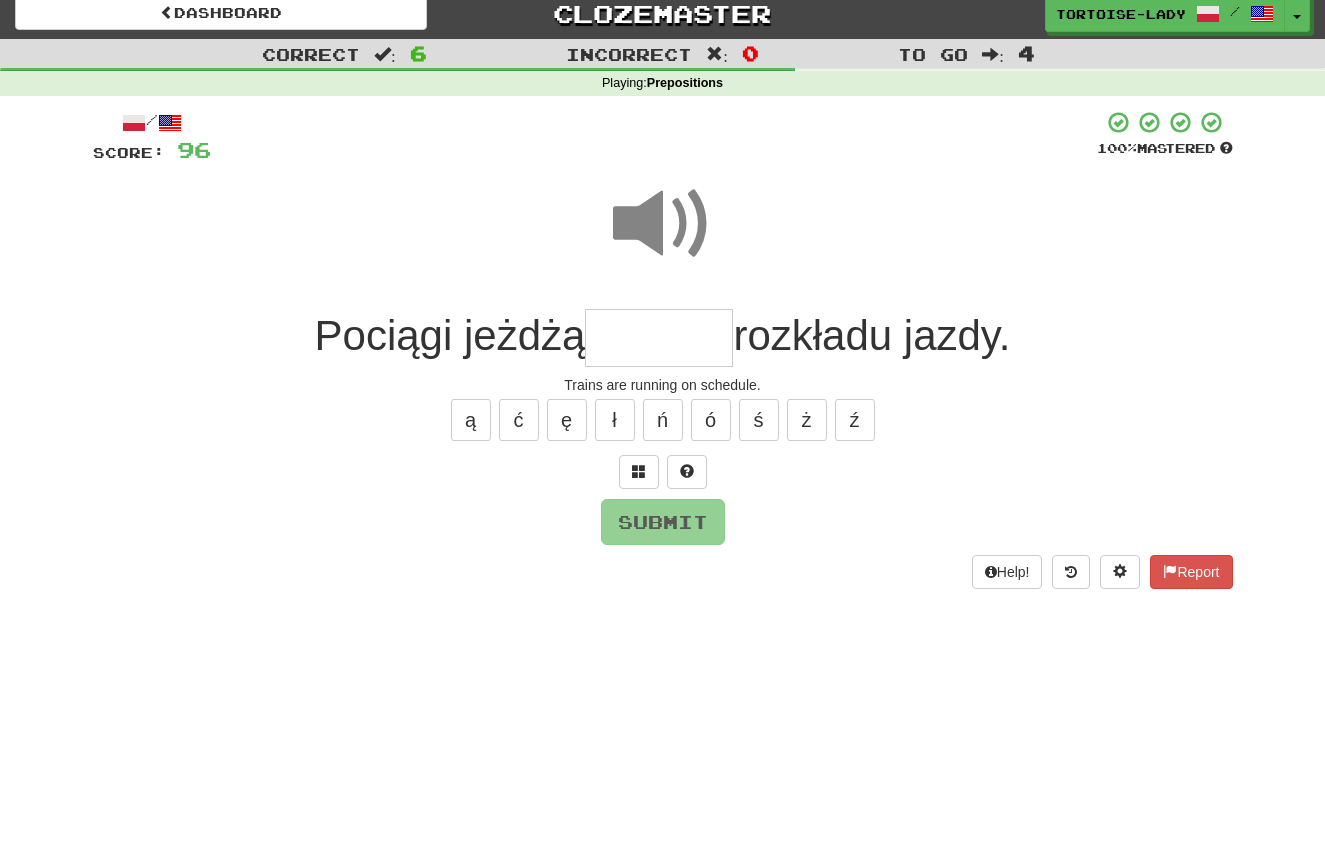 click at bounding box center (659, 338) 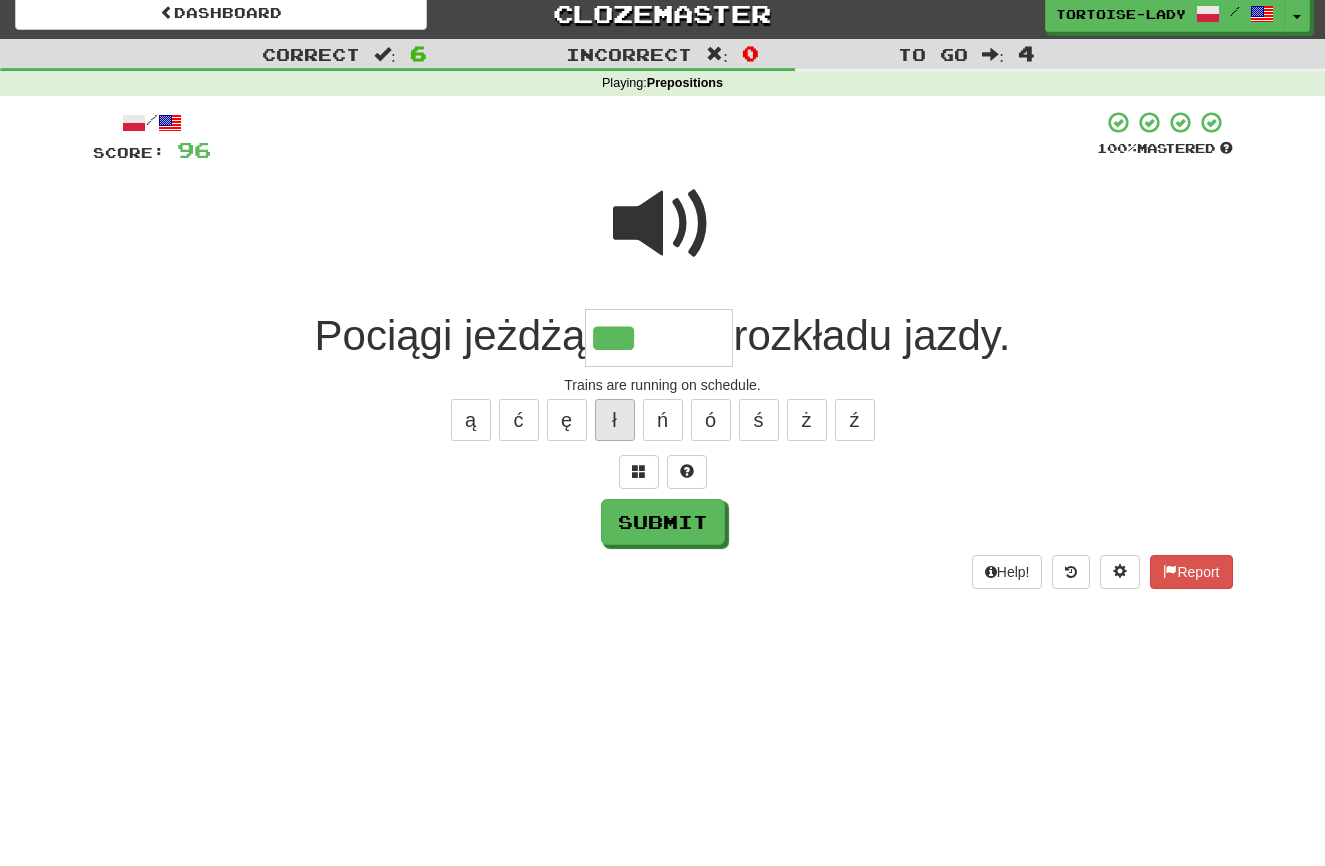 click on "ł" at bounding box center [615, 420] 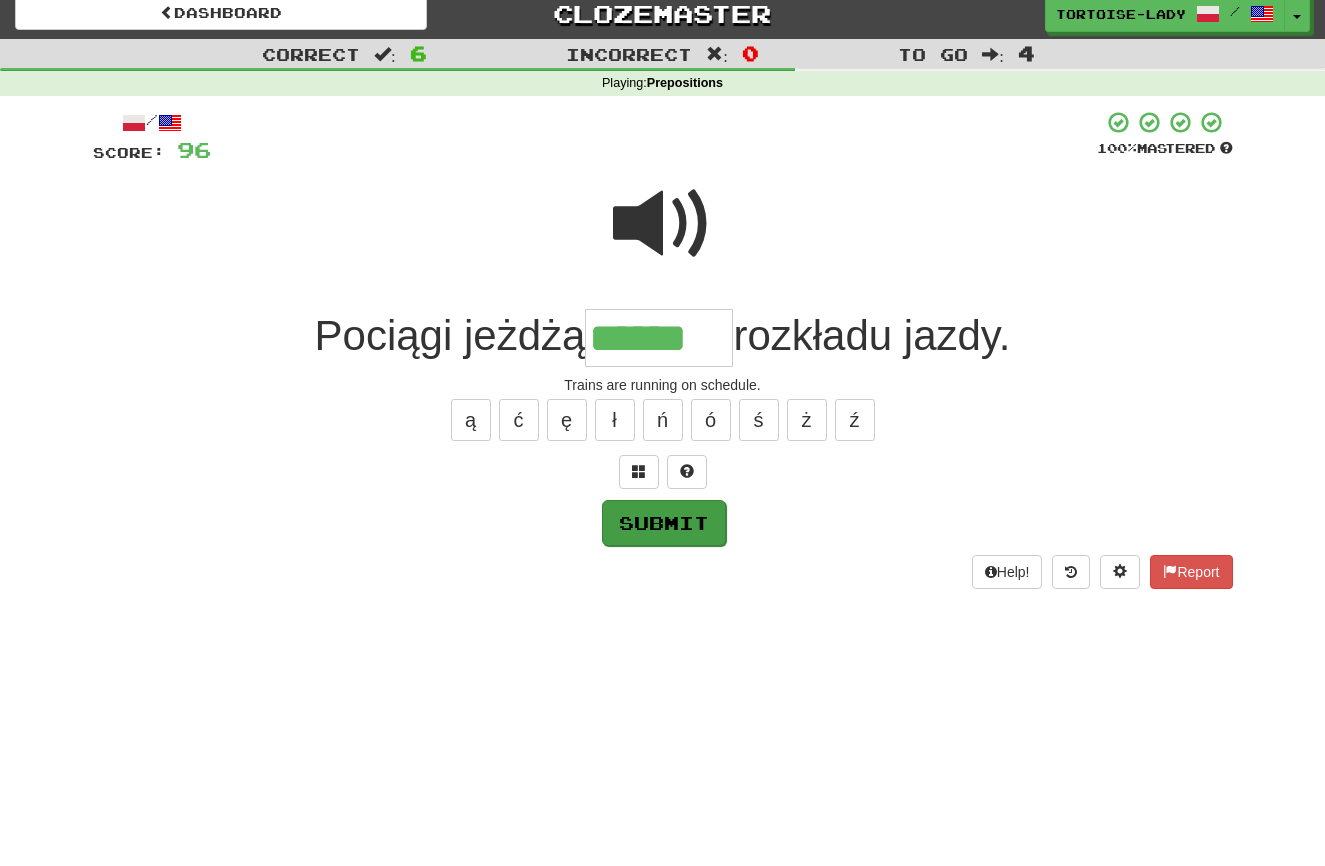 type on "******" 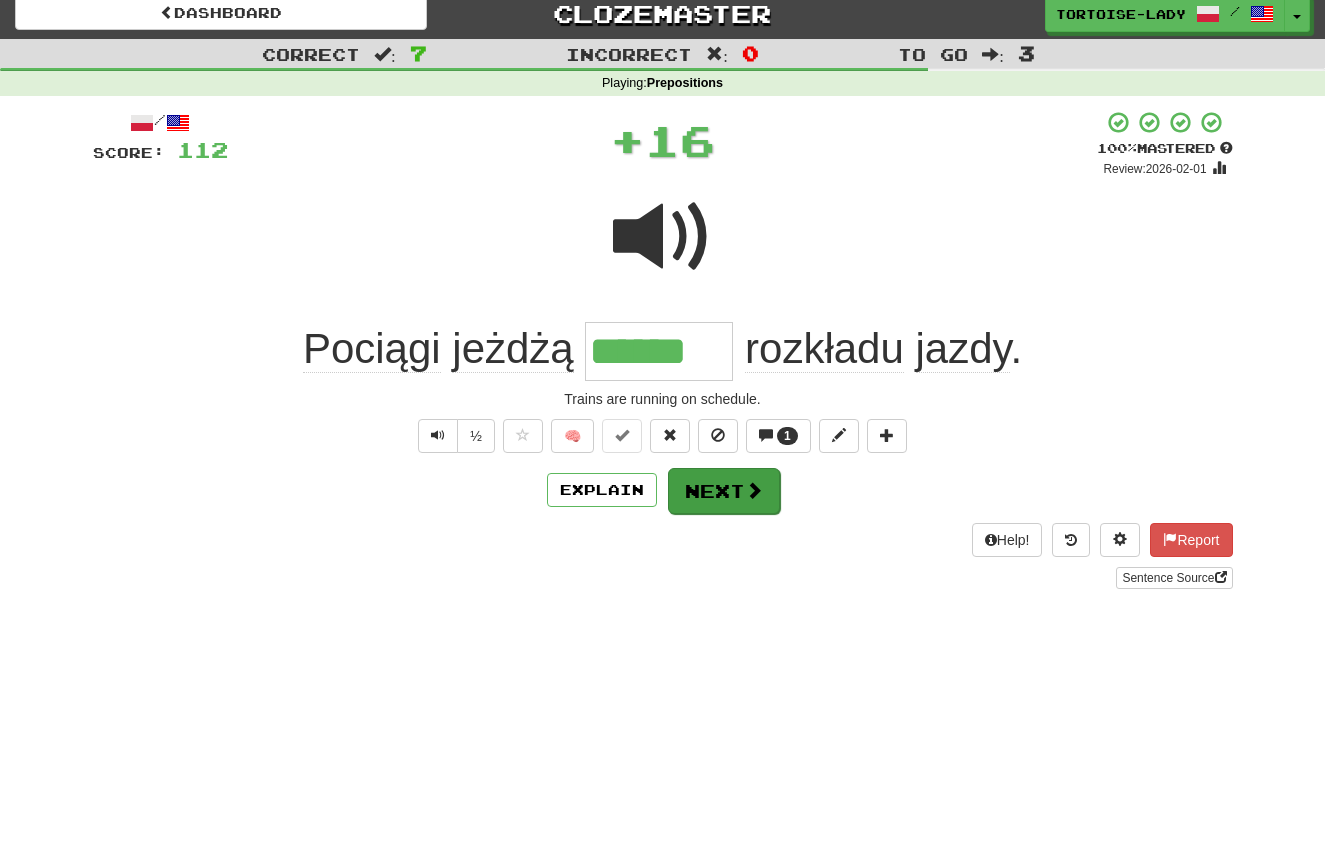 click on "Next" at bounding box center (724, 491) 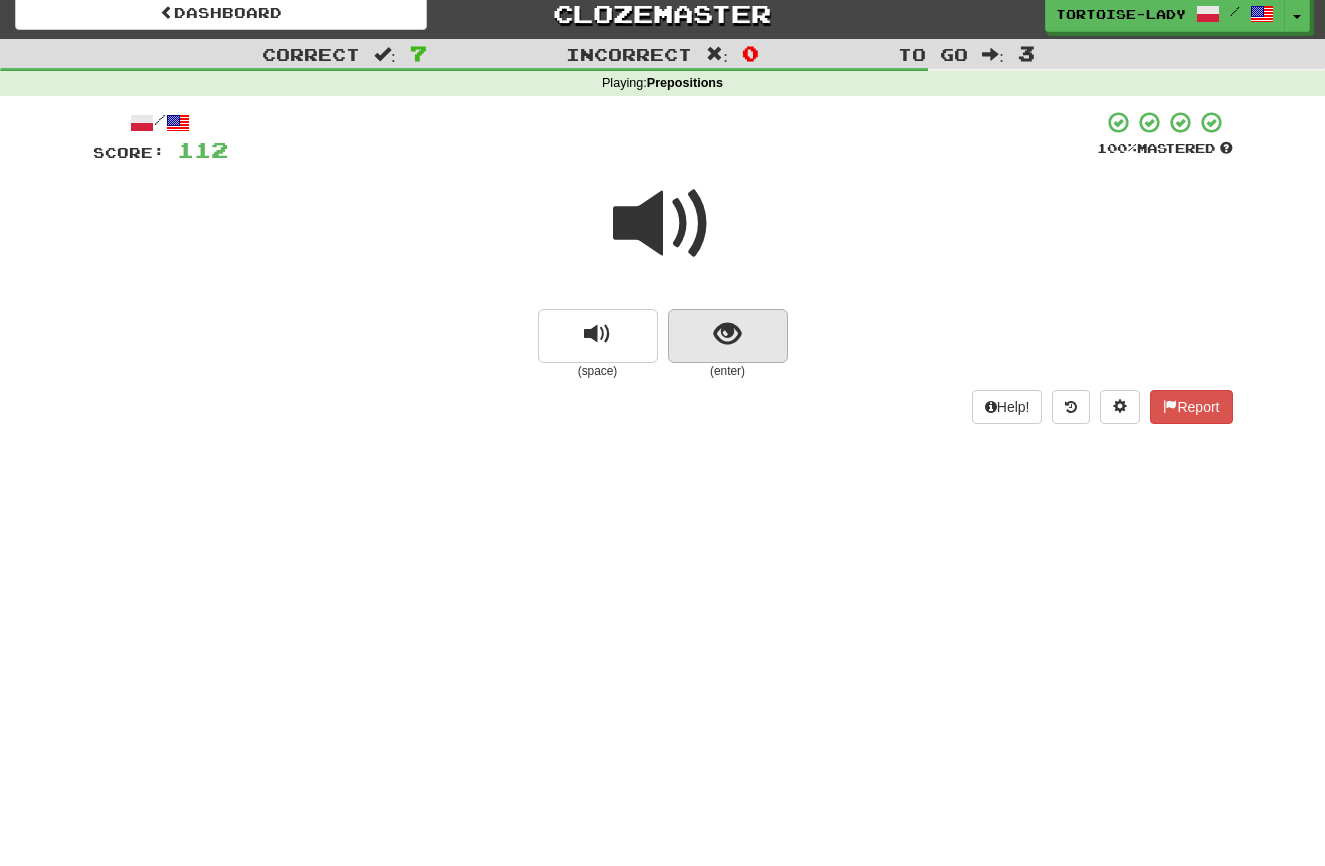 click at bounding box center [728, 336] 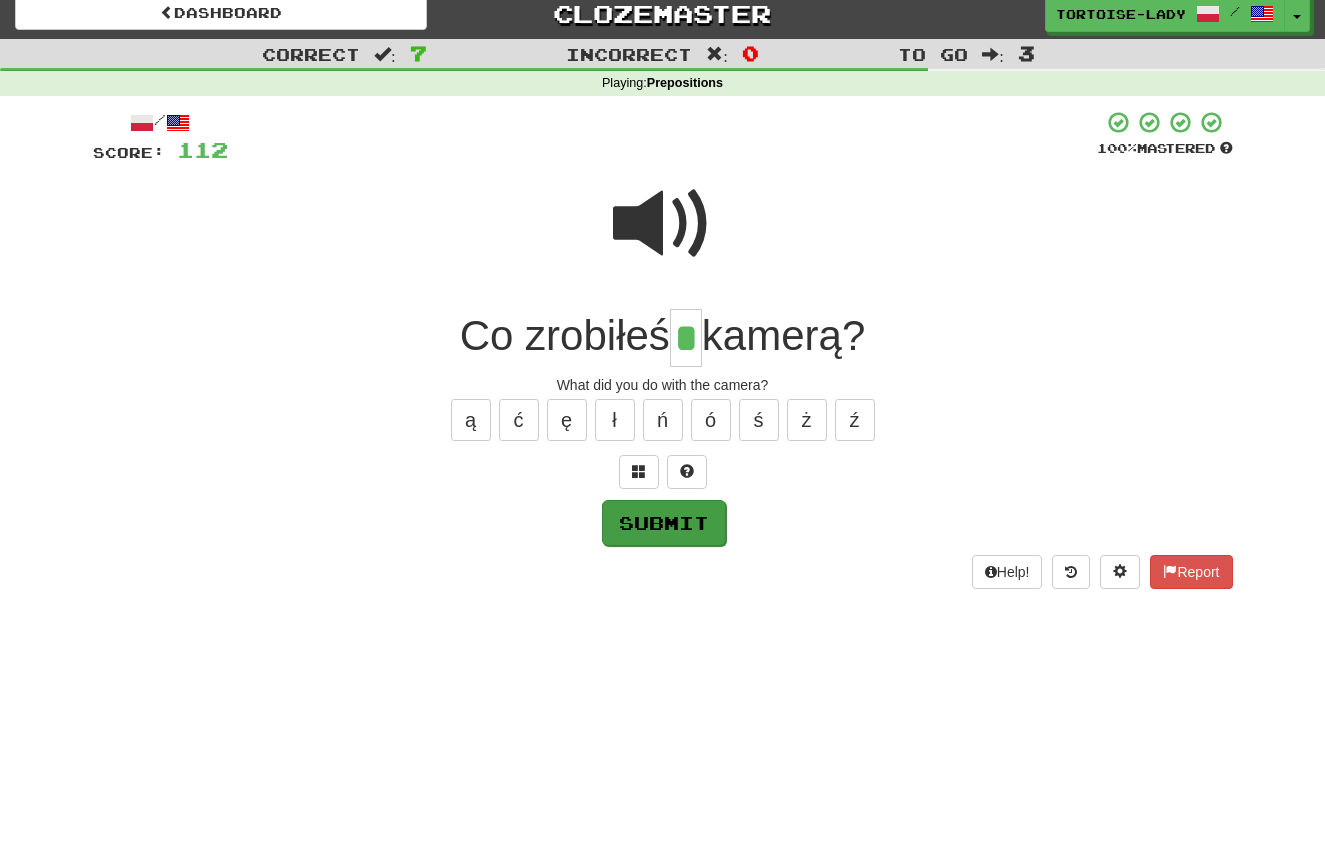 type on "*" 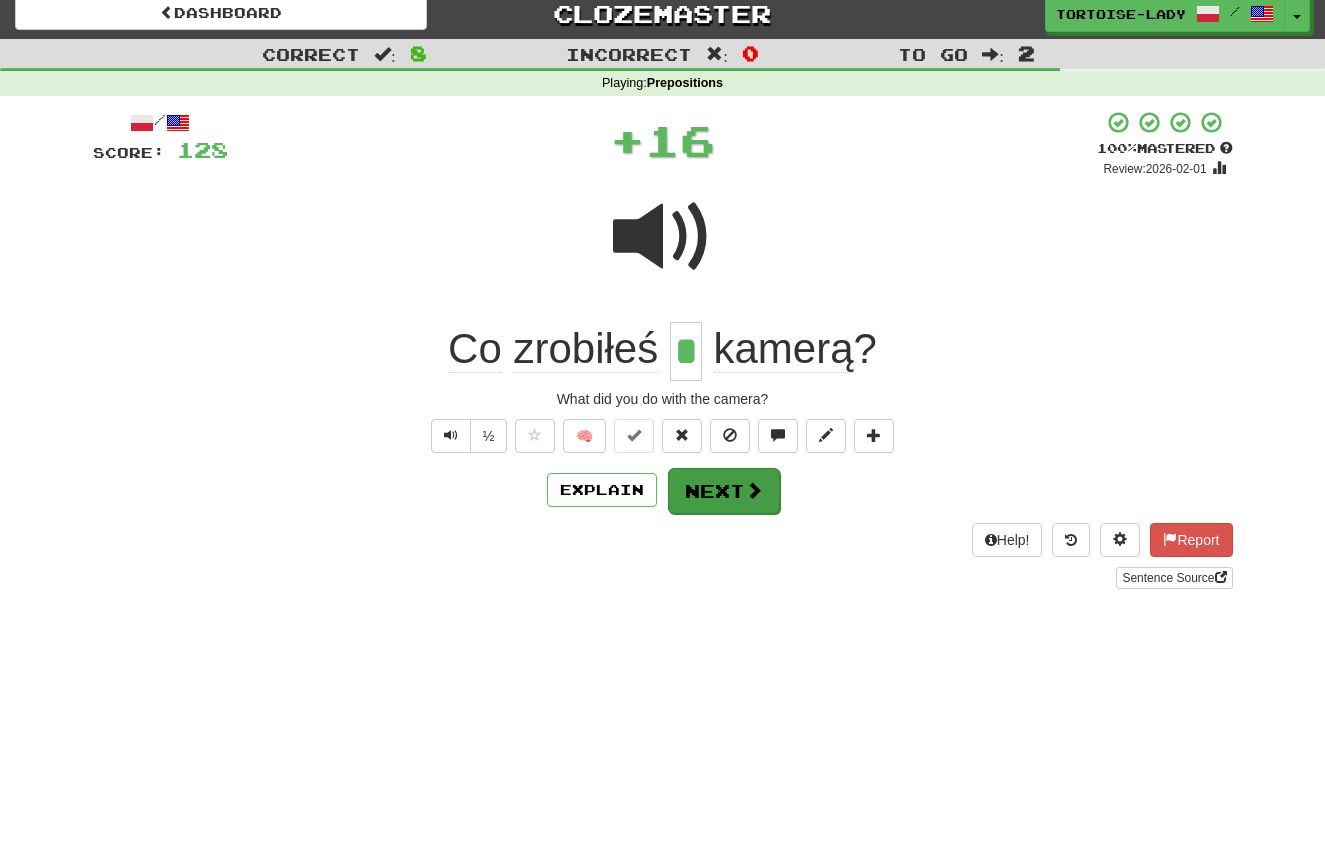 click on "Next" at bounding box center (724, 491) 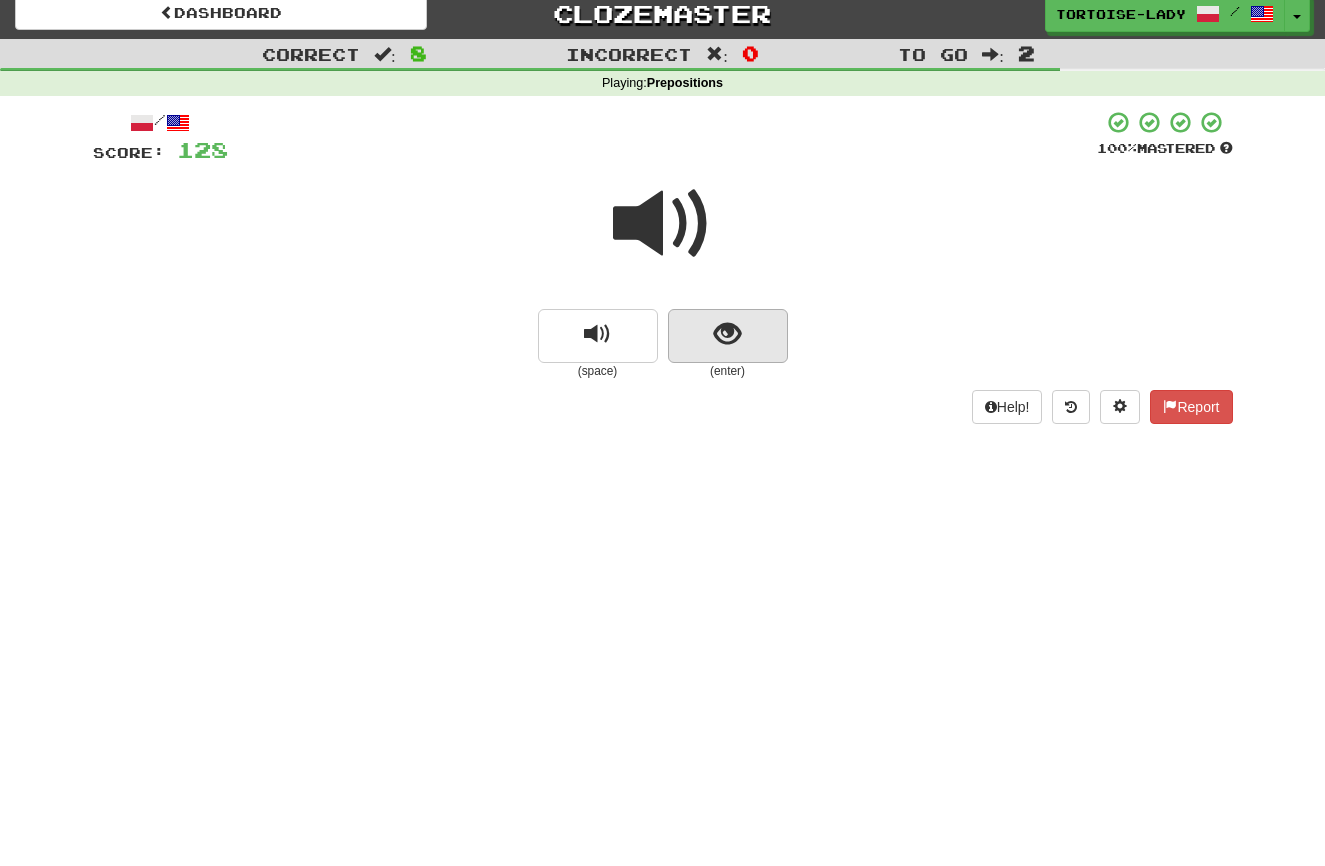 click at bounding box center (727, 334) 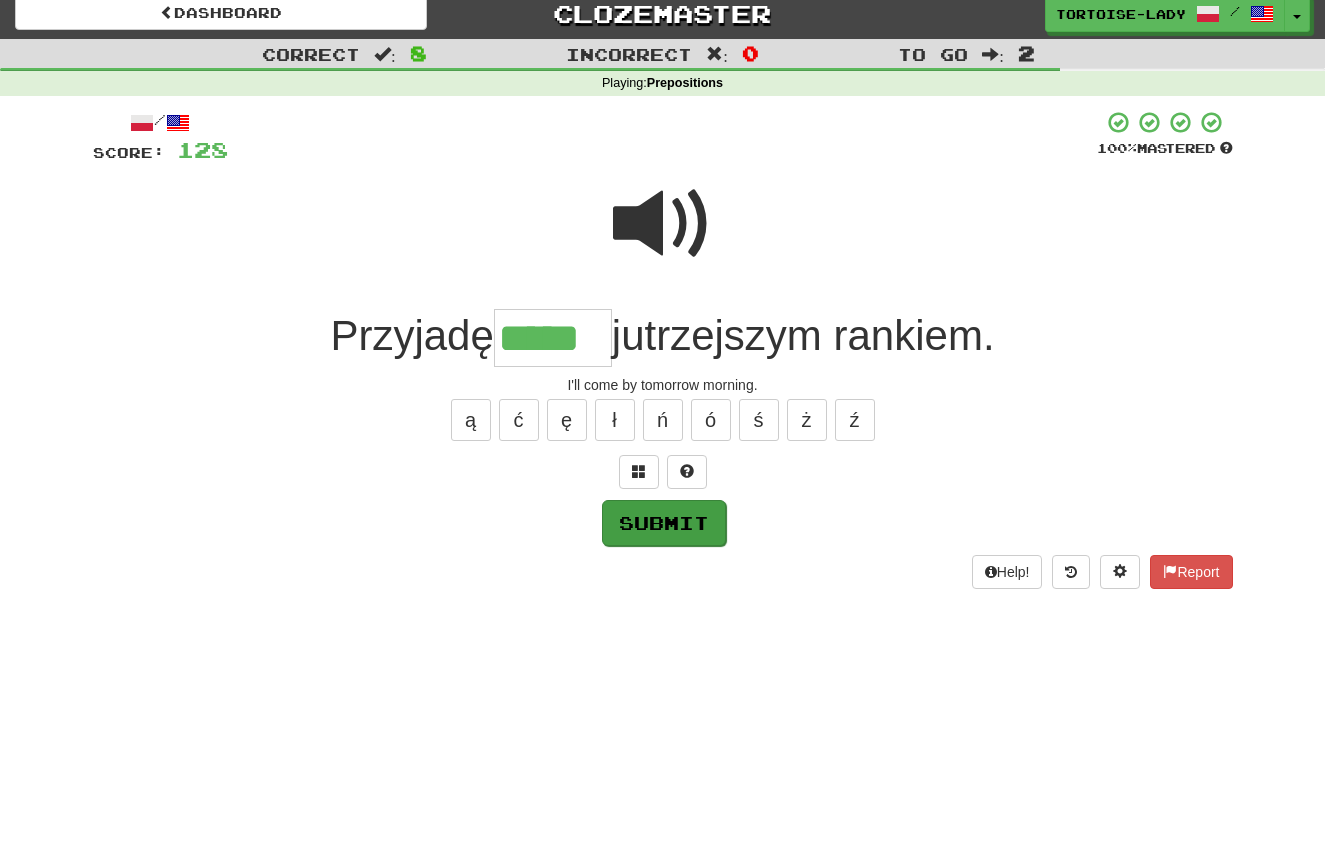 type on "*****" 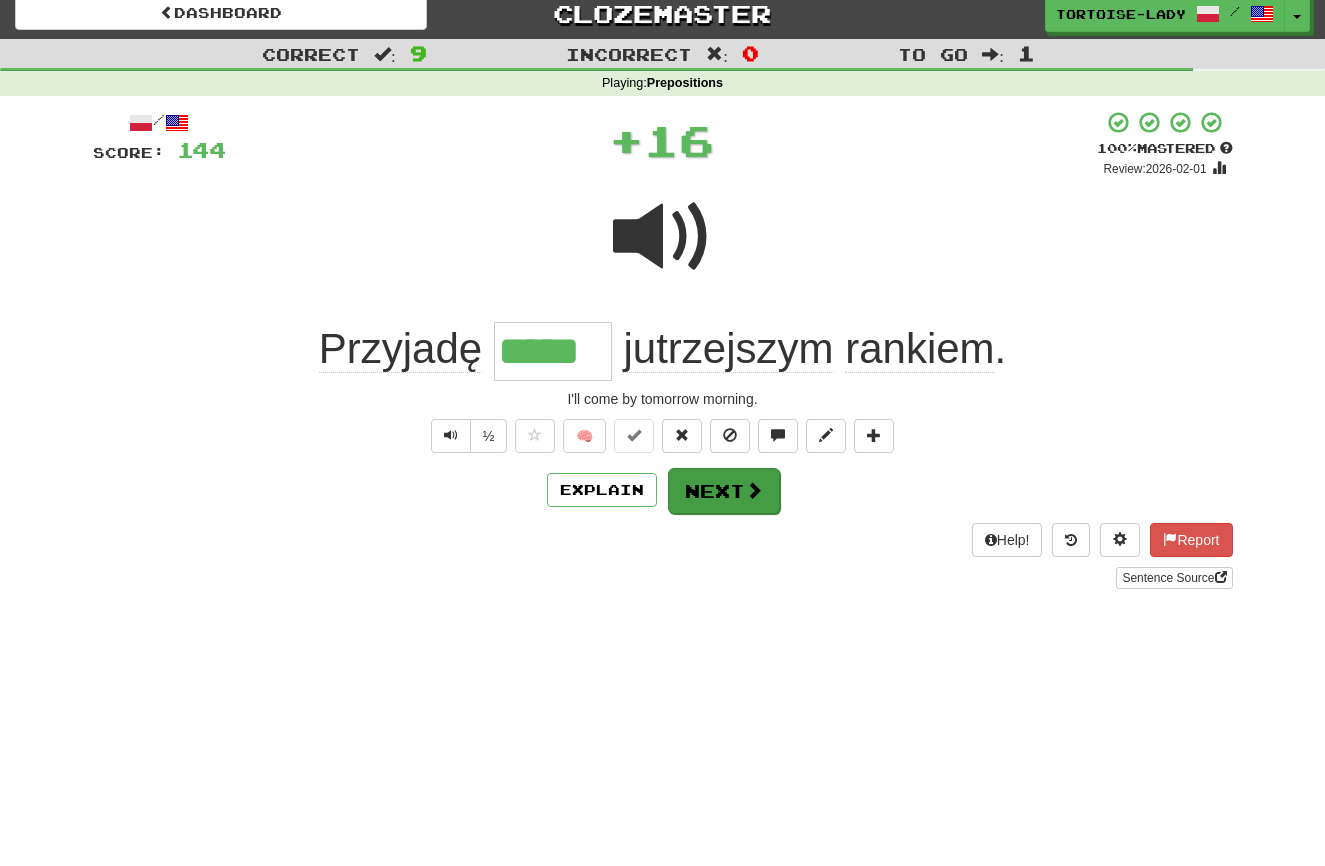 click on "Next" at bounding box center (724, 491) 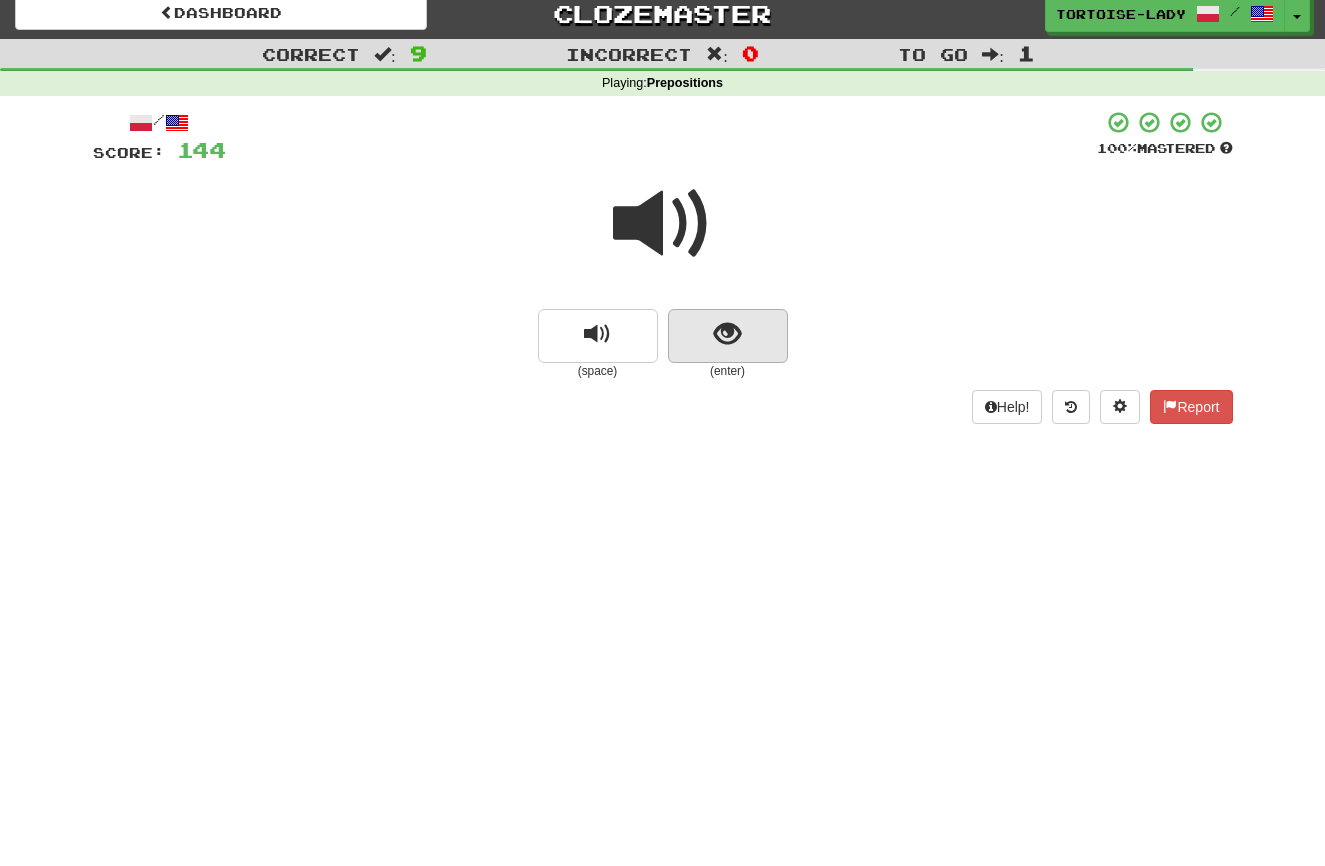 click at bounding box center [727, 334] 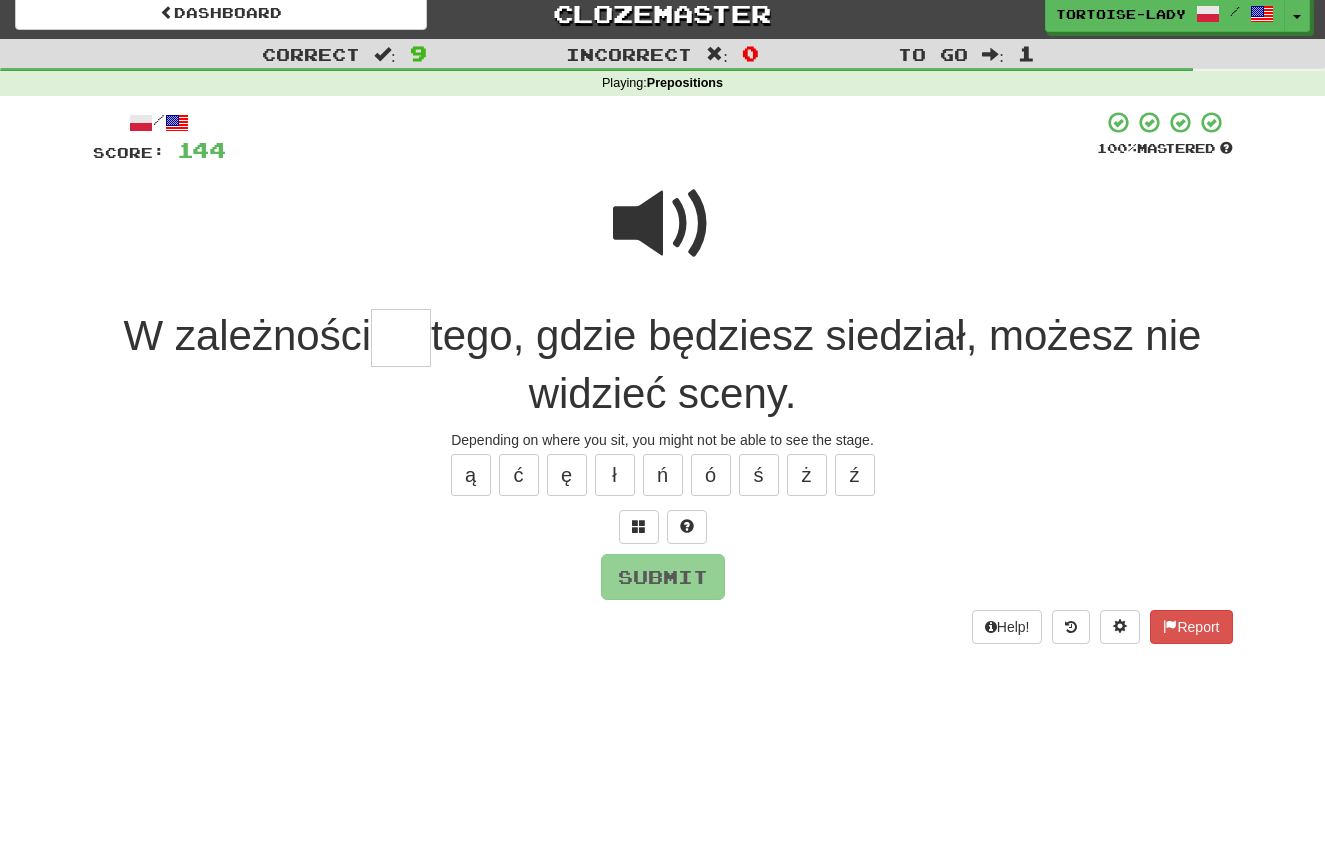 click at bounding box center [663, 224] 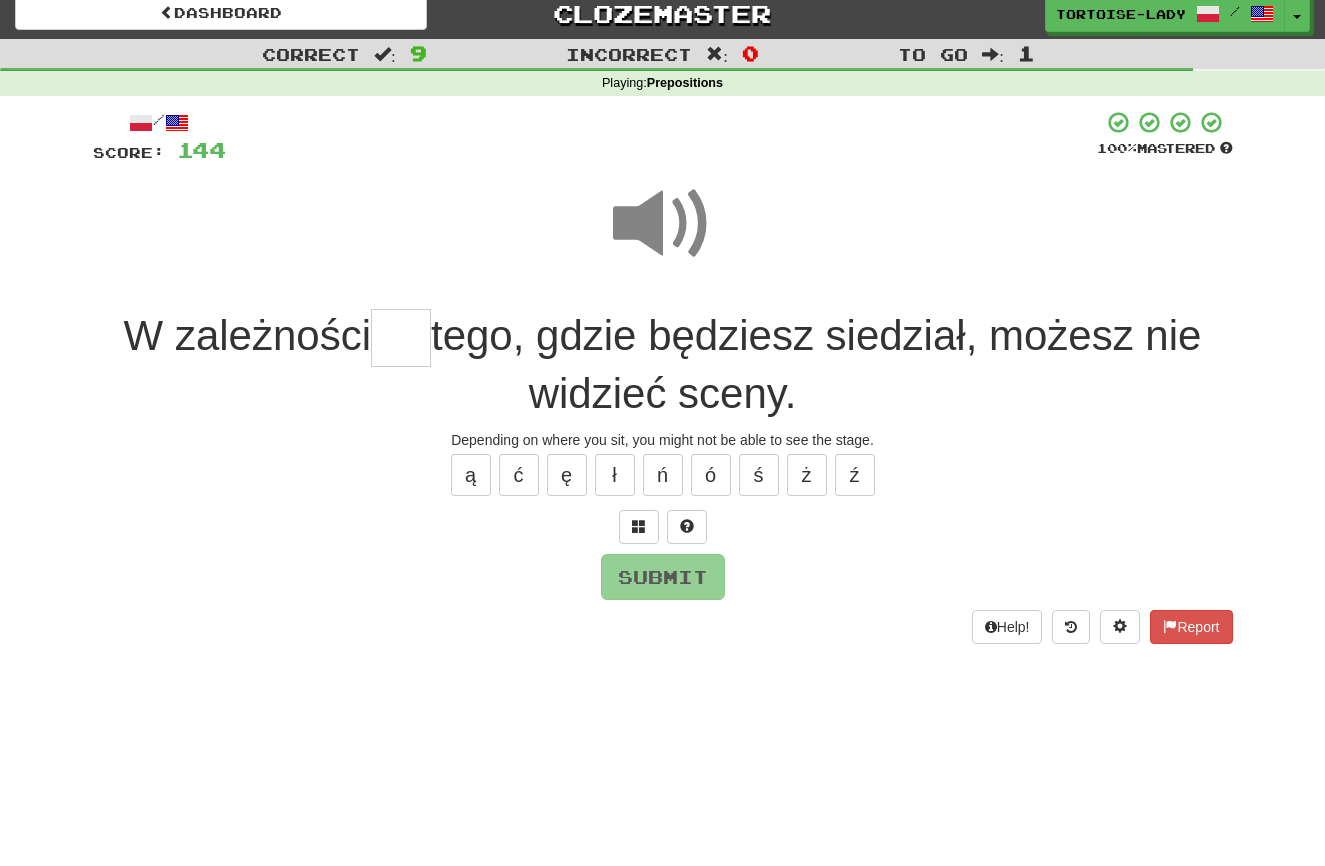 drag, startPoint x: 367, startPoint y: 352, endPoint x: 381, endPoint y: 349, distance: 14.3178215 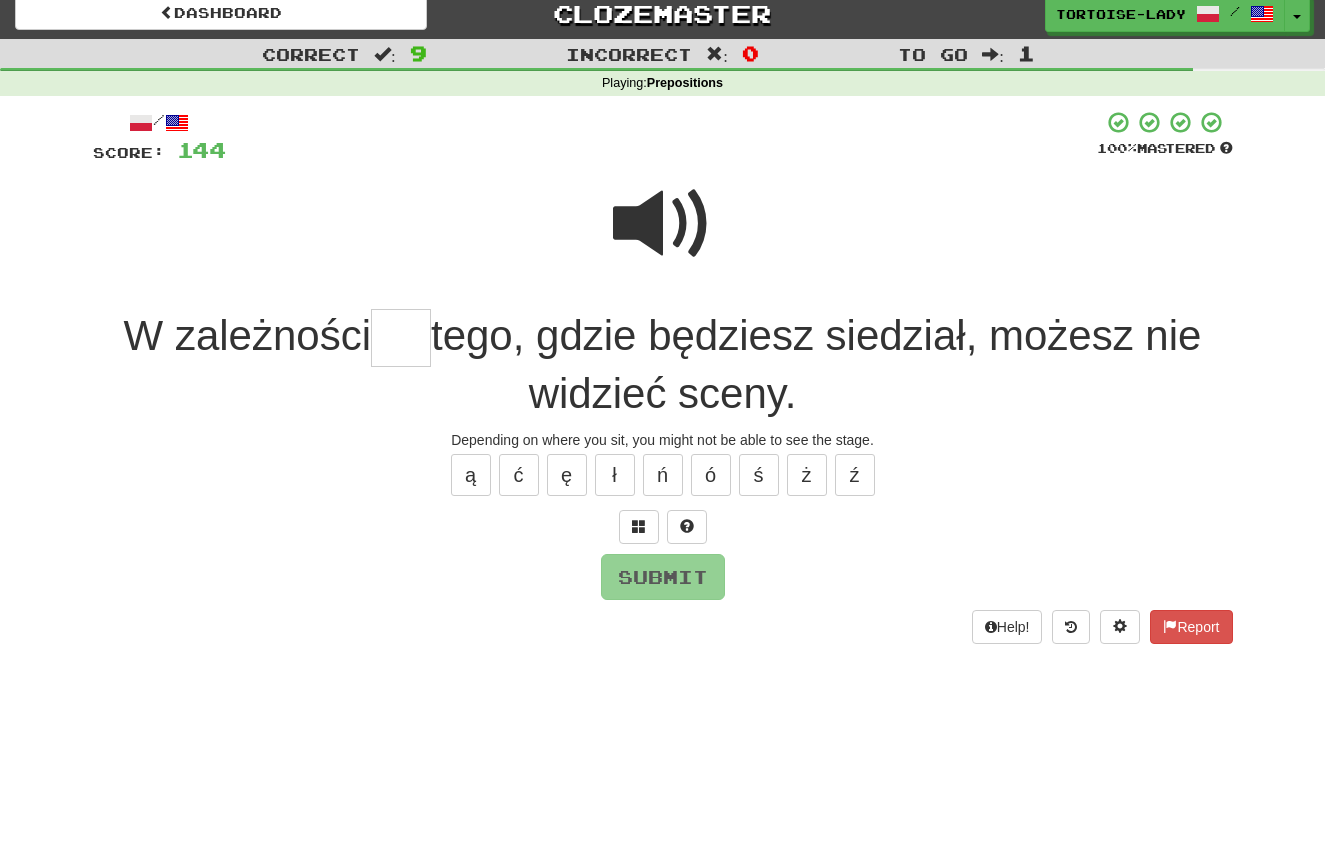 click at bounding box center (401, 338) 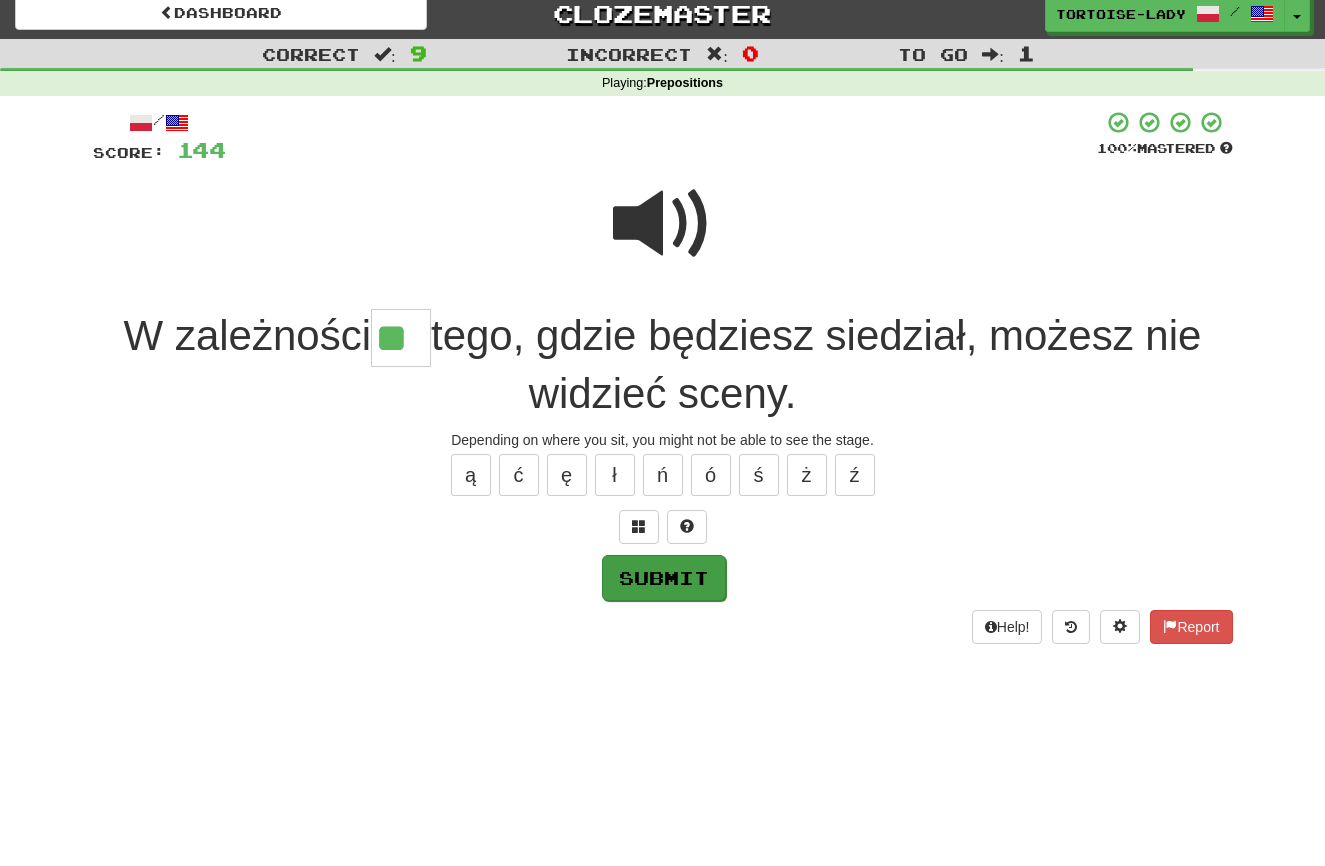 type on "**" 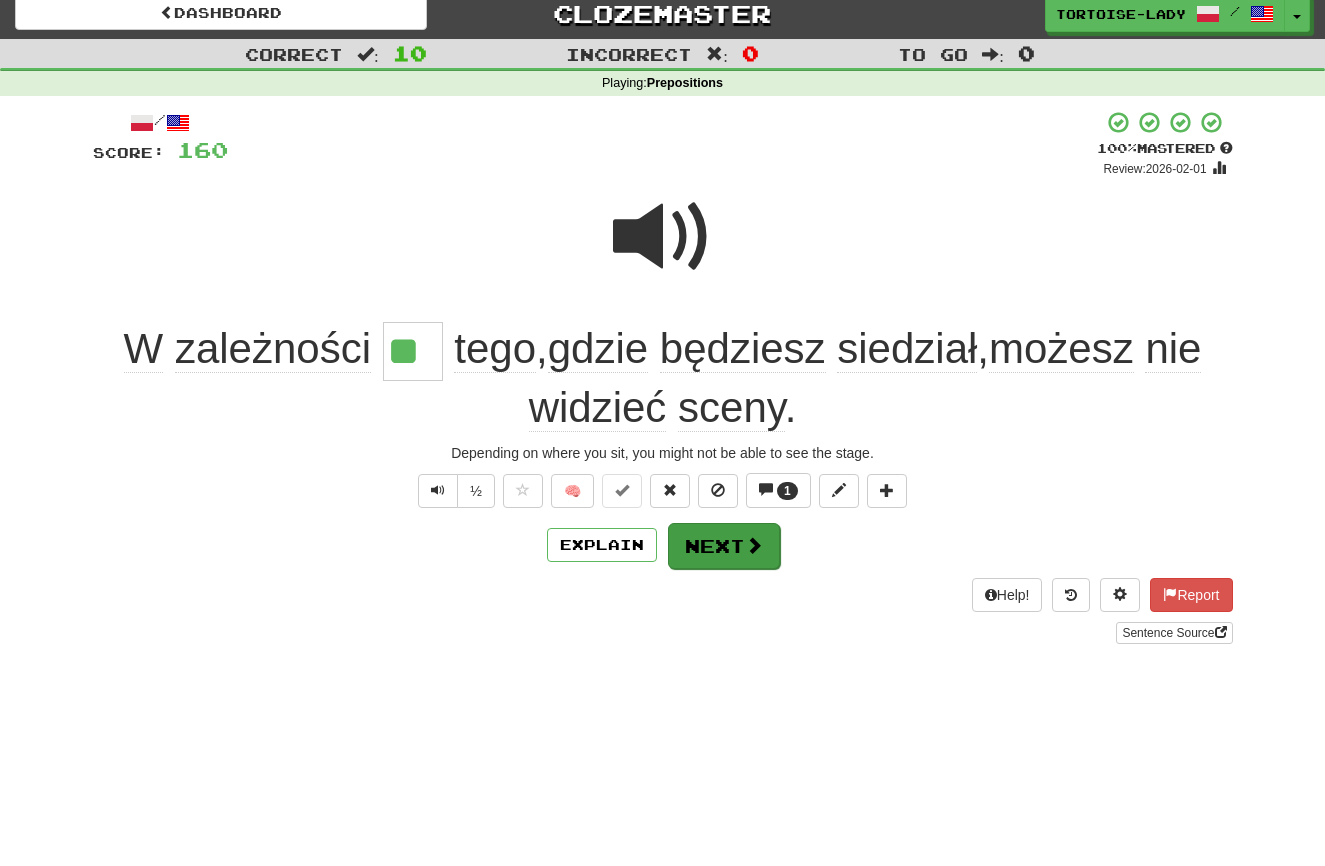 click on "Next" at bounding box center [724, 546] 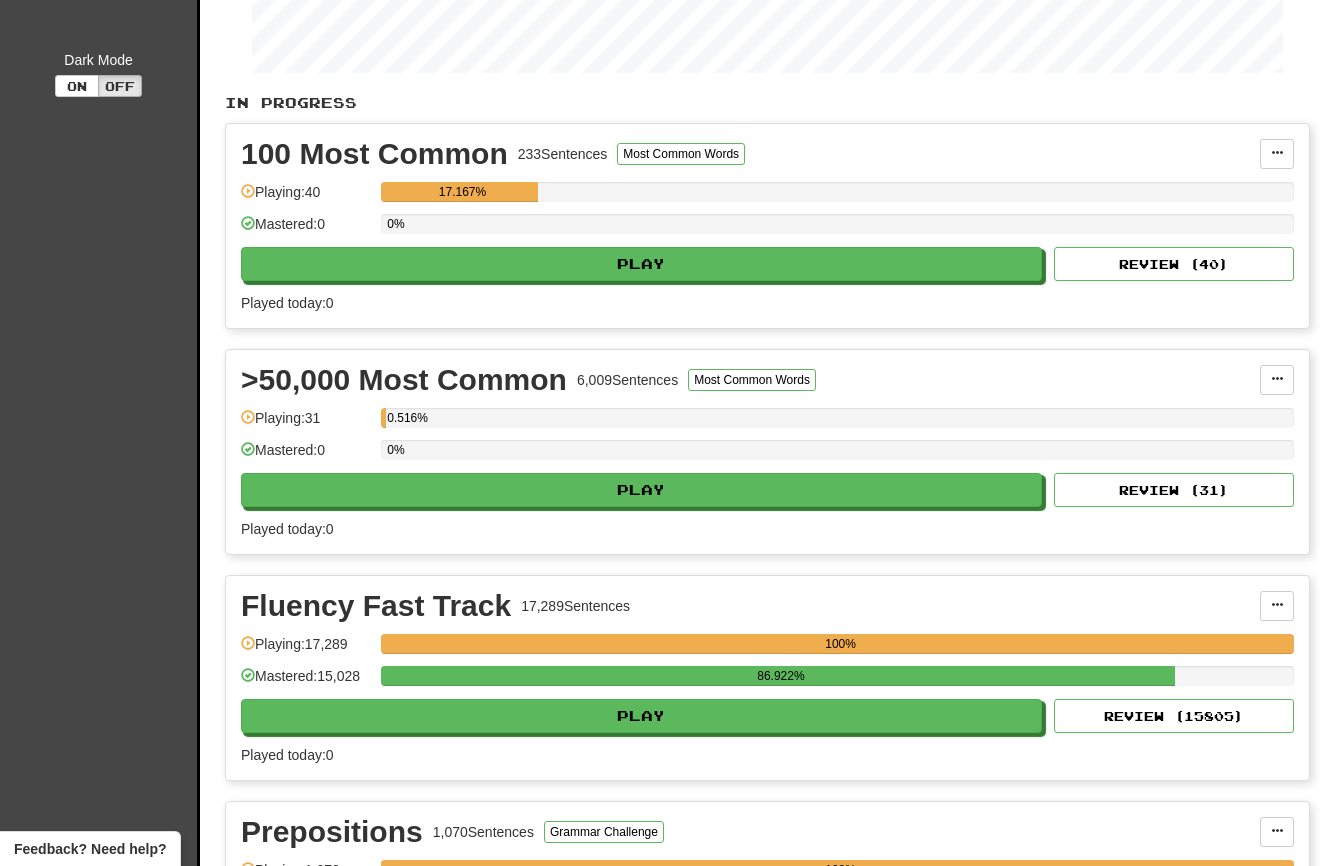 scroll, scrollTop: 392, scrollLeft: 0, axis: vertical 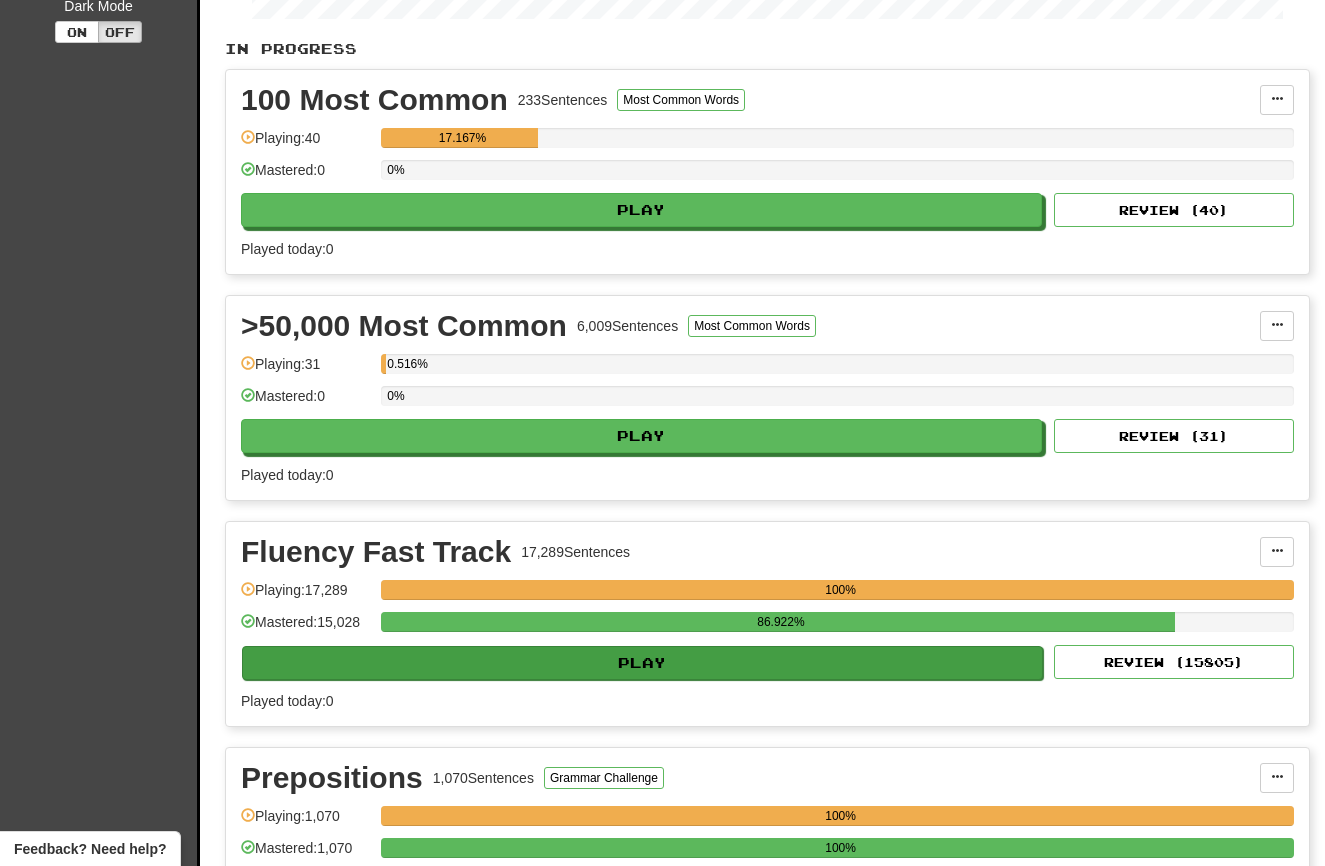 click on "Play" at bounding box center (642, 663) 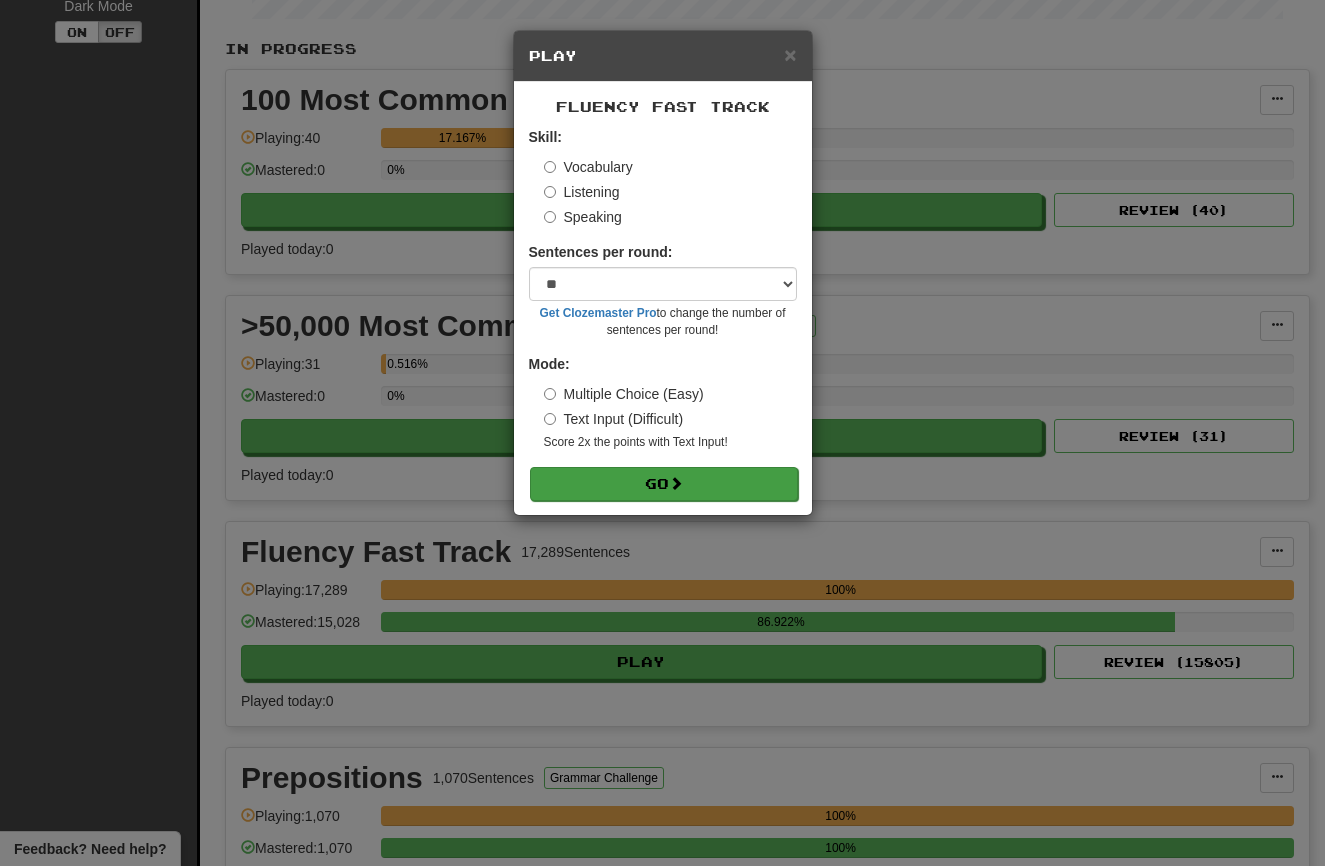 click on "Go" at bounding box center [664, 484] 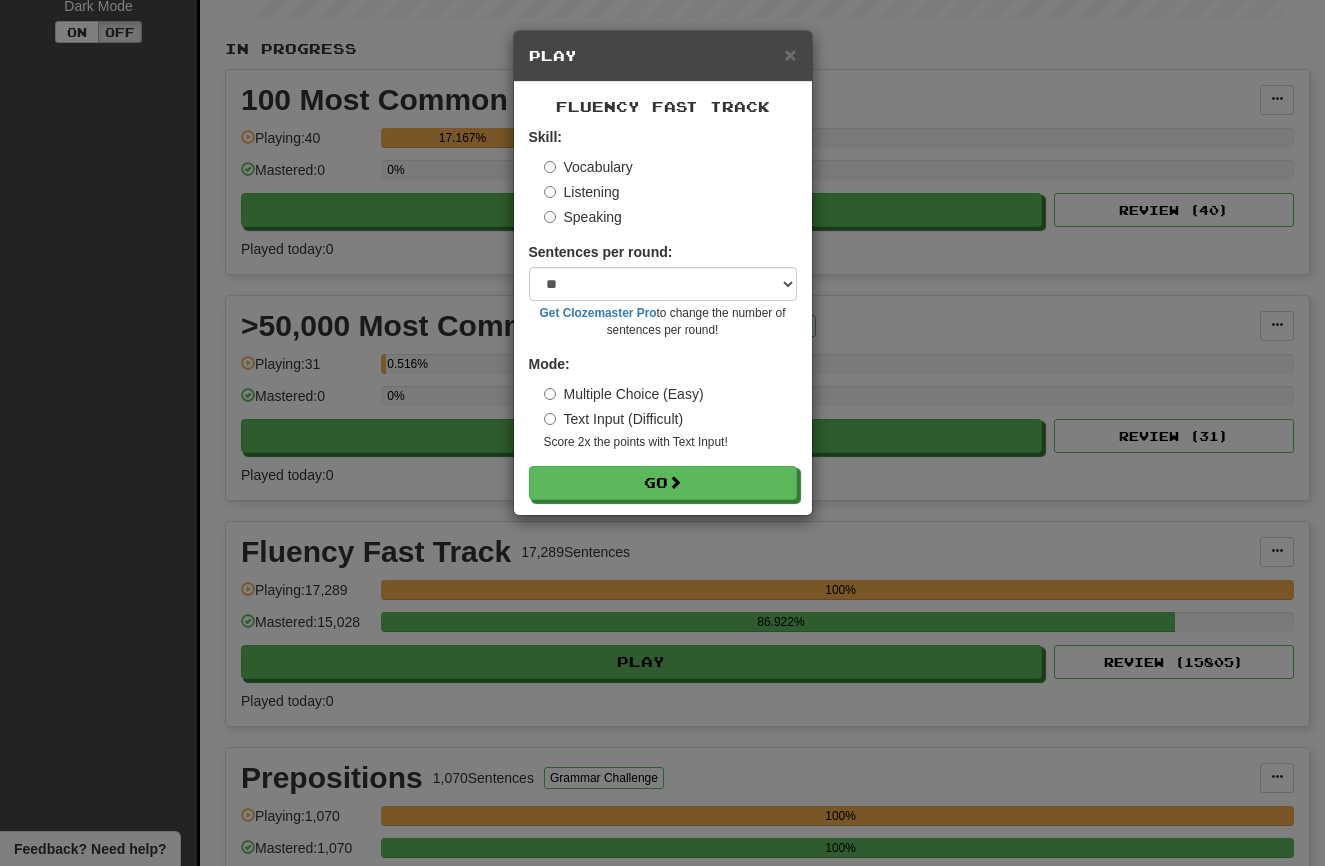 click on "× Play Fluency Fast Track Skill: Vocabulary Listening Speaking Sentences per round: * ** ** ** ** ** *** ******** Get Clozemaster Pro  to change the number of sentences per round! Mode: Multiple Choice (Easy) Text Input (Difficult) Score 2x the points with Text Input ! Go" at bounding box center [662, 433] 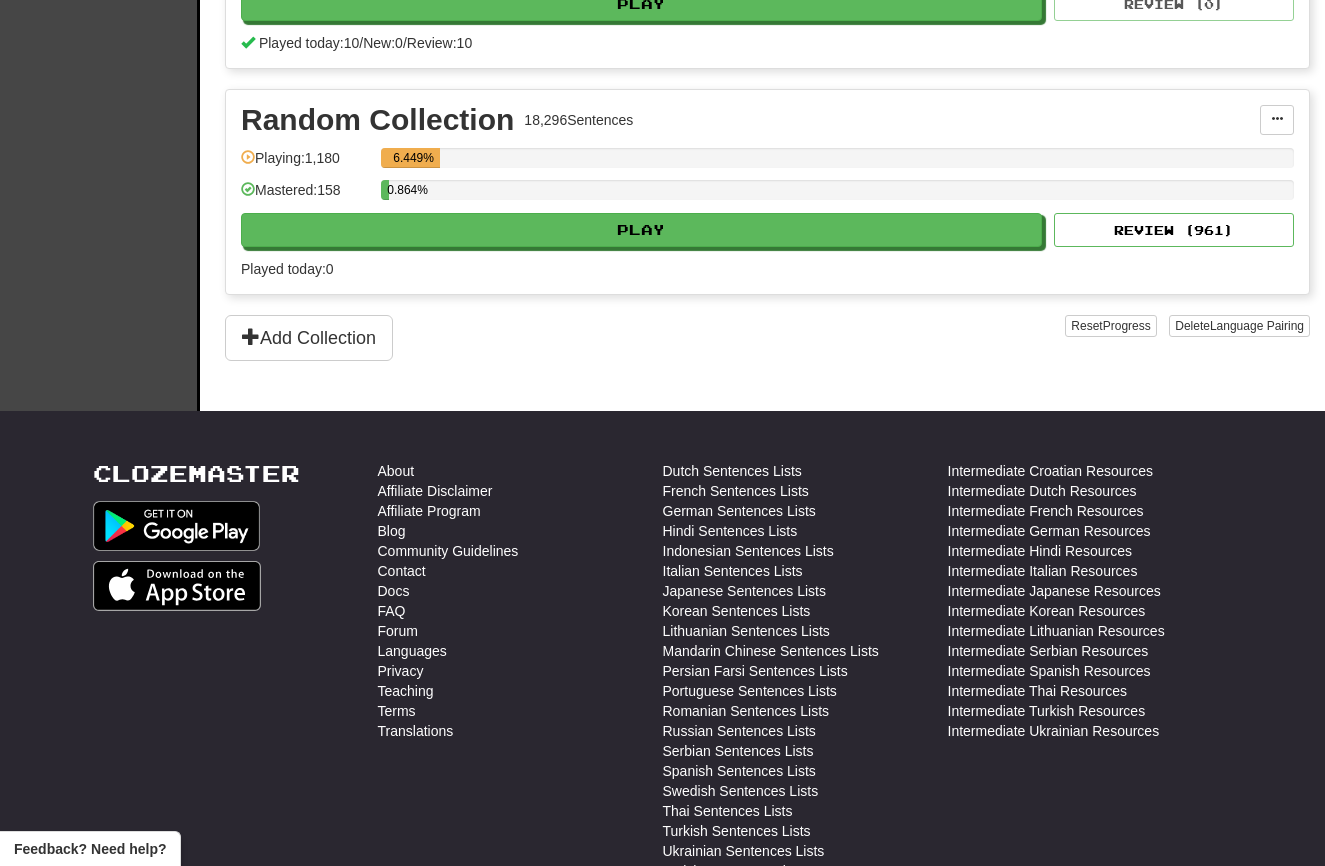 scroll, scrollTop: 1292, scrollLeft: 0, axis: vertical 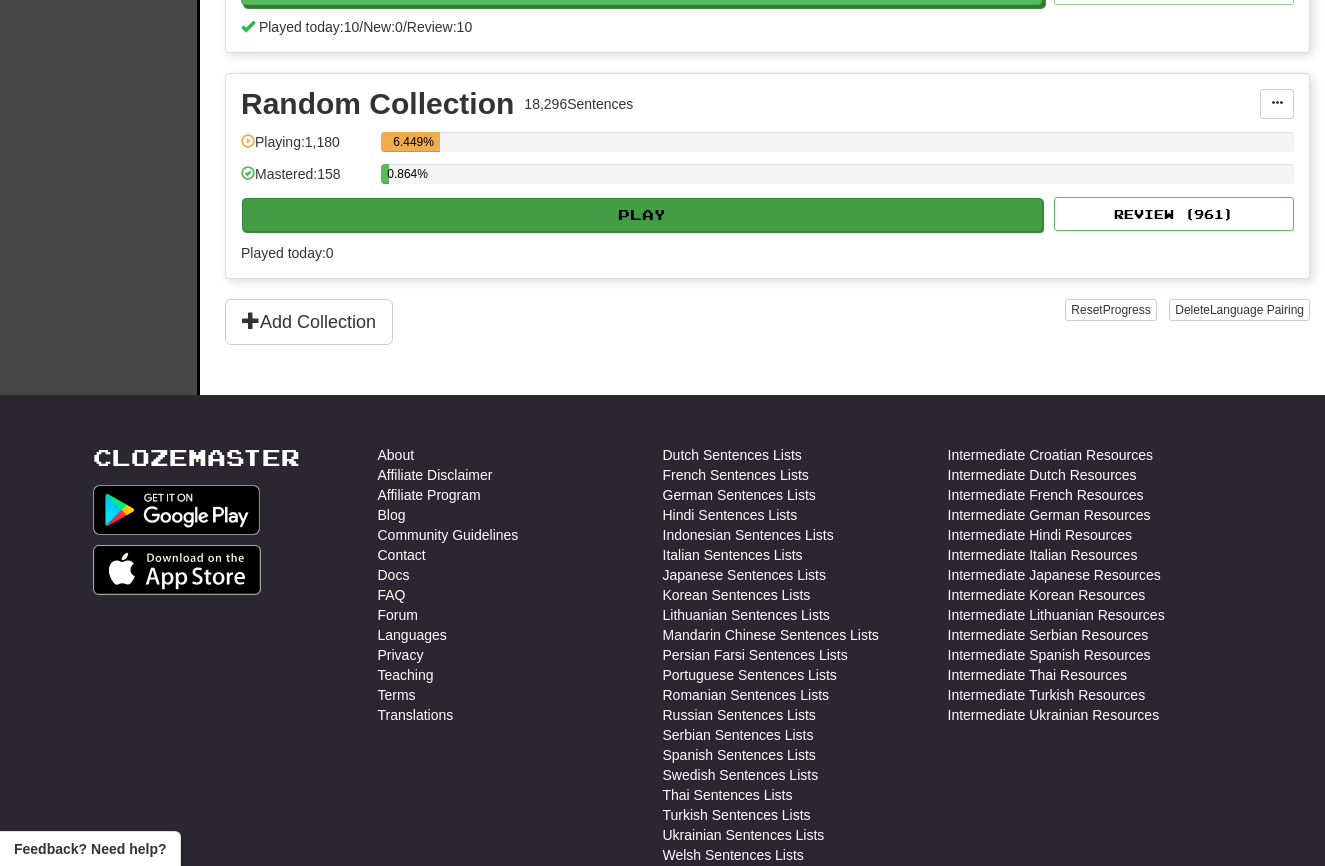 click on "Play" at bounding box center (642, 215) 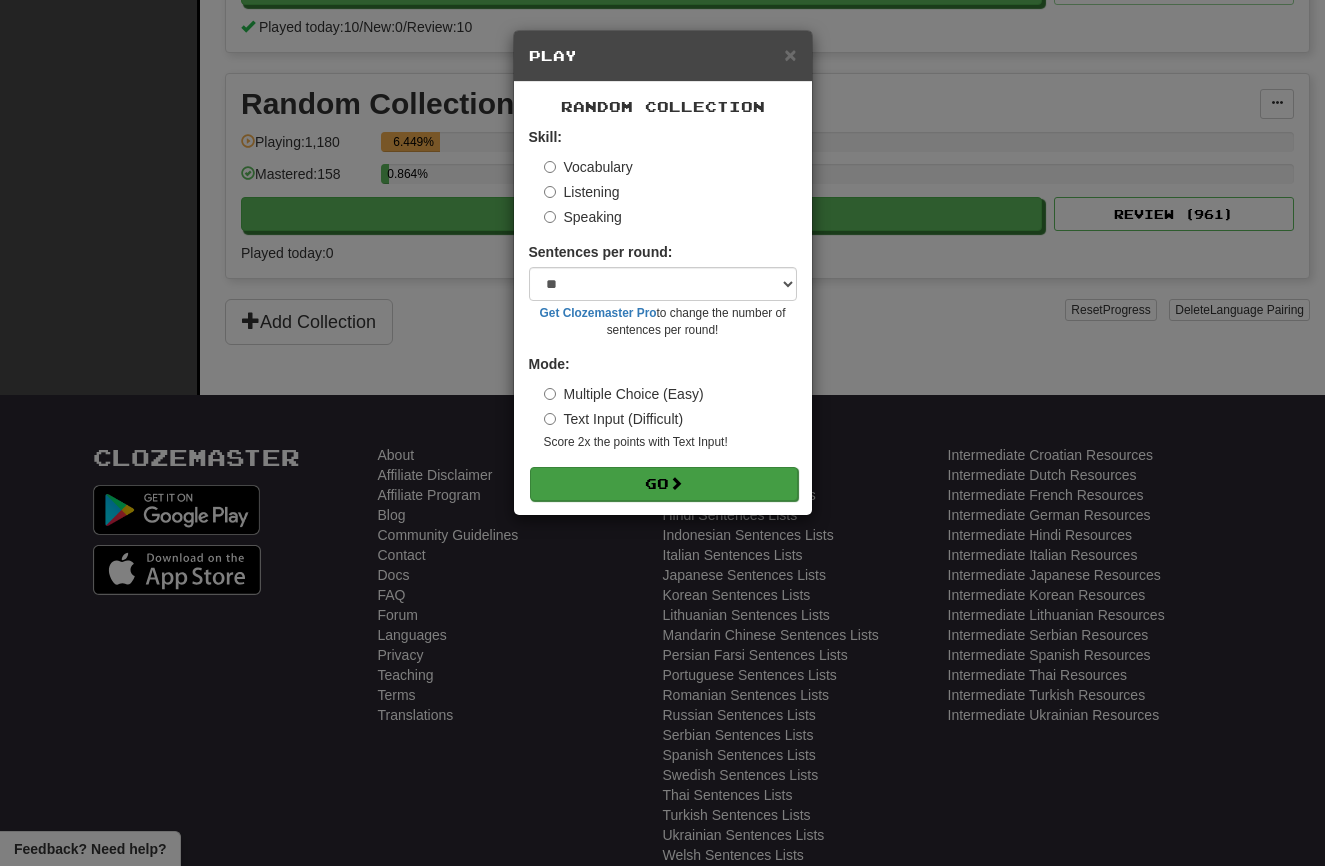 click on "Go" at bounding box center [664, 484] 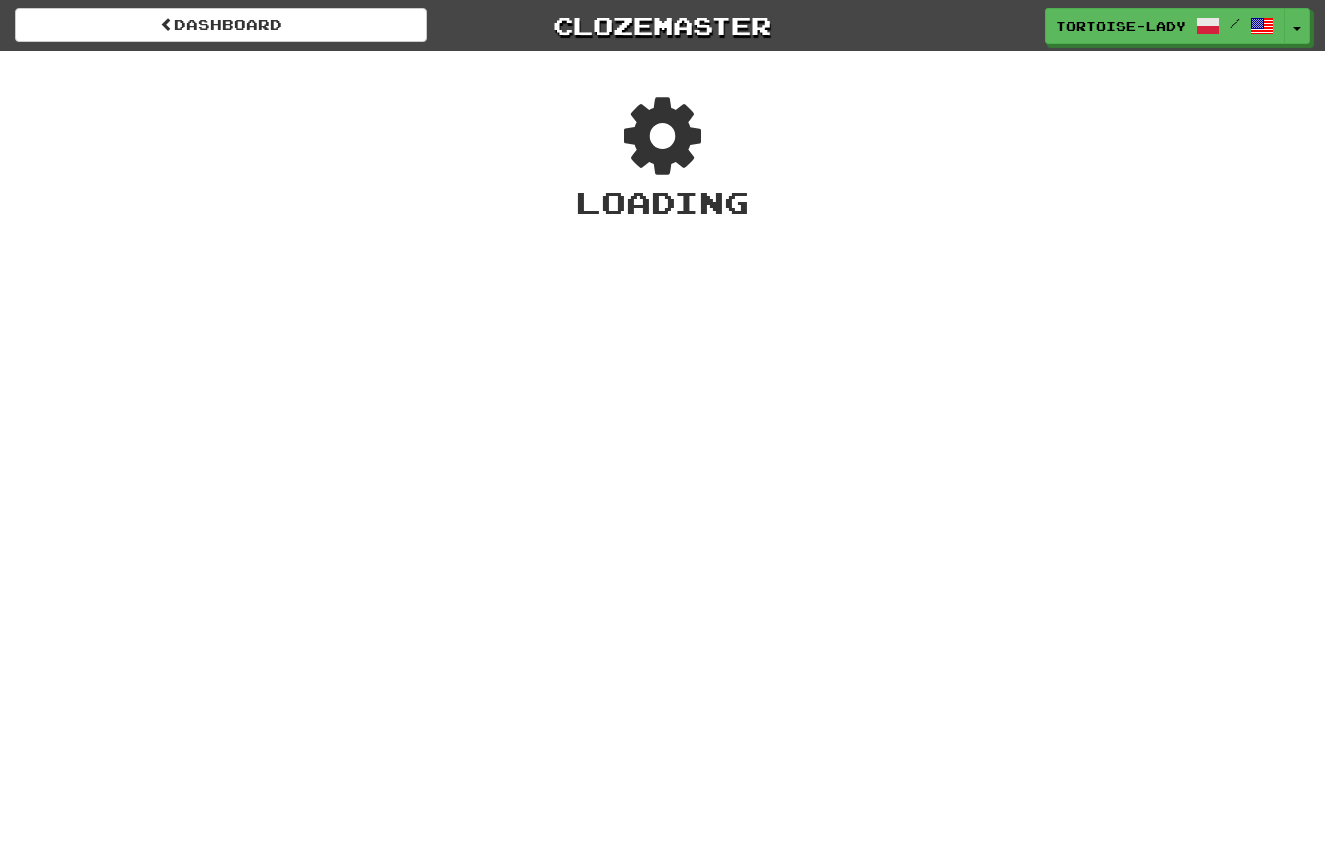 scroll, scrollTop: 0, scrollLeft: 0, axis: both 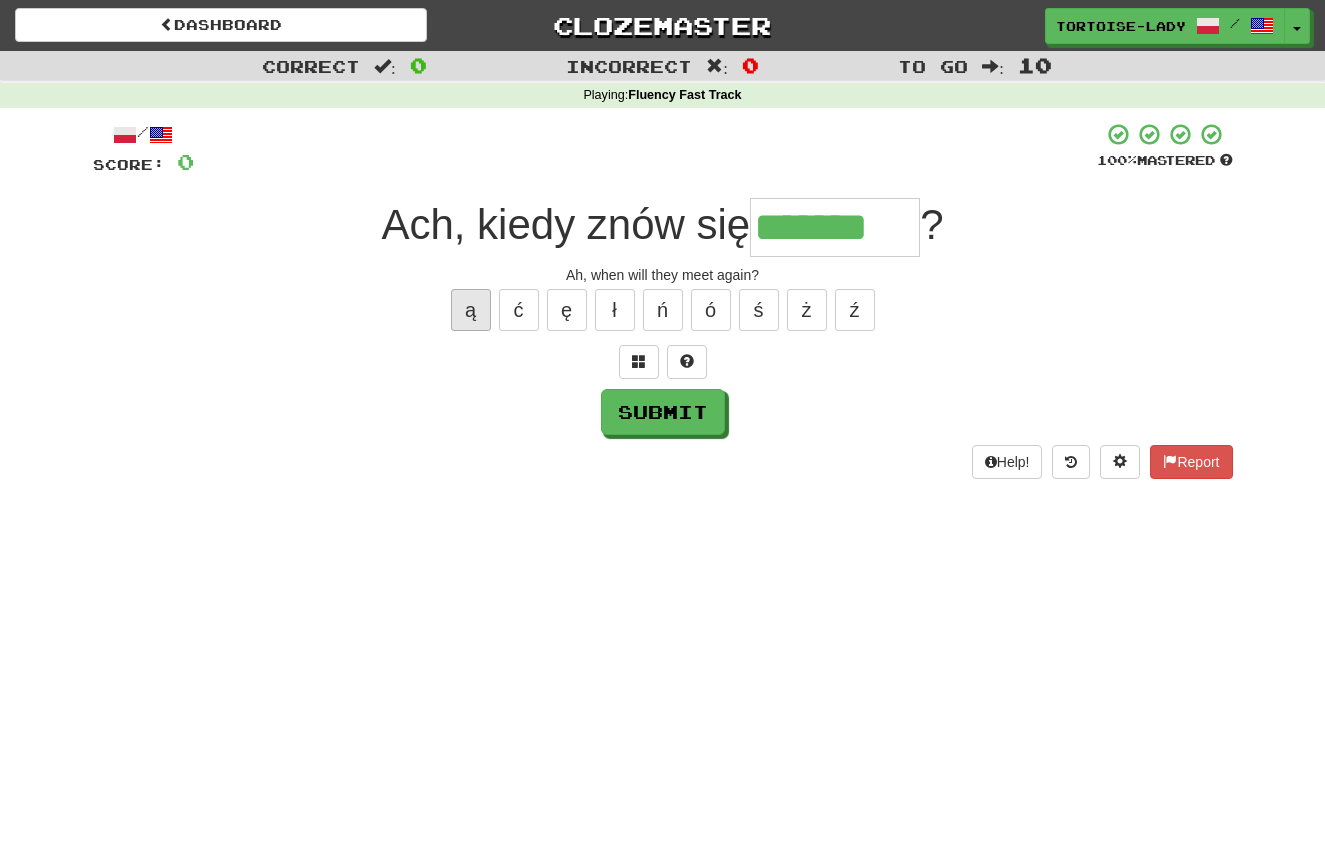 click on "ą" at bounding box center (471, 310) 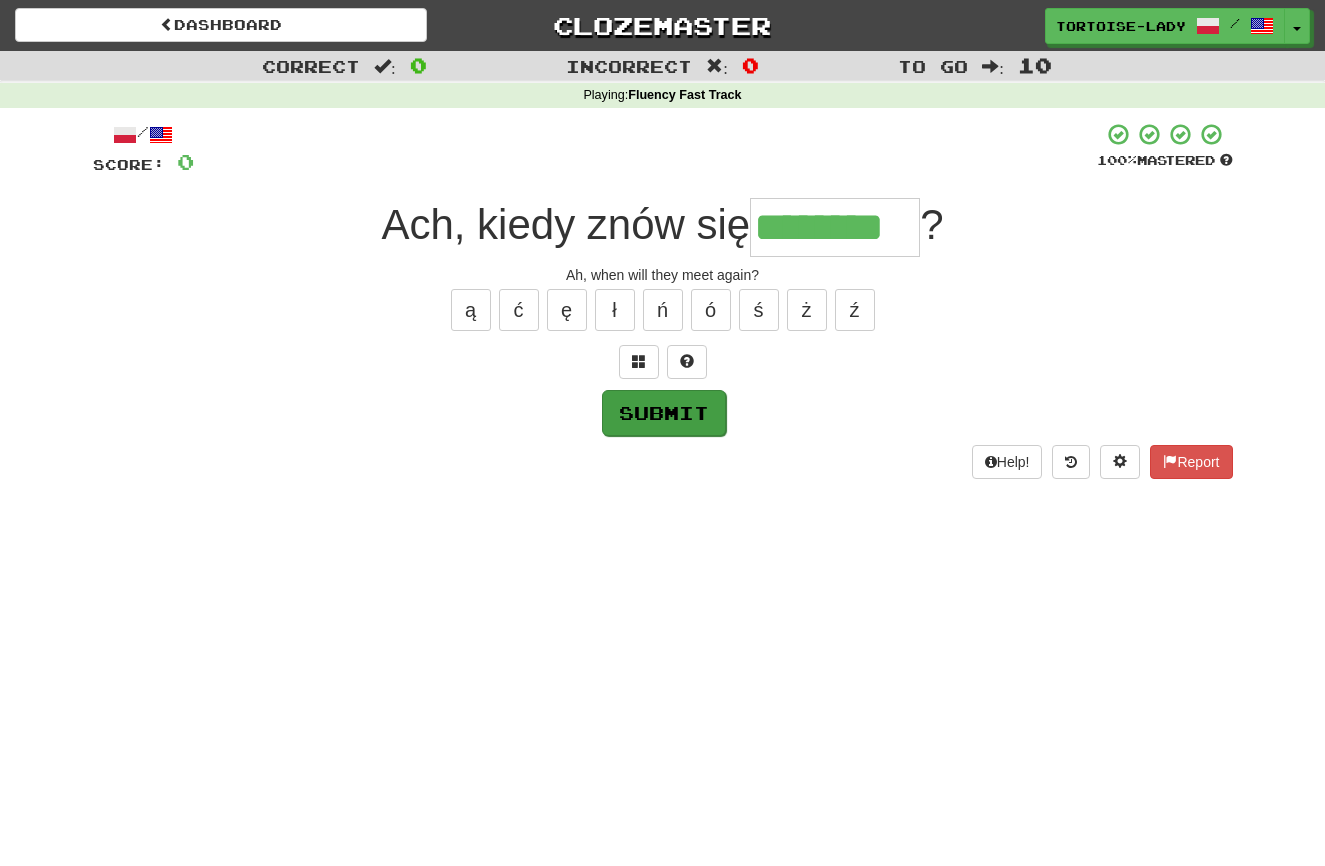 click on "Submit" at bounding box center [664, 413] 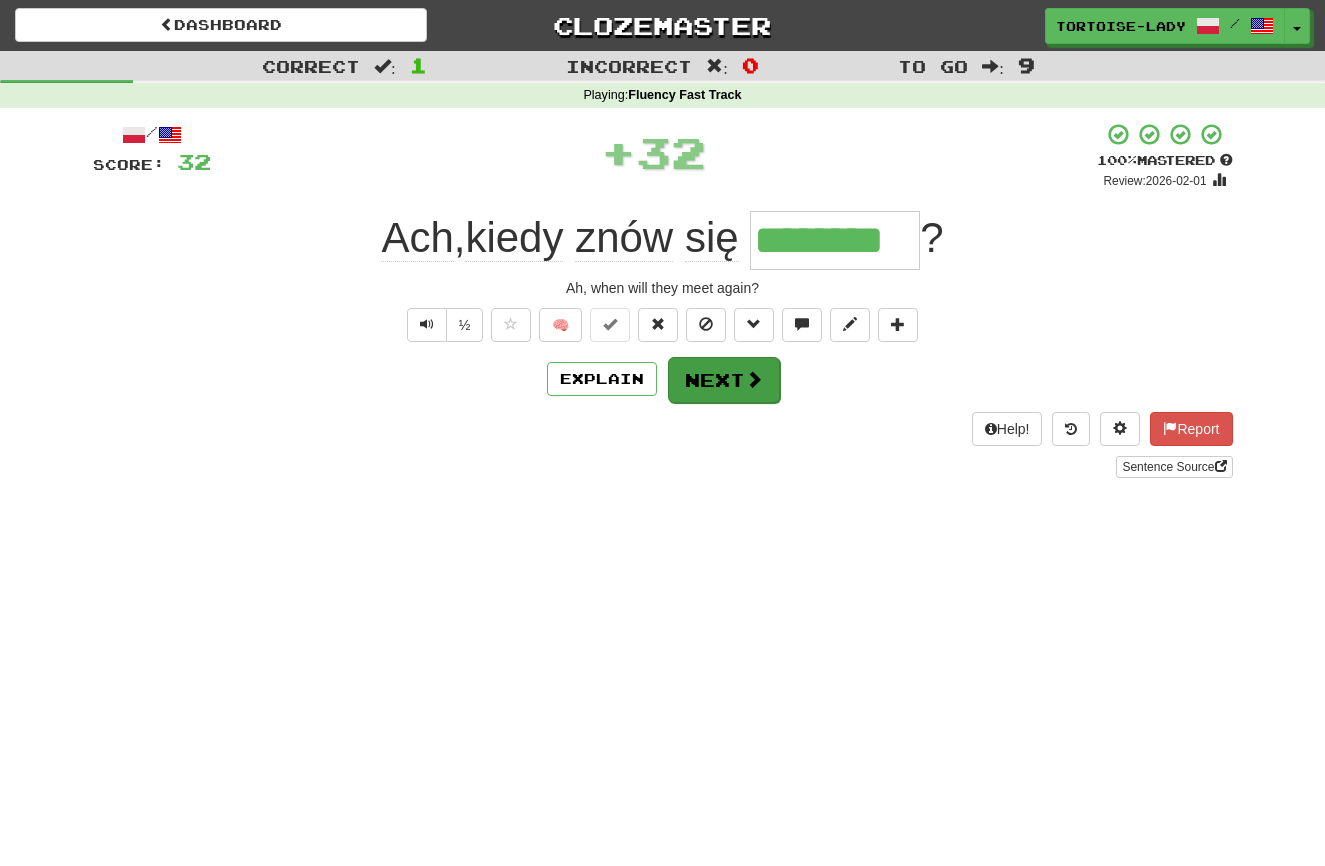 click on "Next" at bounding box center (724, 380) 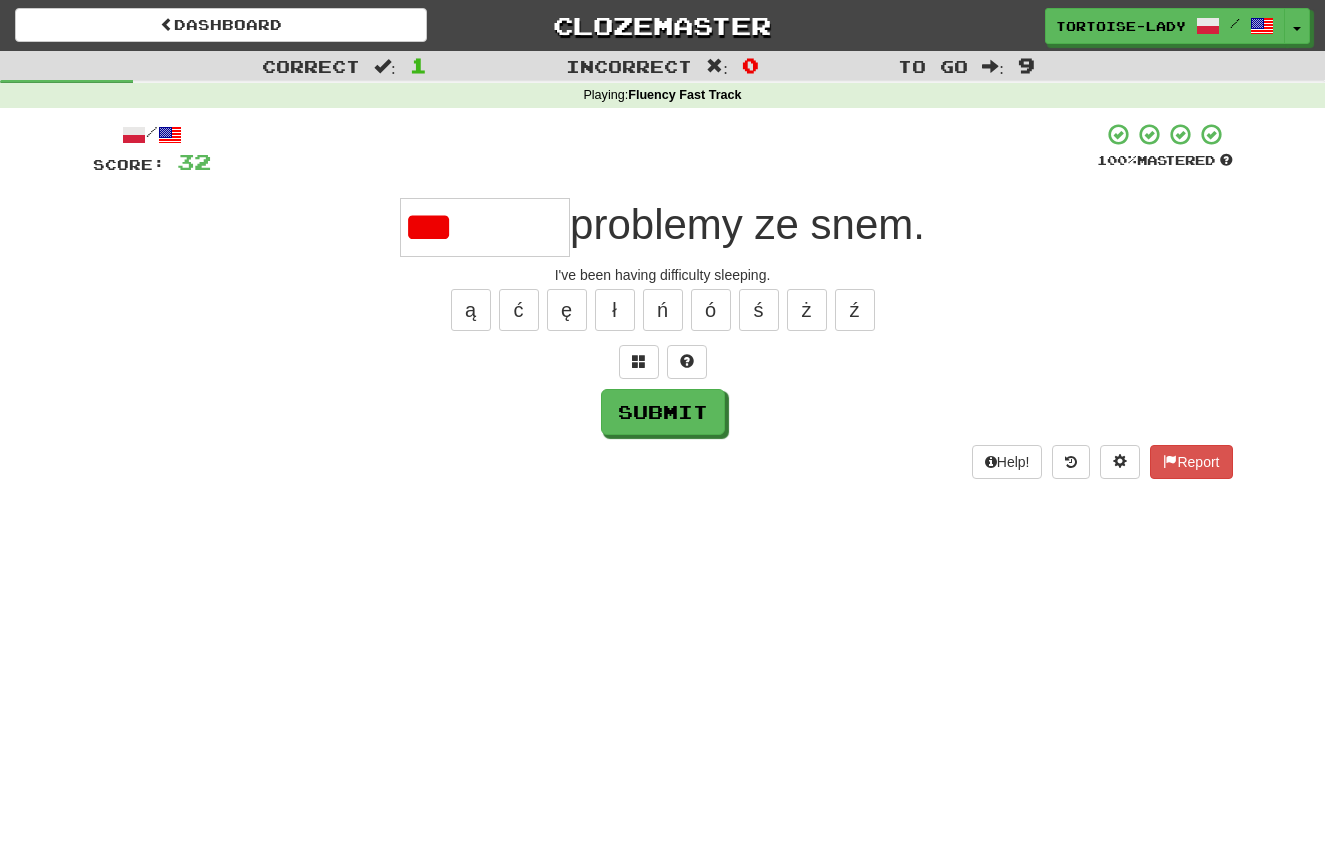 scroll, scrollTop: 0, scrollLeft: 0, axis: both 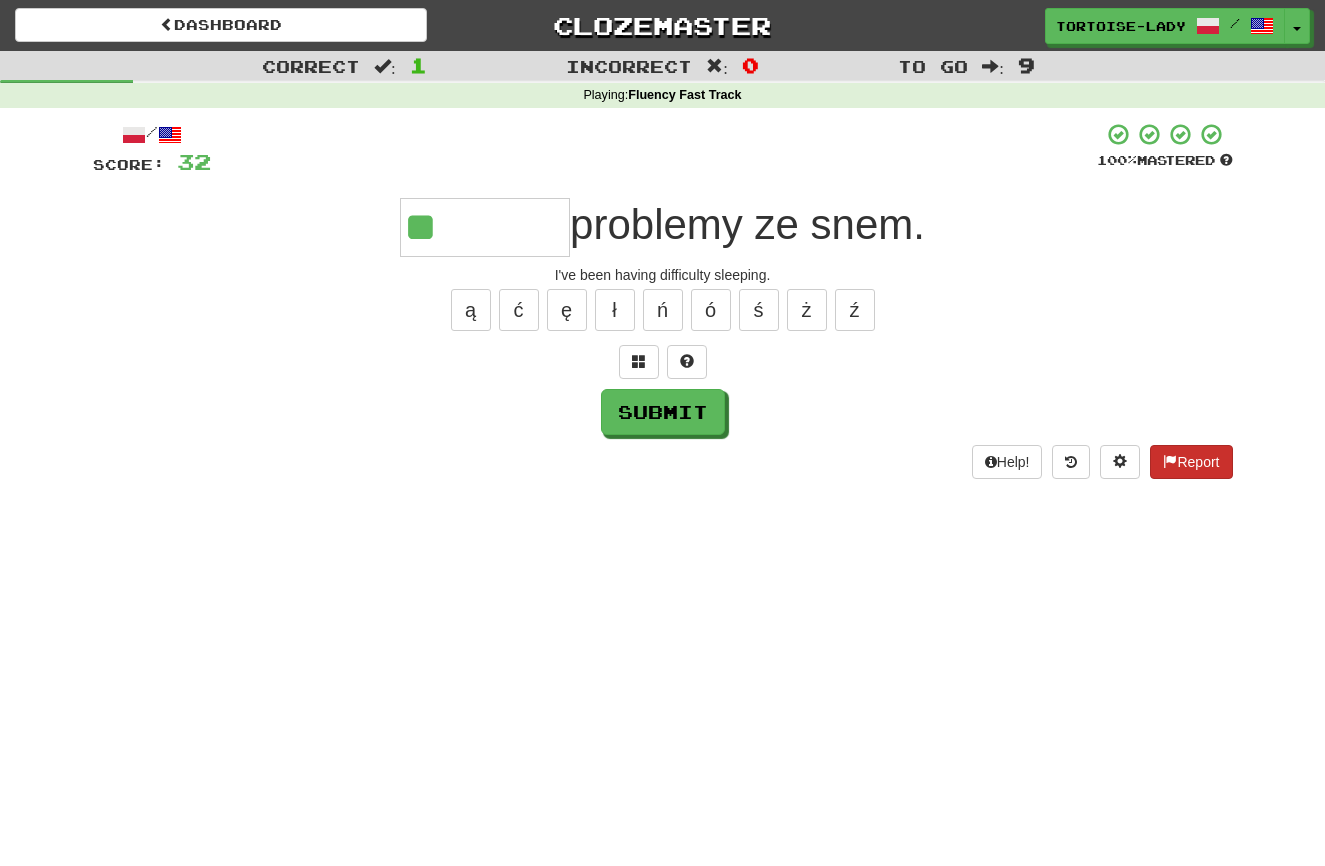 click on "Report" at bounding box center (1191, 462) 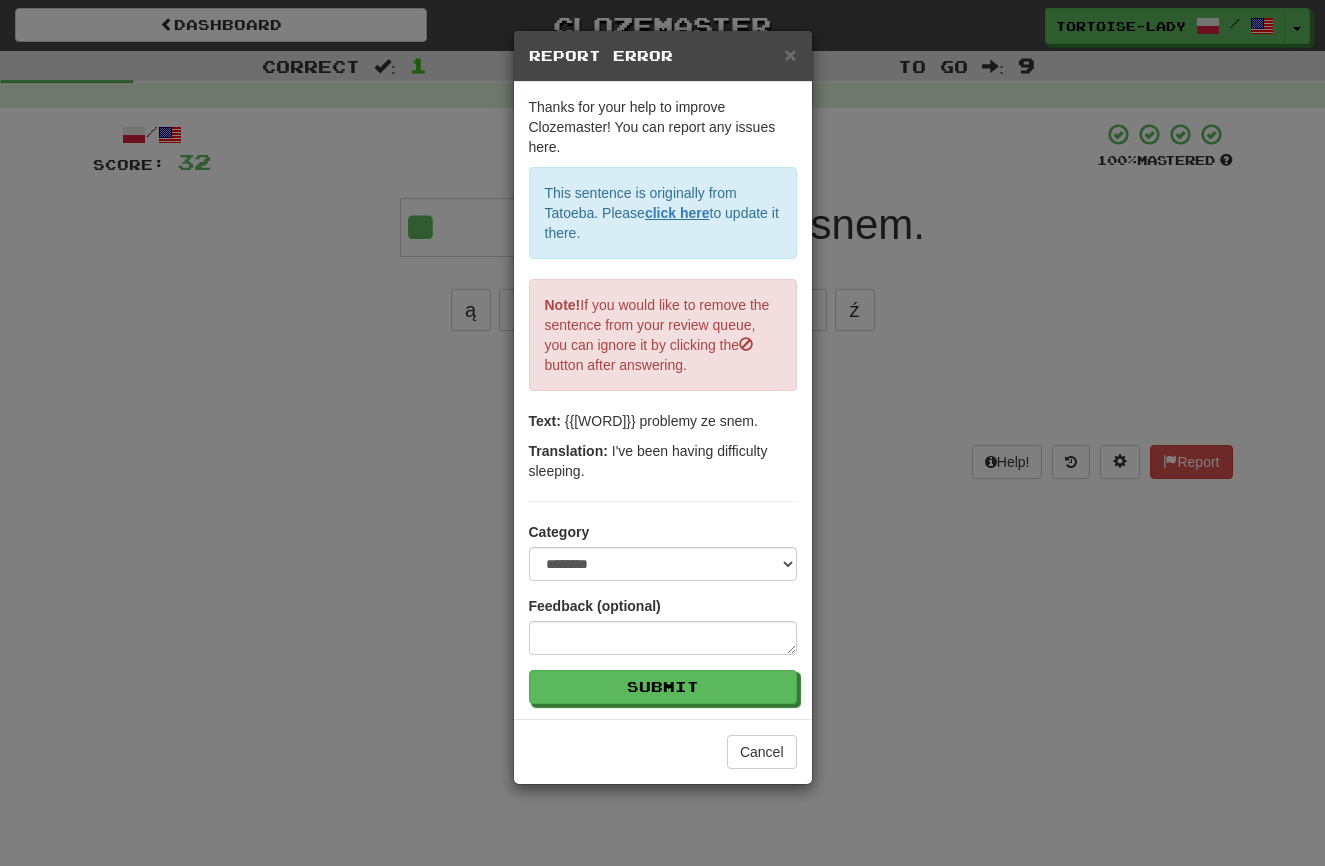 click on "×" at bounding box center (790, 54) 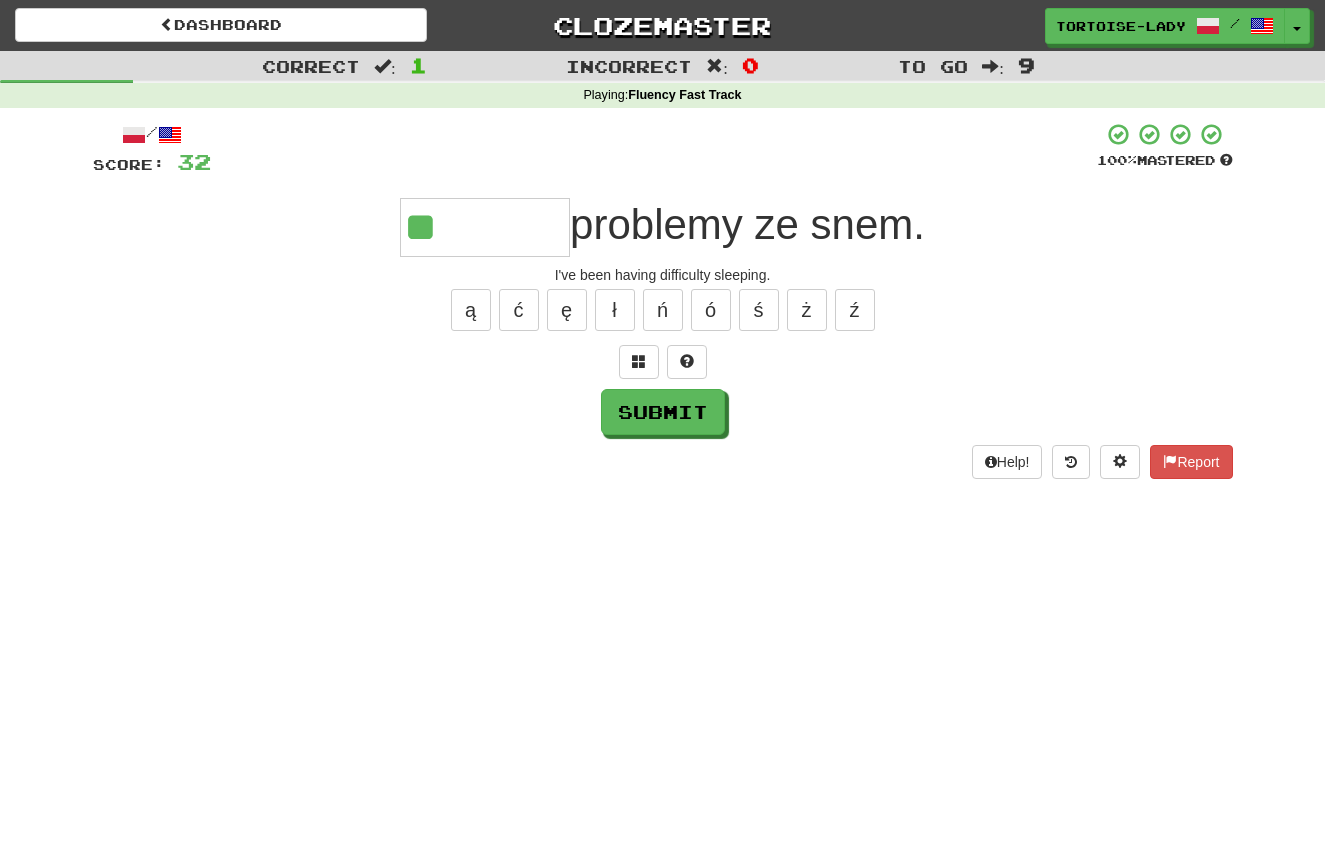 click on "**" at bounding box center [485, 227] 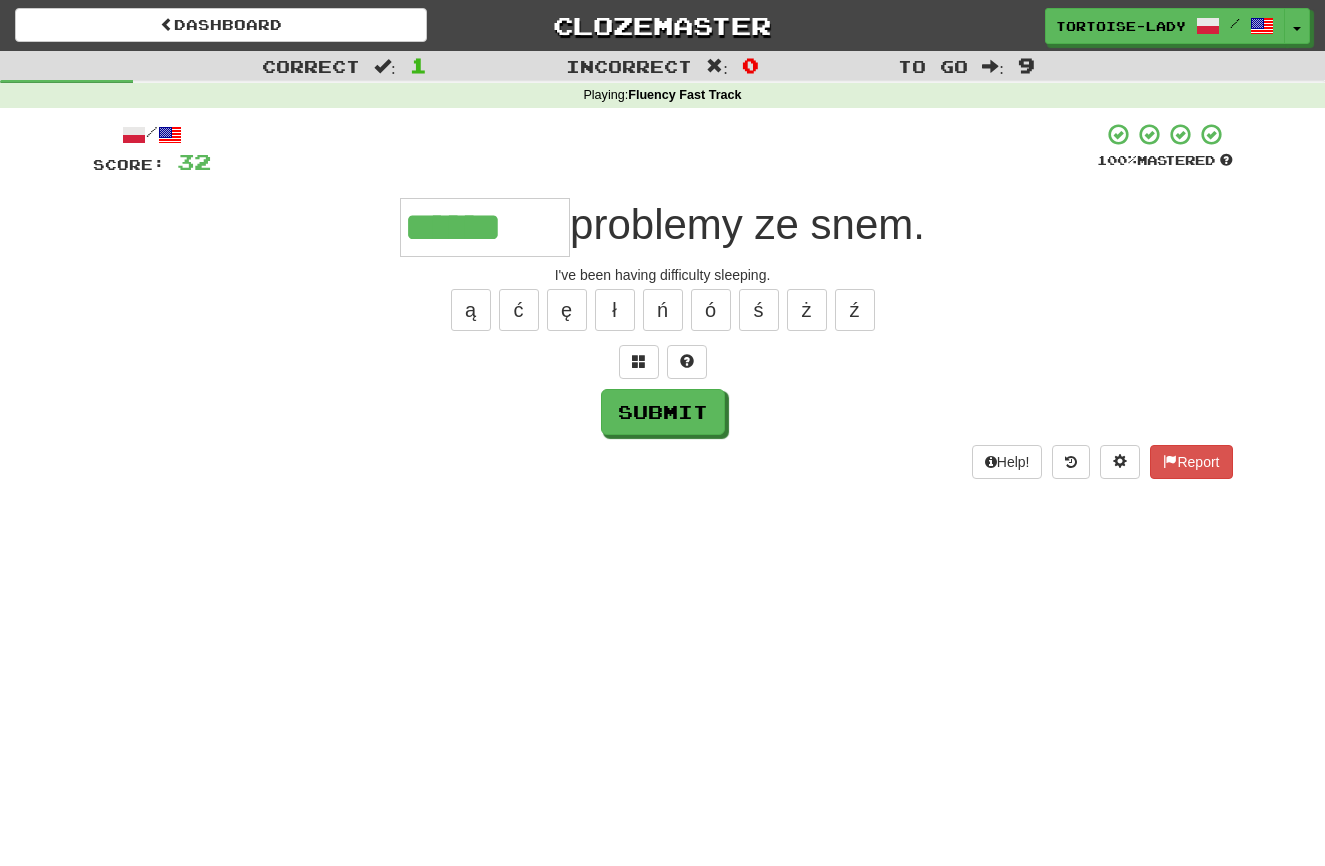 type on "******" 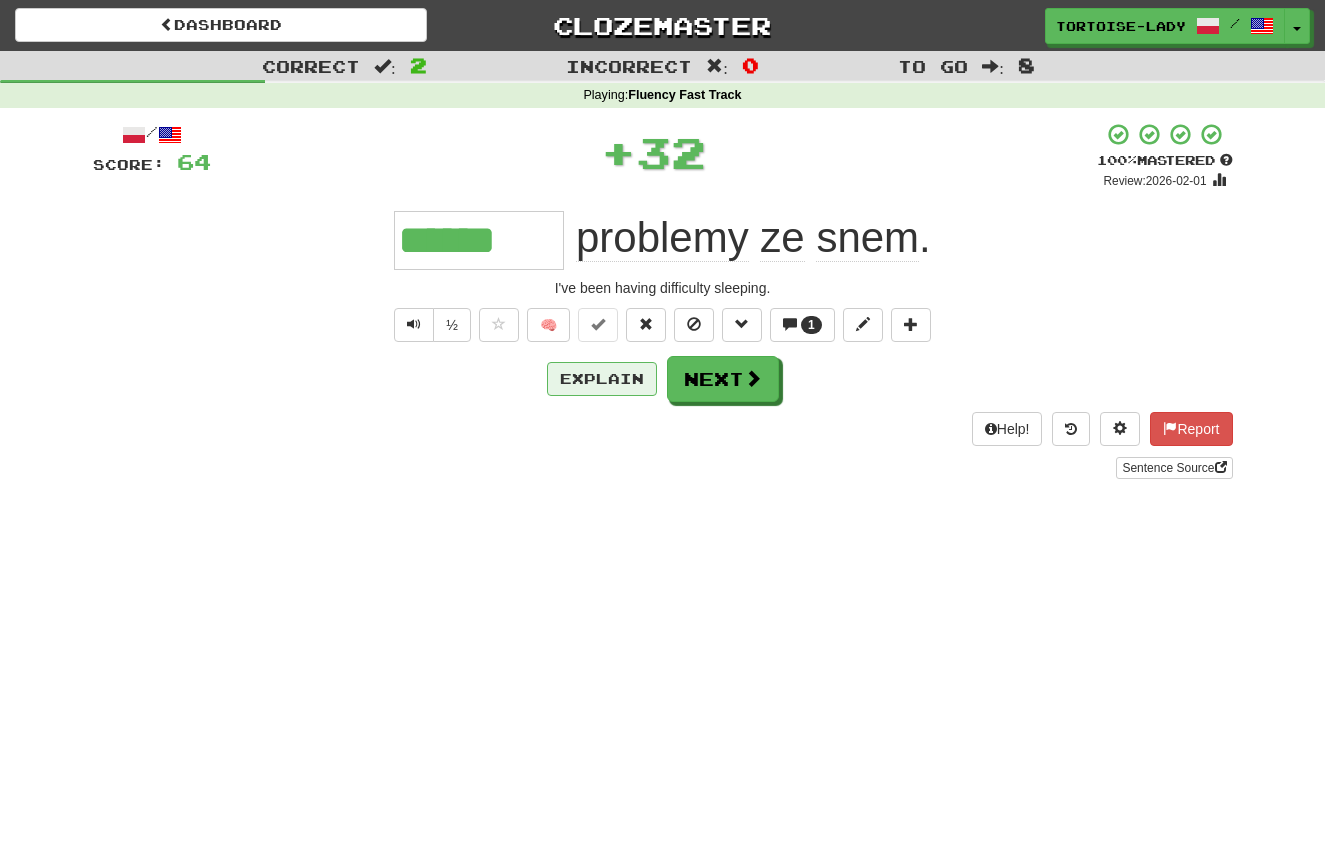 click on "Explain" at bounding box center (602, 379) 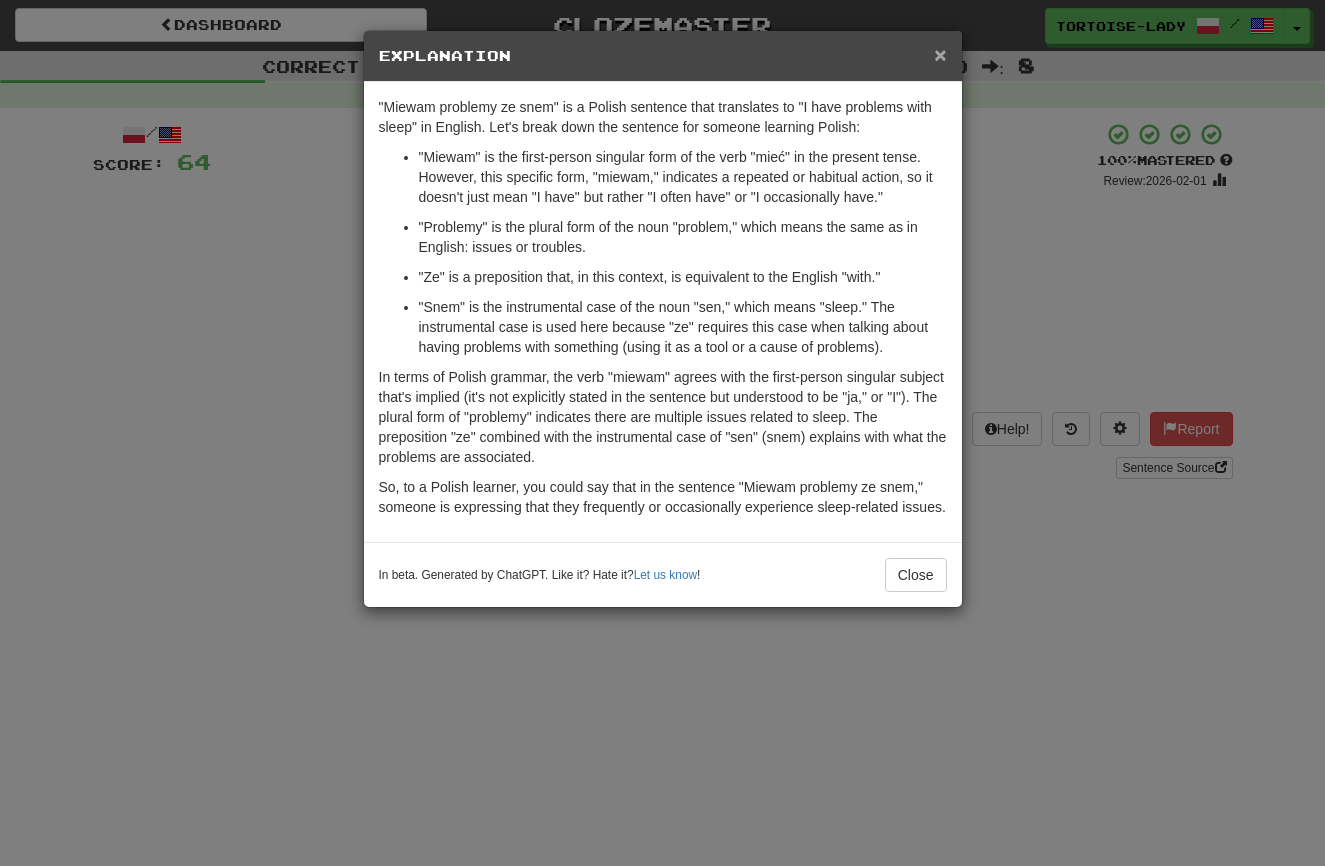 click on "×" at bounding box center [940, 54] 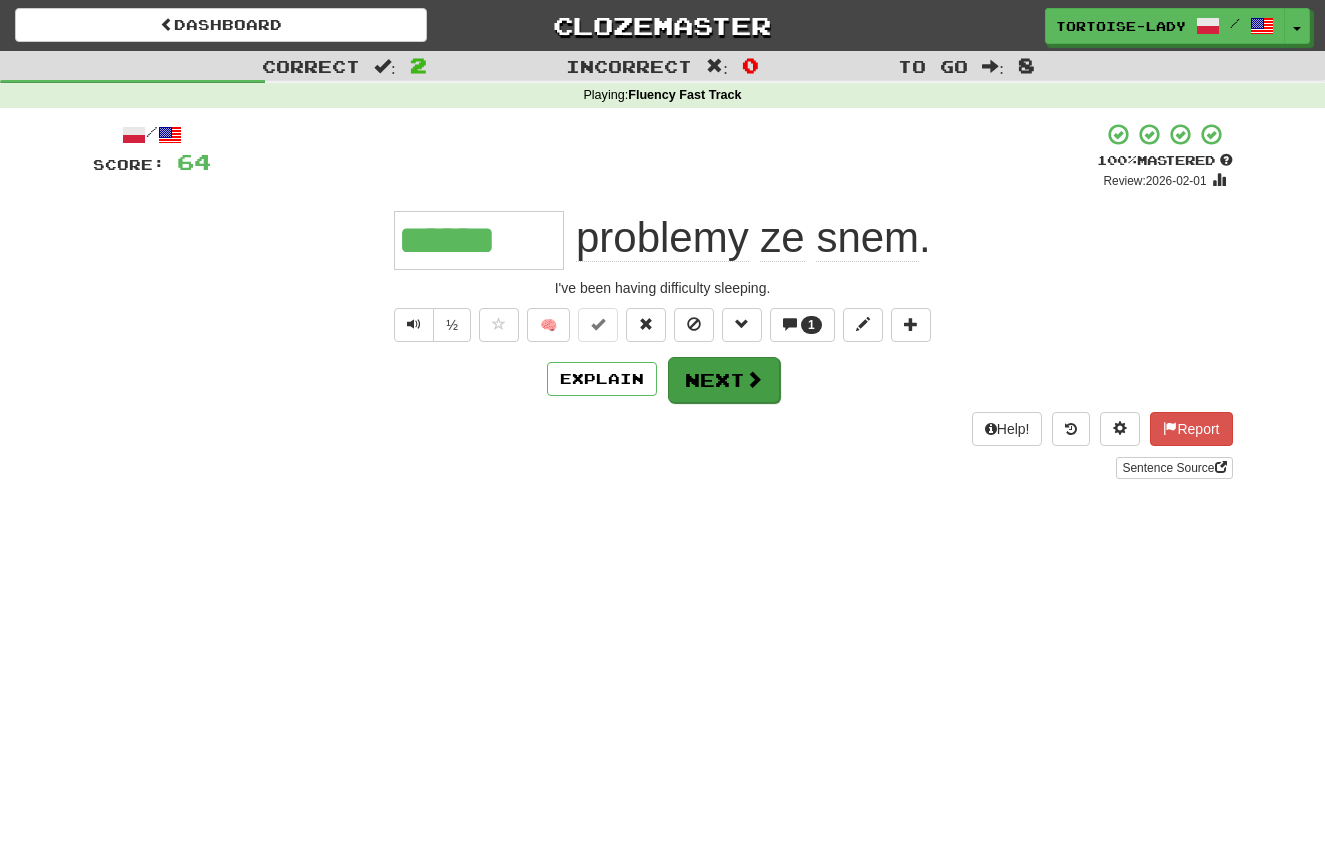 click at bounding box center (754, 379) 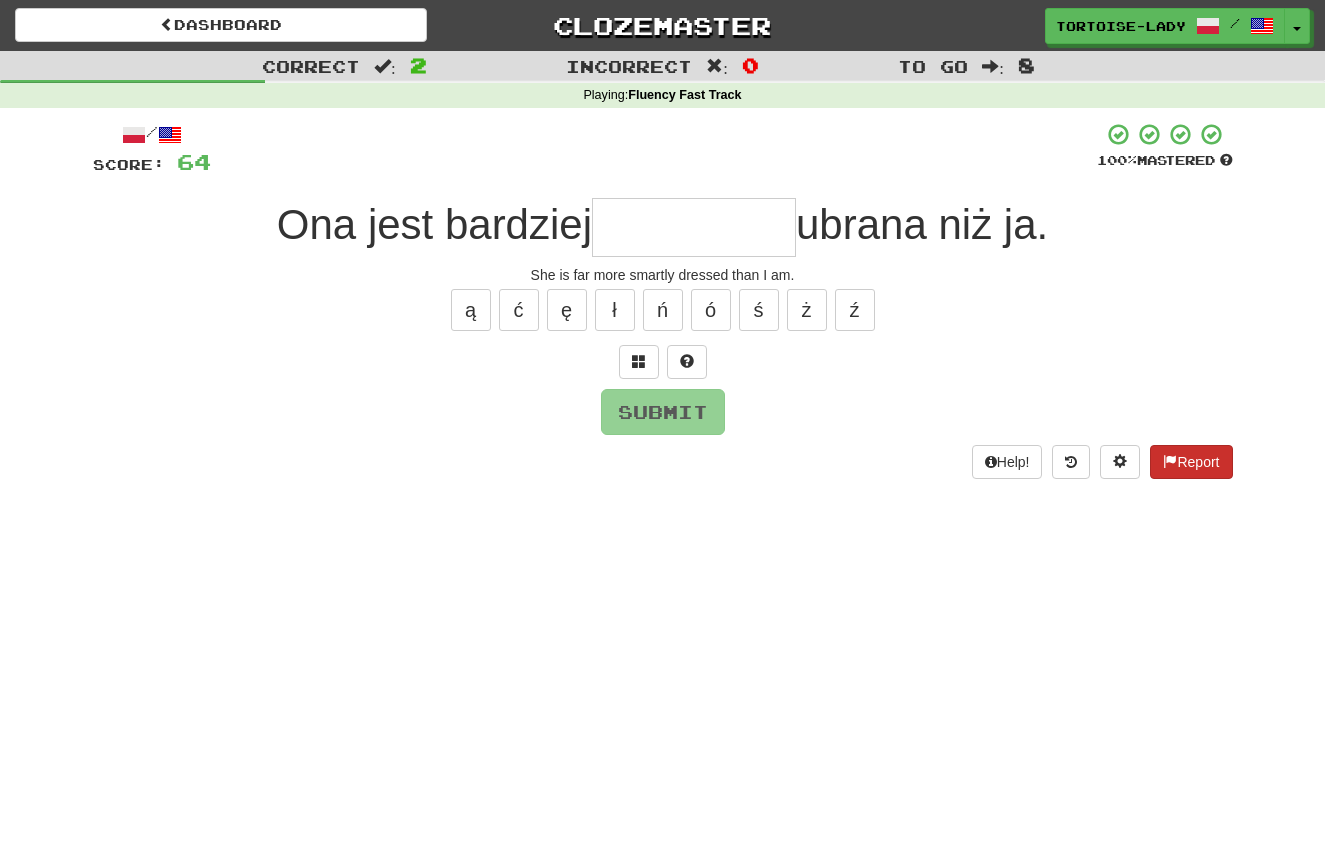 click on "Report" at bounding box center [1191, 462] 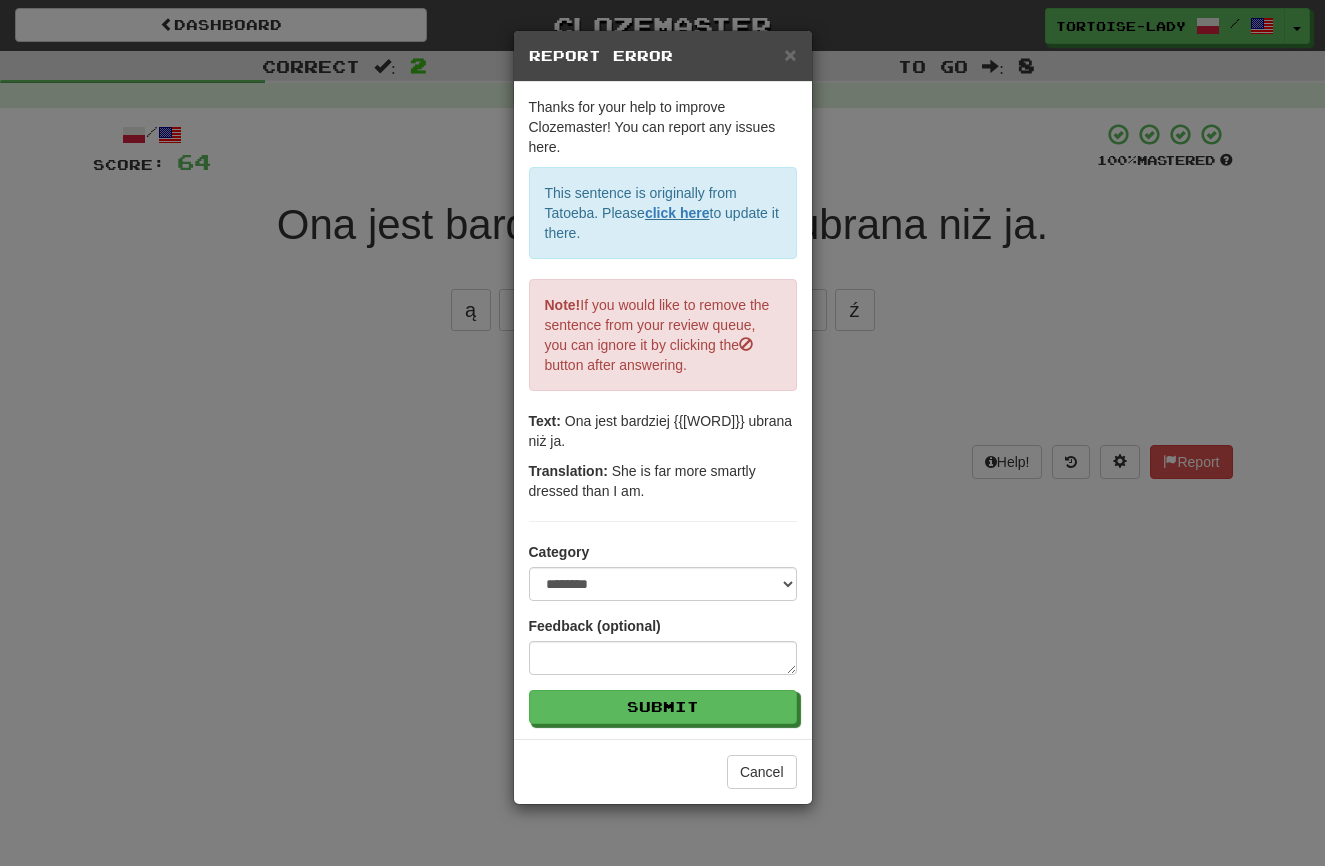 click on "Report Error" at bounding box center [663, 56] 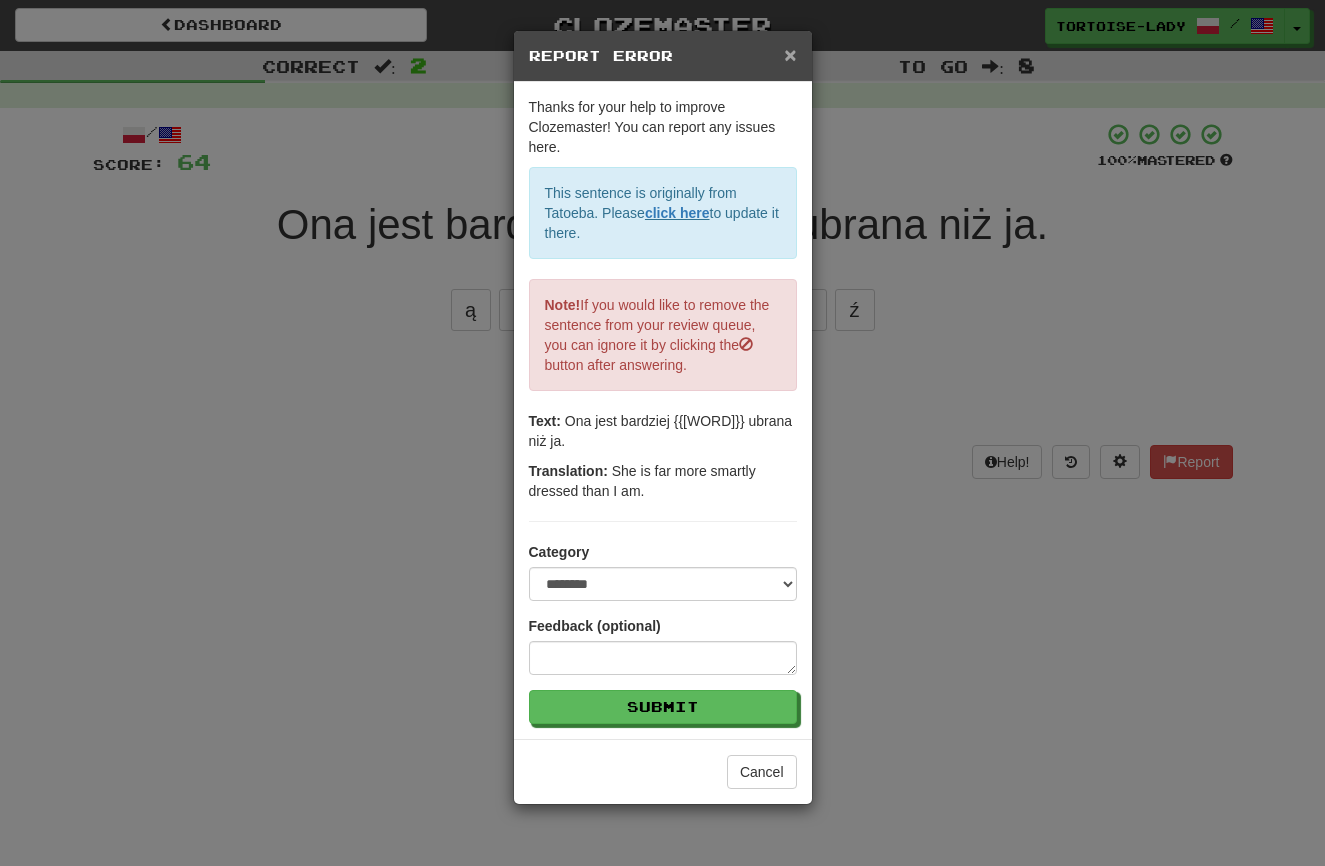 click on "×" at bounding box center (790, 54) 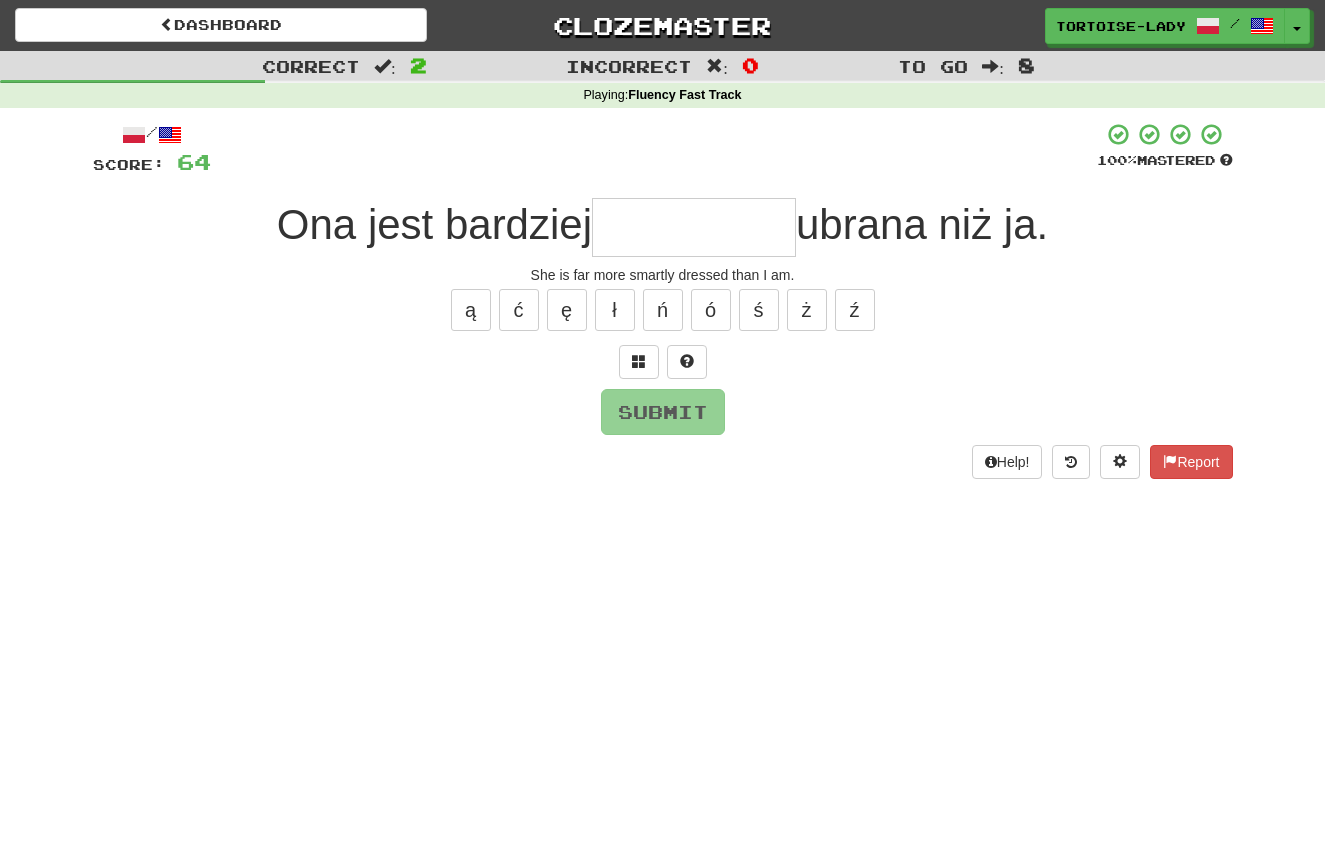 scroll, scrollTop: 0, scrollLeft: 1, axis: horizontal 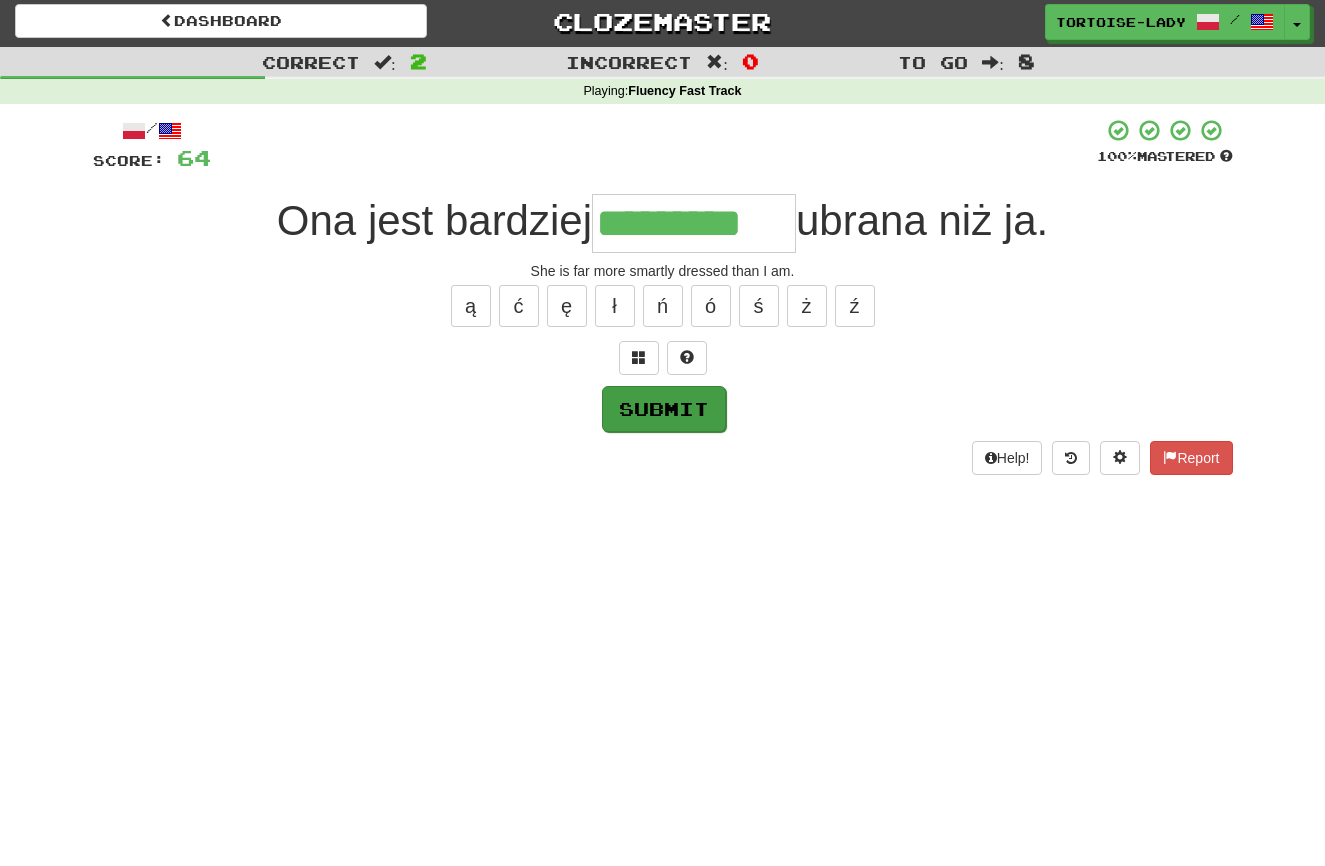 type on "*********" 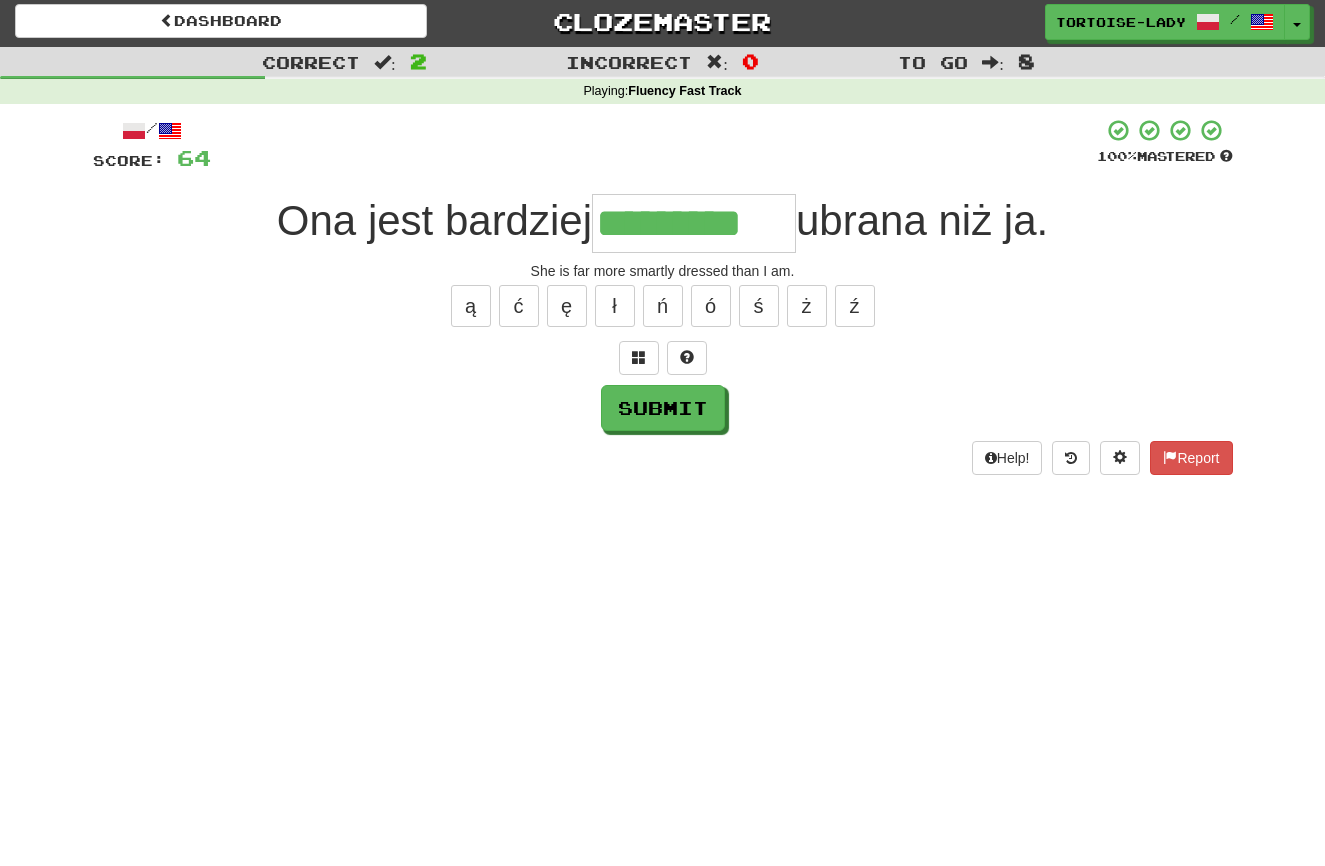 click on "Submit" at bounding box center [663, 408] 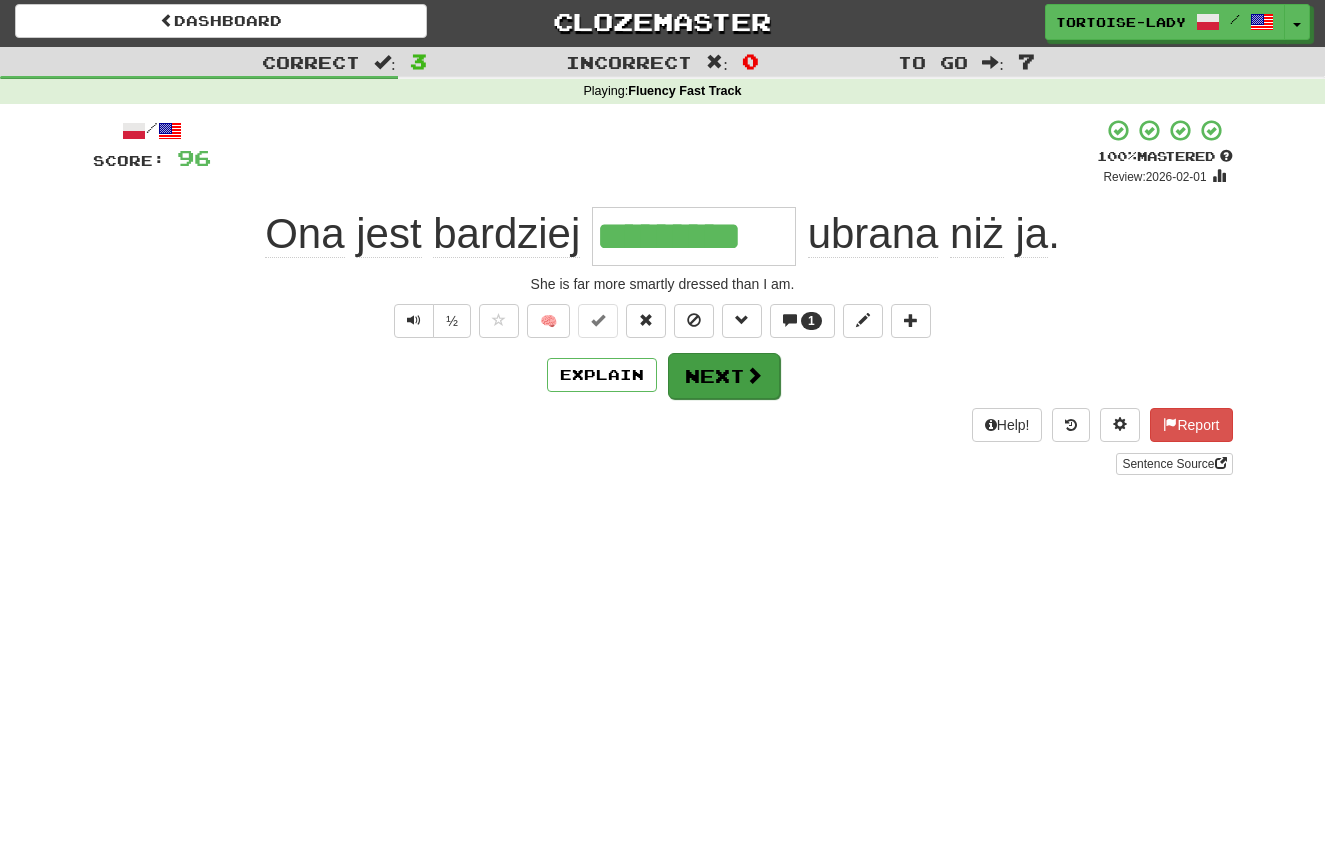 click on "Next" at bounding box center (724, 376) 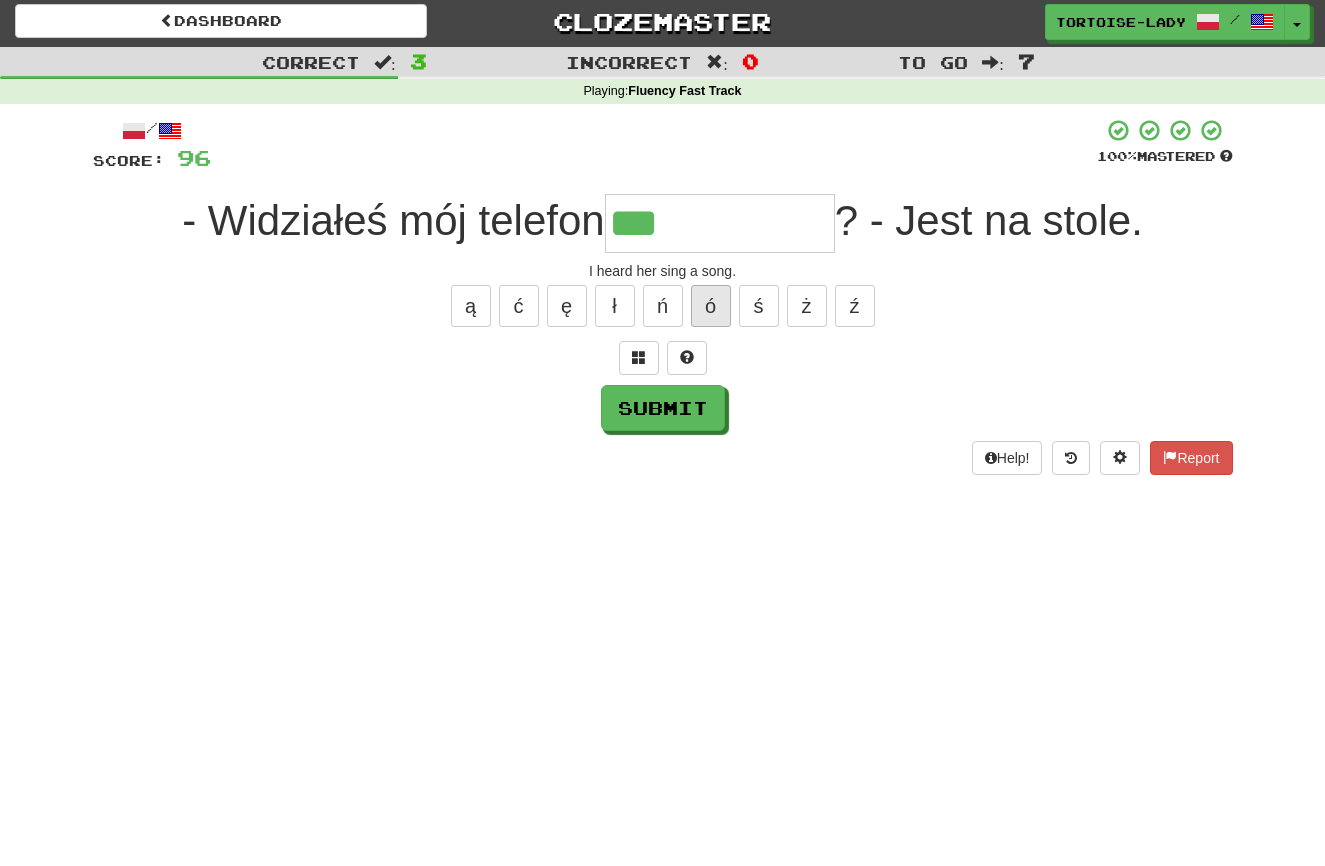 click on "ó" at bounding box center [711, 306] 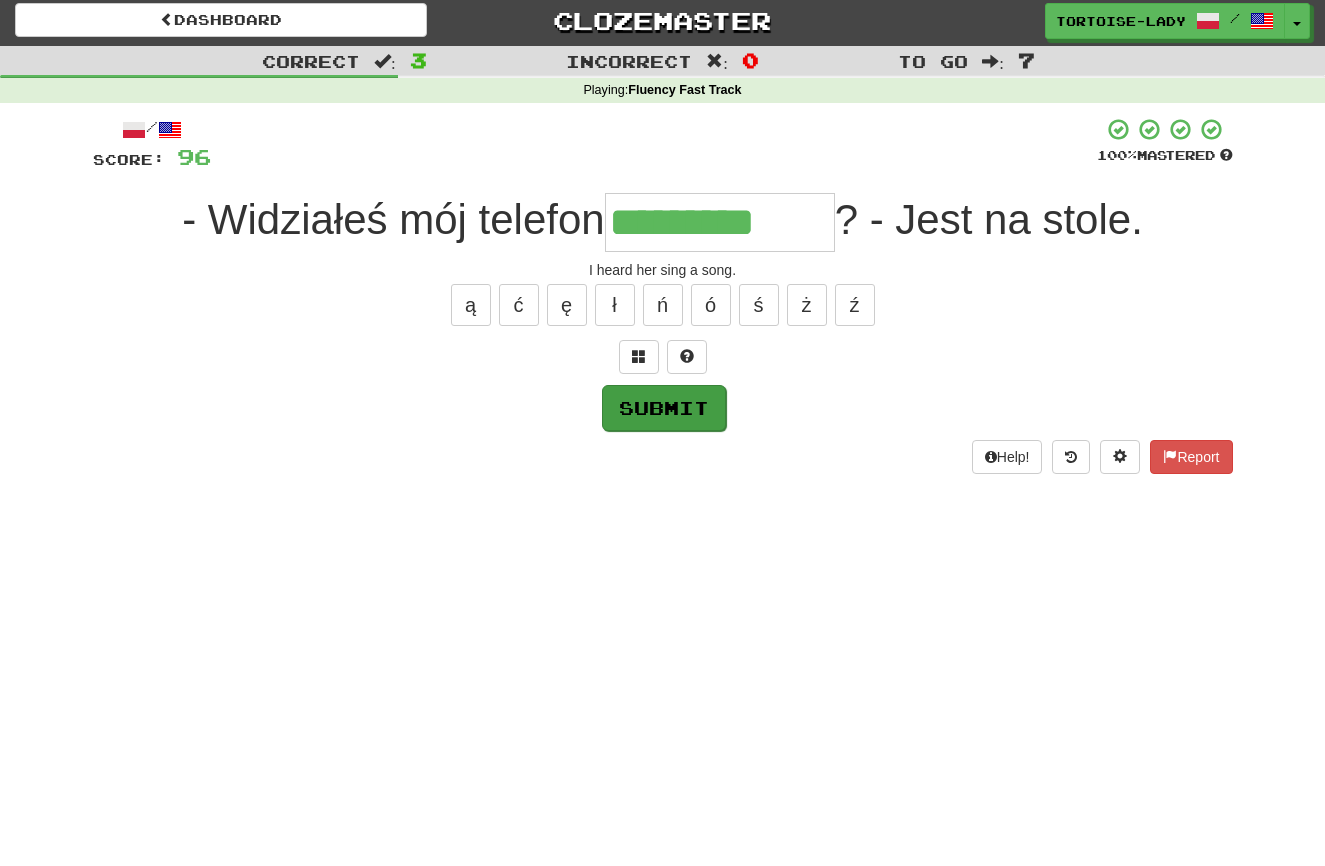 type on "*********" 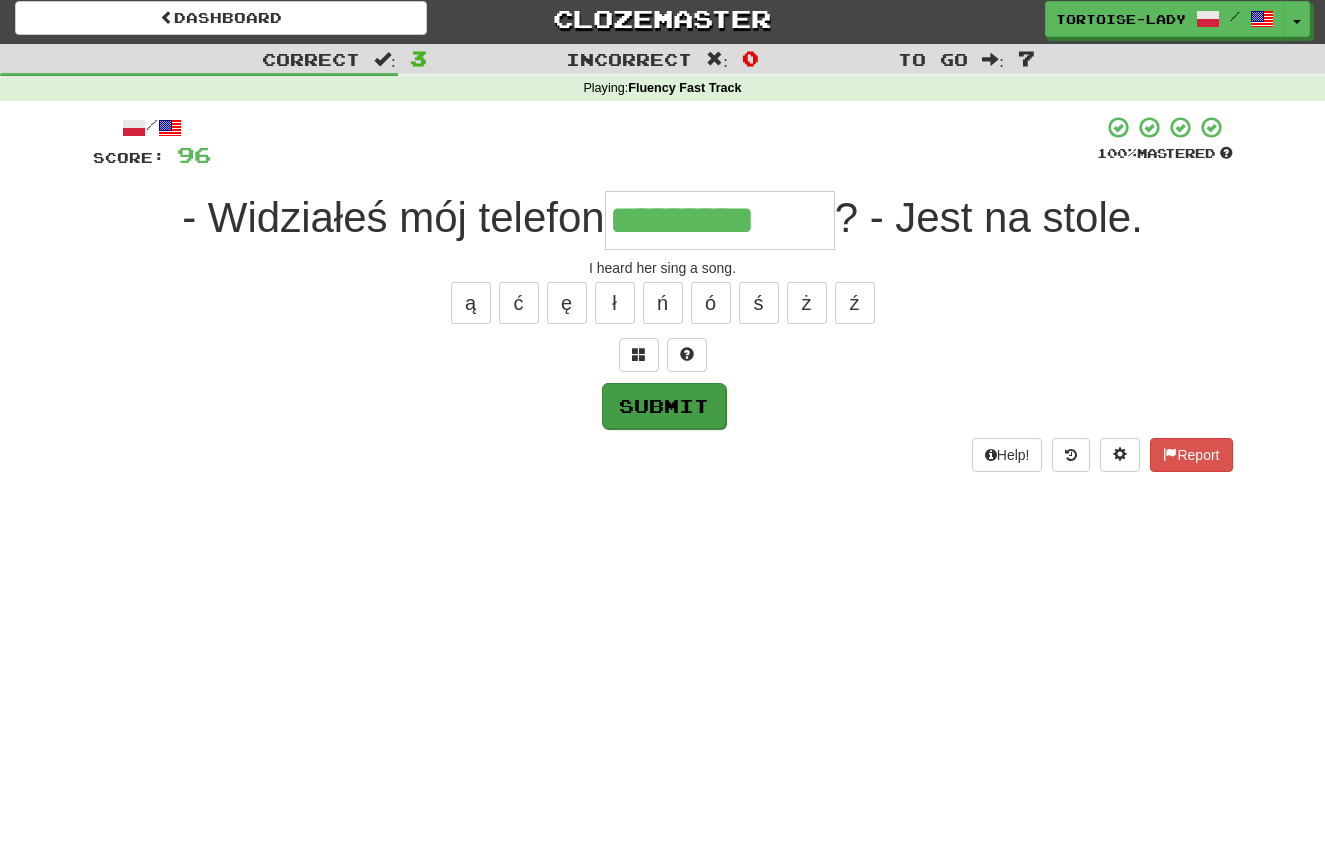 click on "Submit" at bounding box center [664, 406] 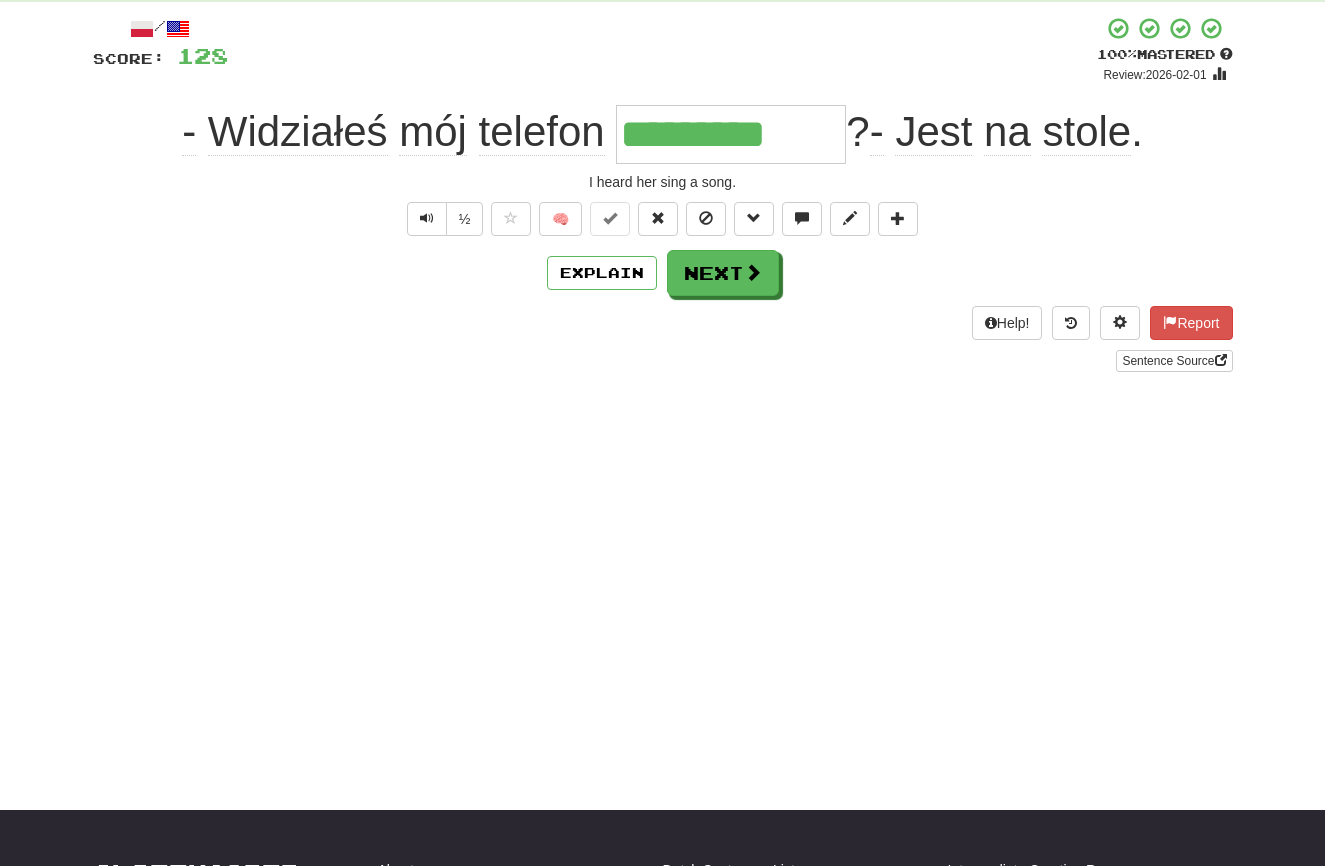 scroll, scrollTop: 106, scrollLeft: 0, axis: vertical 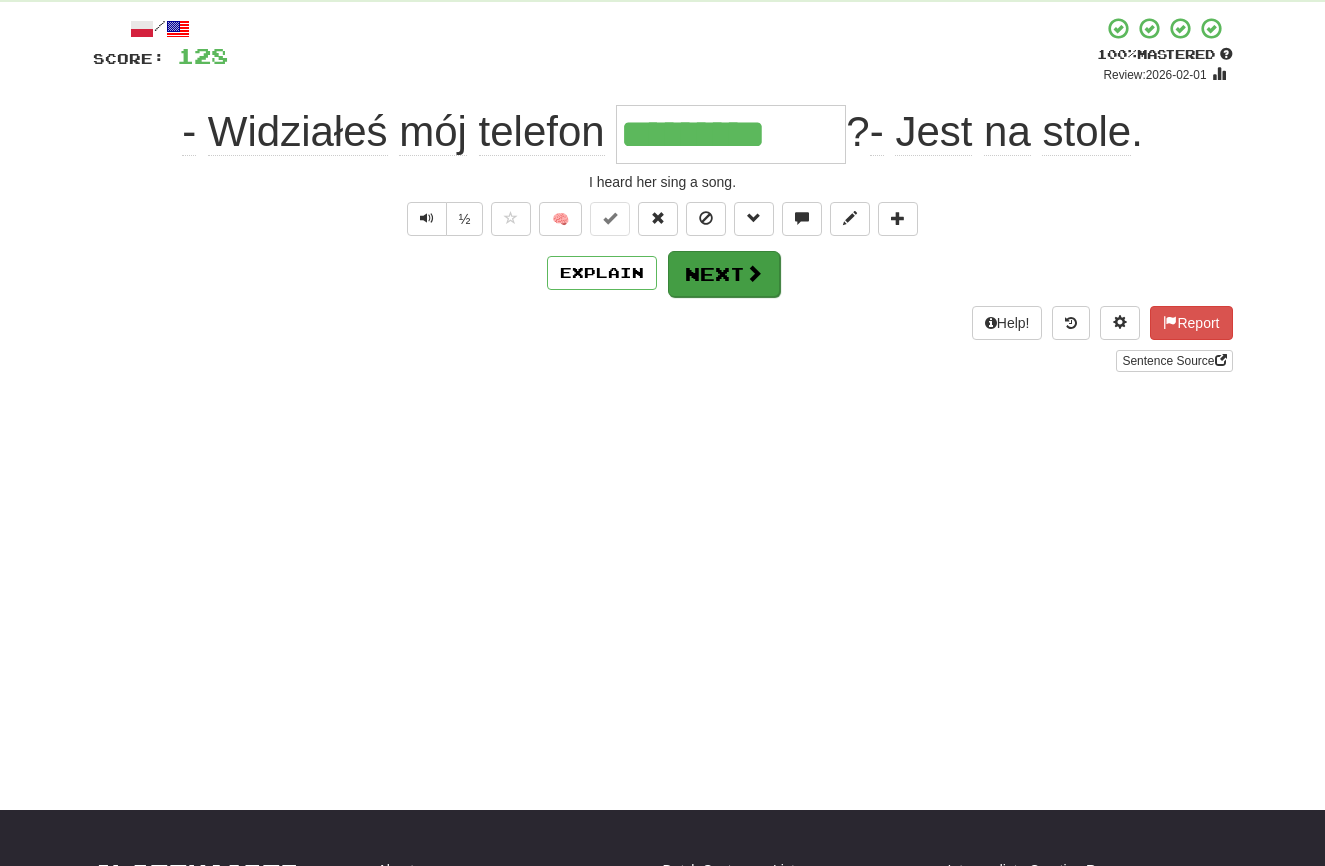 click on "Next" at bounding box center [724, 274] 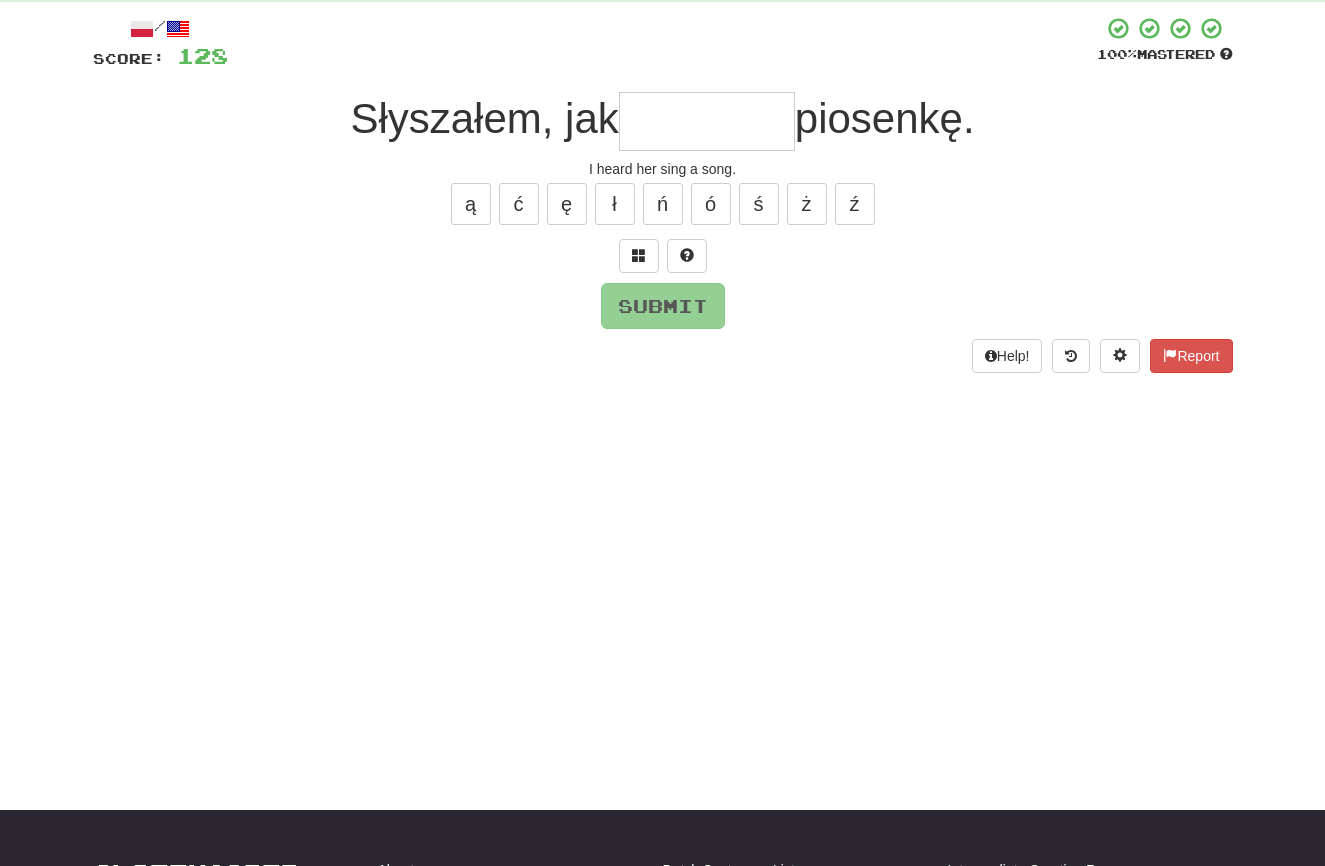 scroll, scrollTop: 97, scrollLeft: 0, axis: vertical 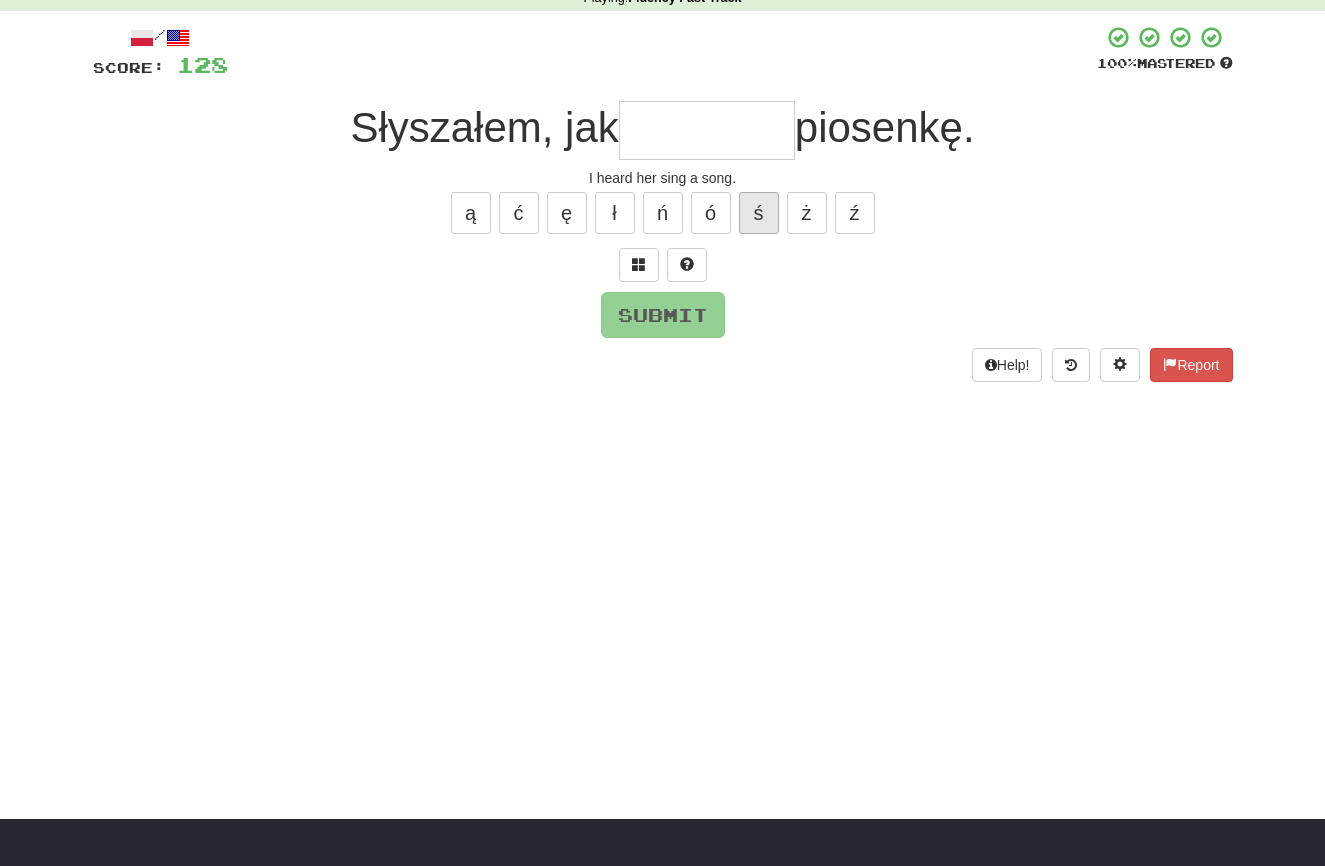 click on "ś" at bounding box center [759, 213] 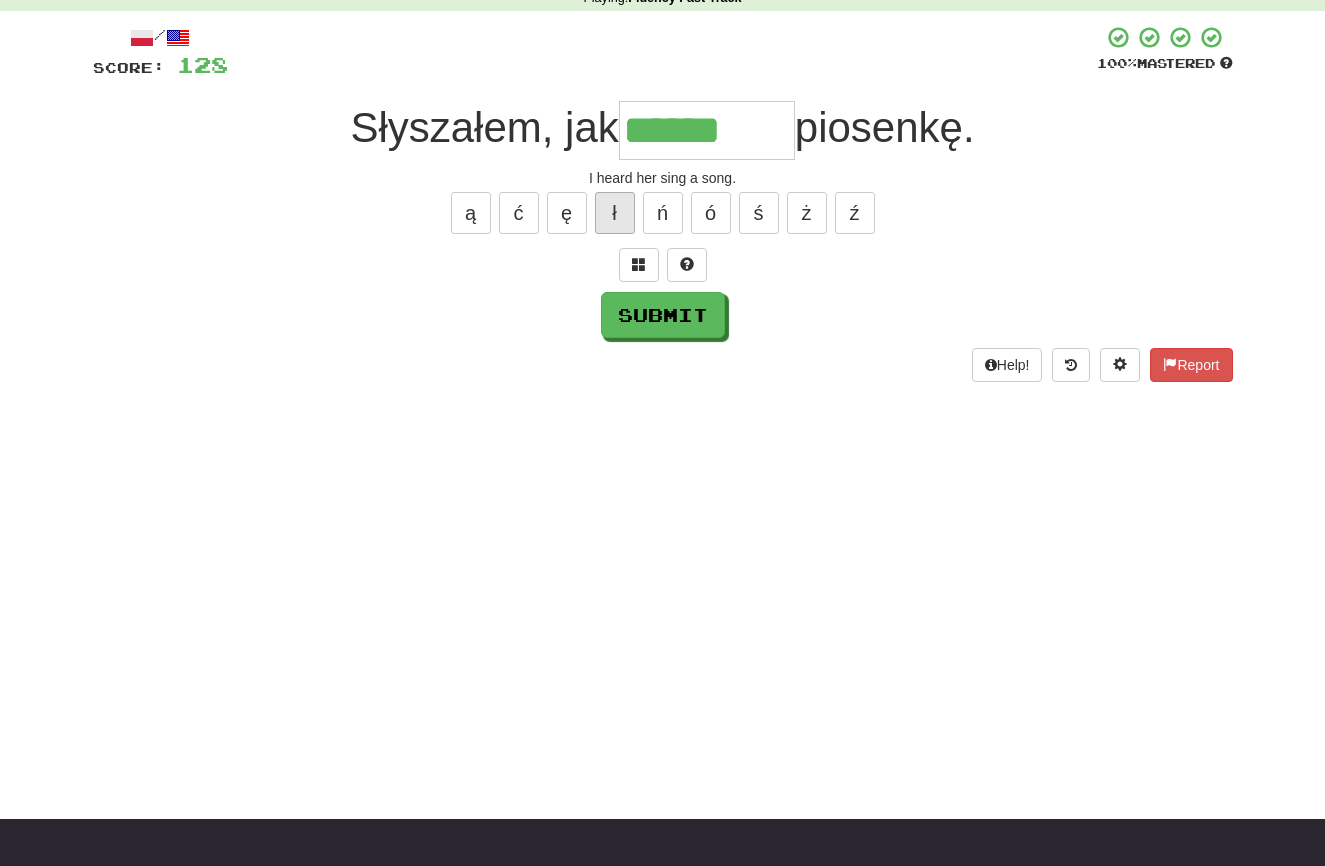 click on "ł" at bounding box center [615, 213] 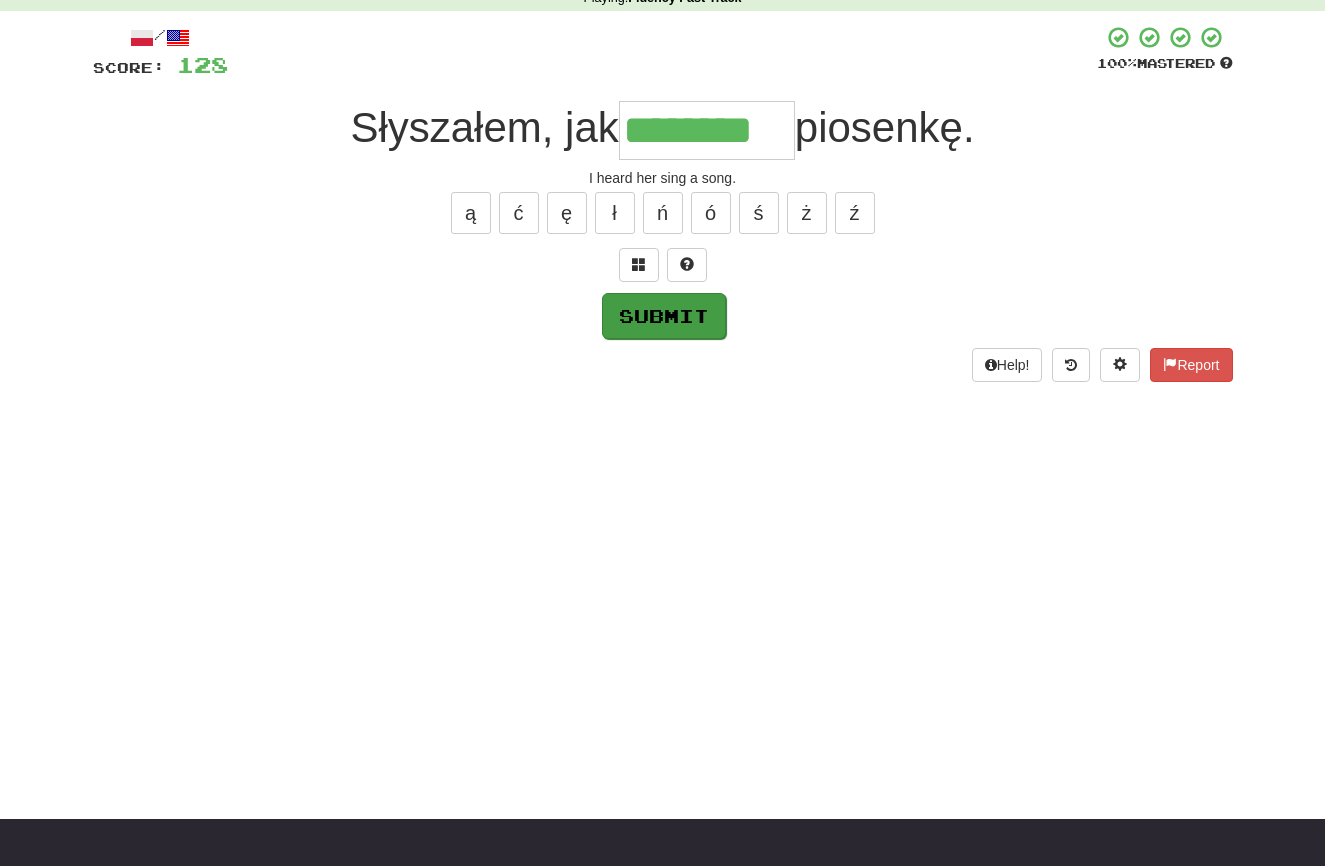 type on "********" 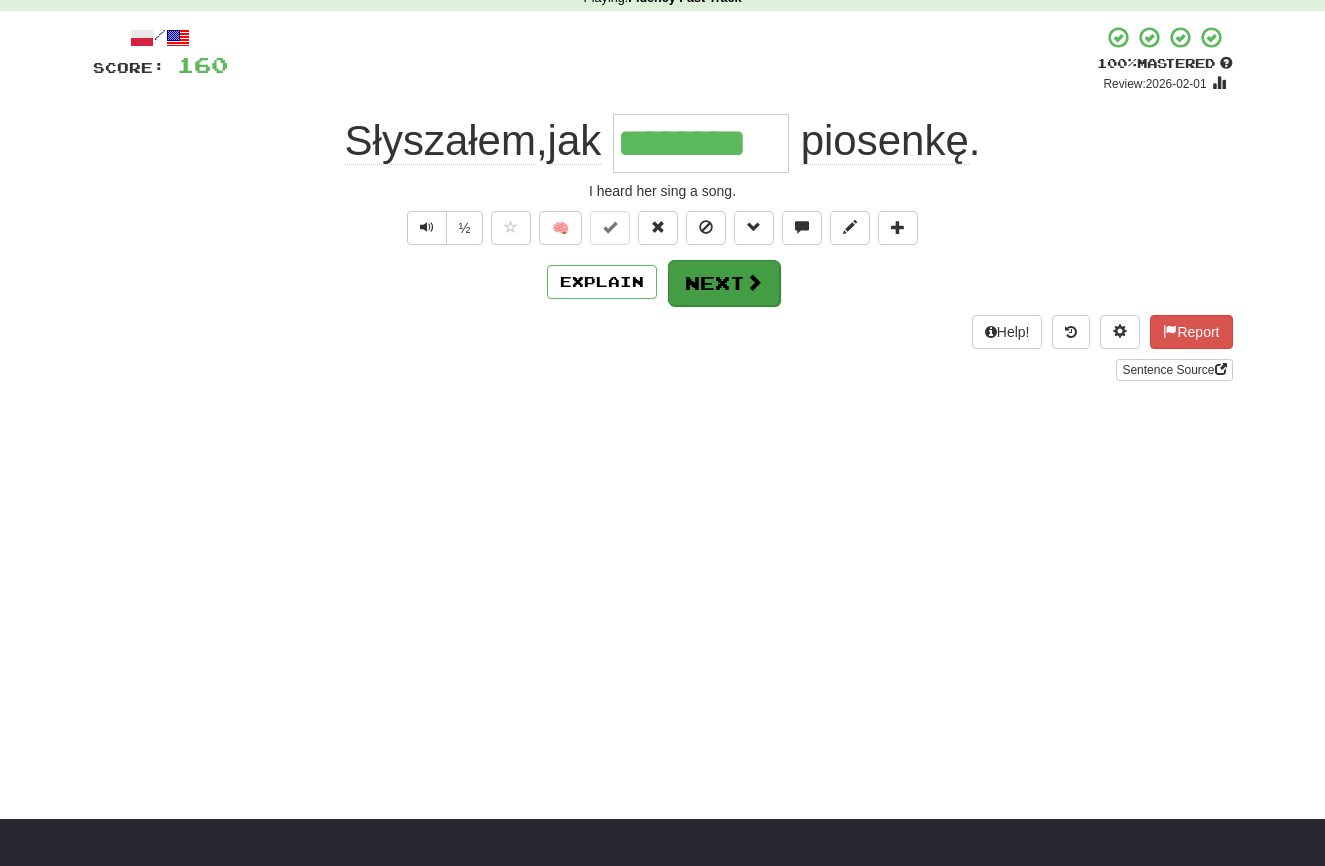 click on "Next" at bounding box center (724, 283) 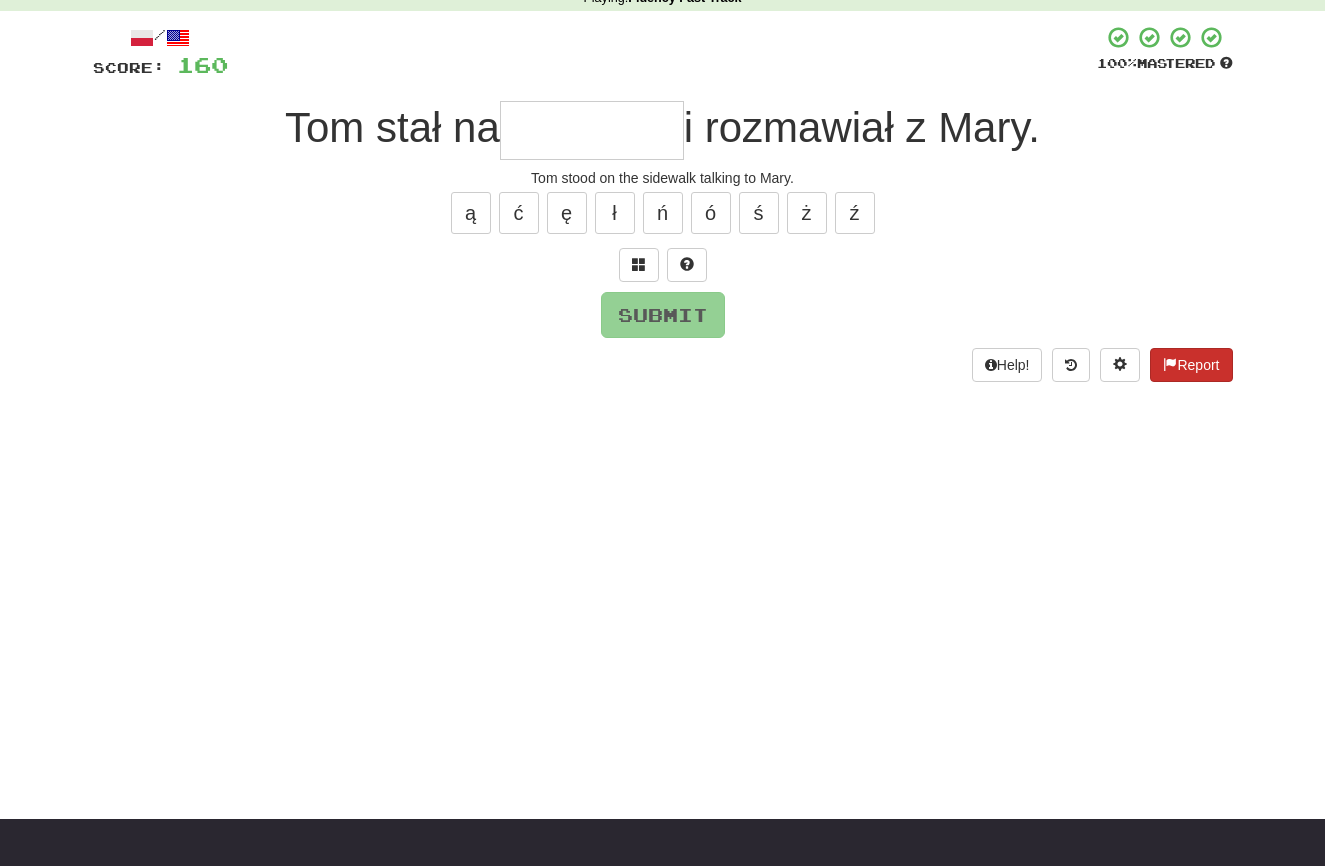 click on "Report" at bounding box center (1191, 365) 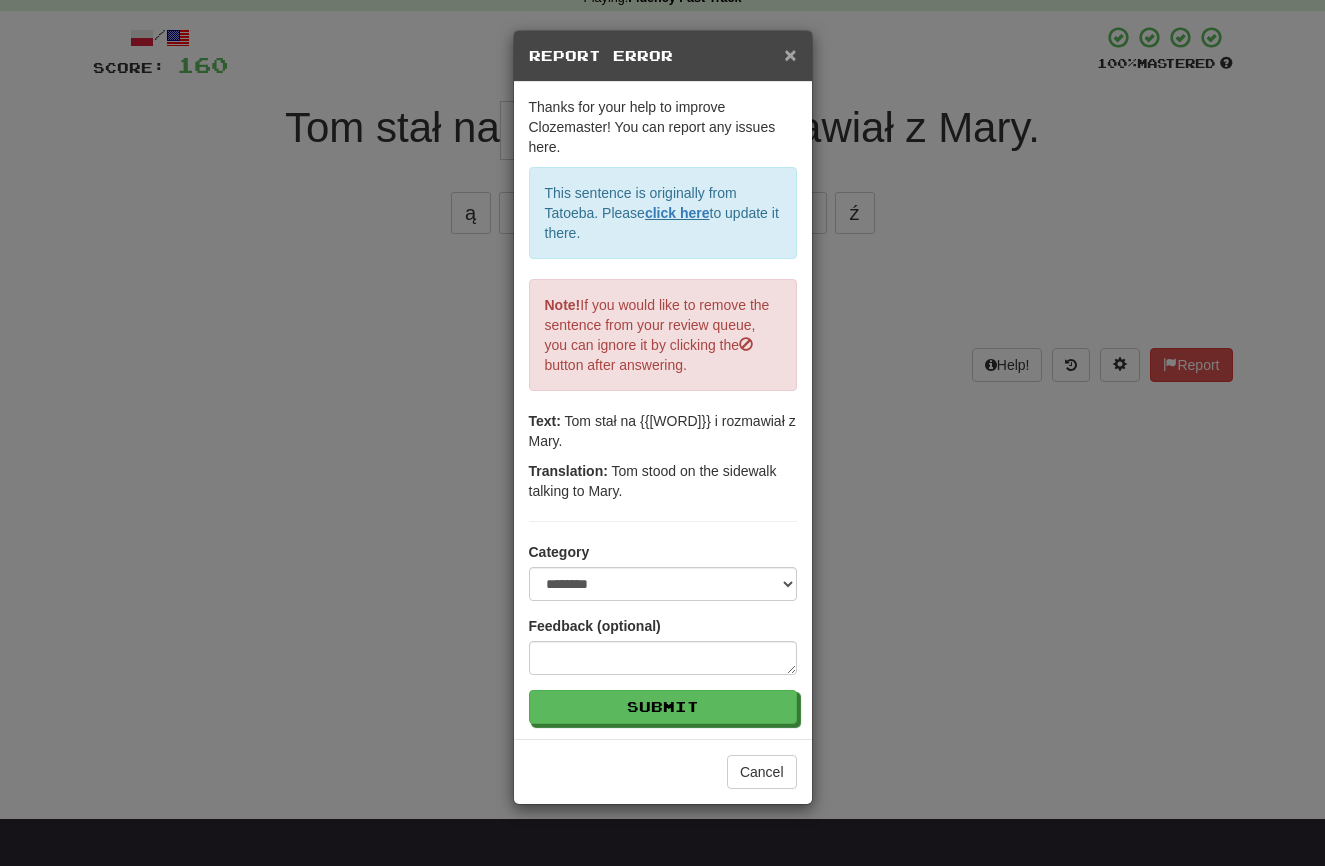 click on "×" at bounding box center [790, 54] 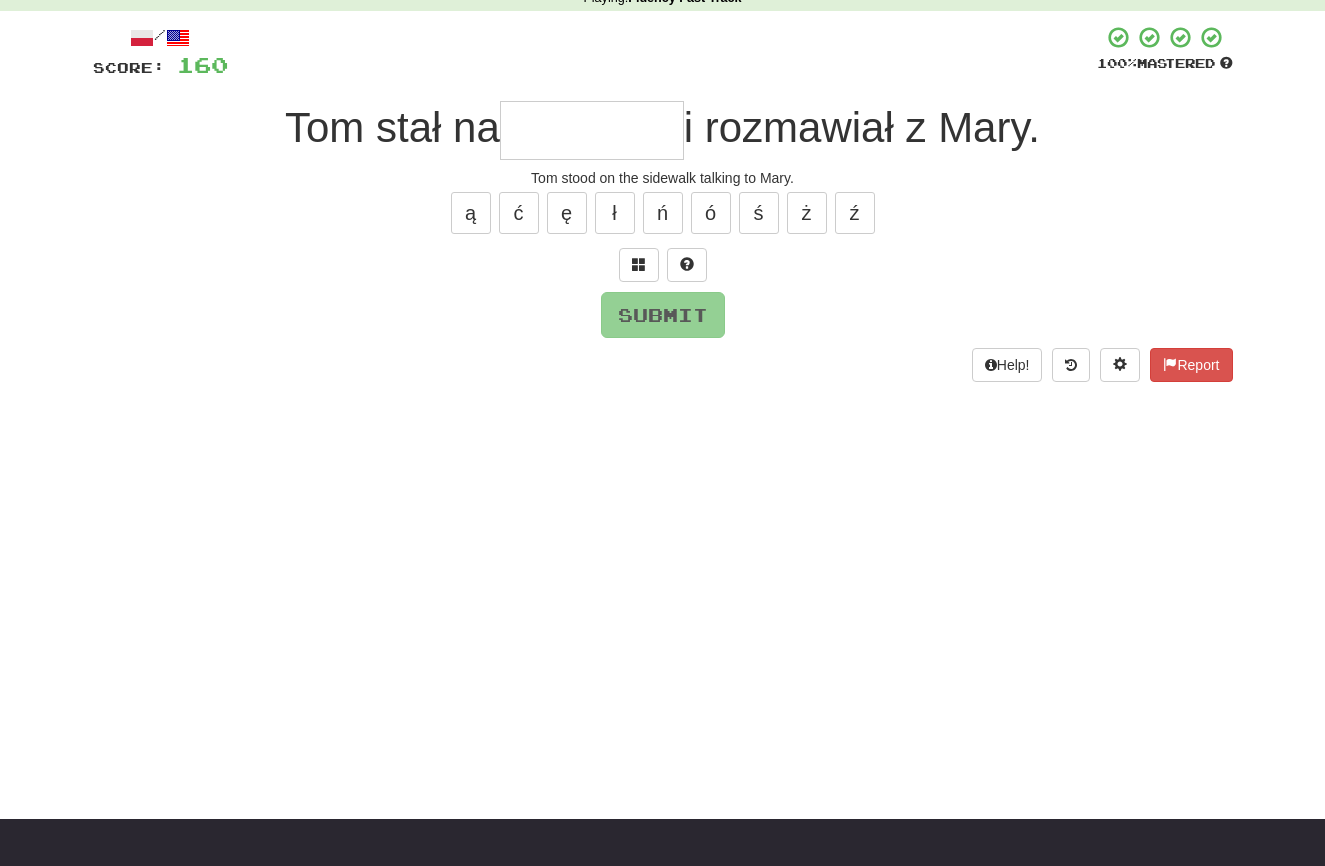 click at bounding box center [592, 130] 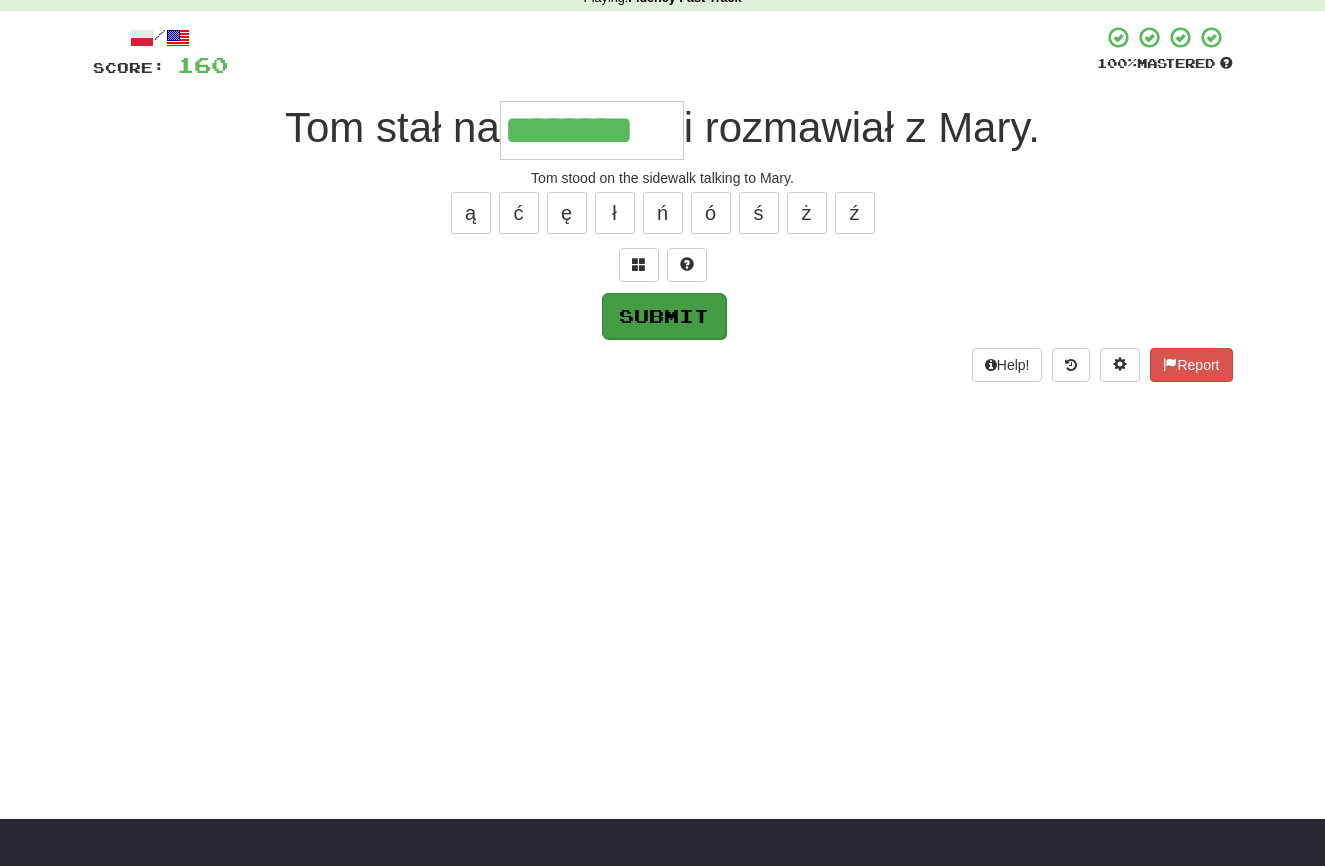 type on "********" 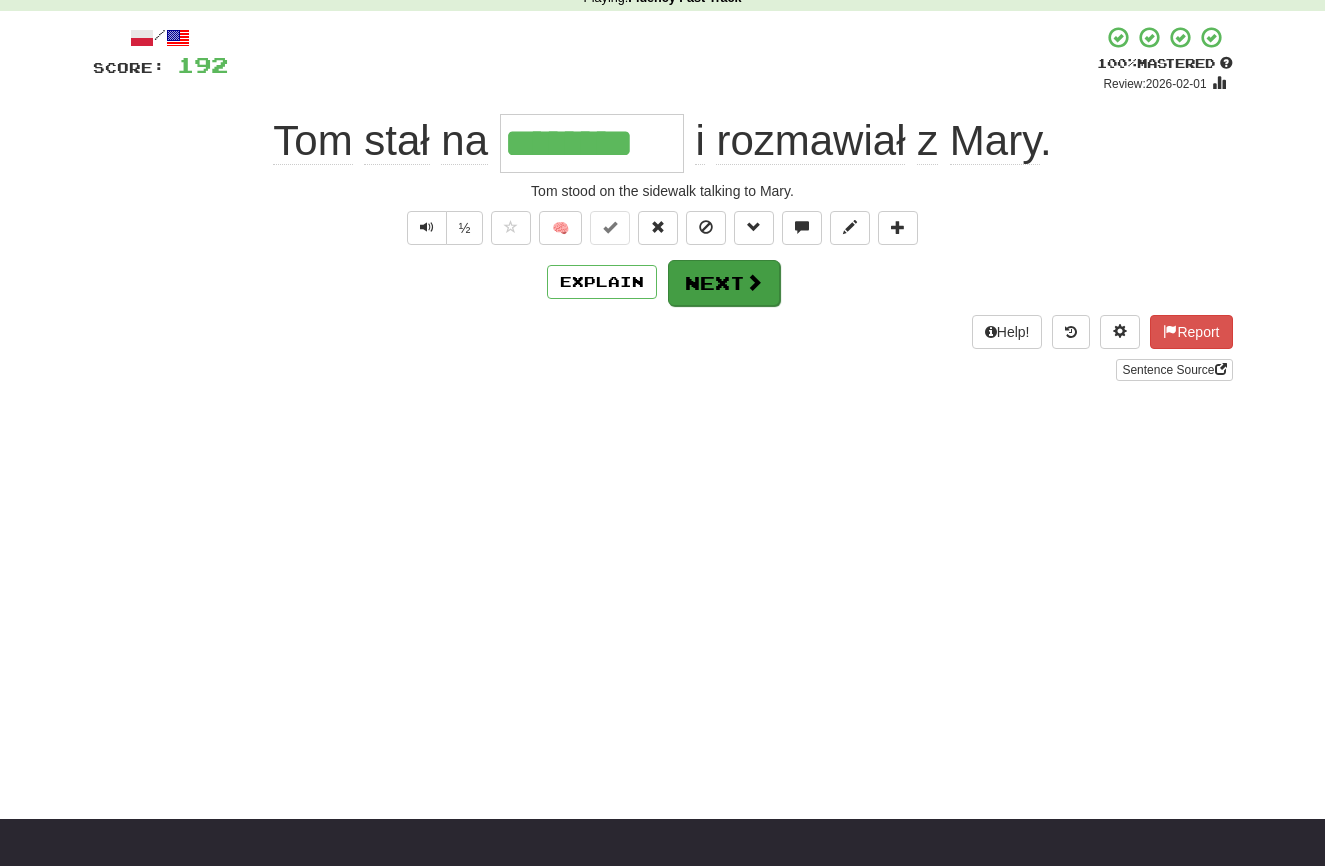 click on "Next" at bounding box center (724, 283) 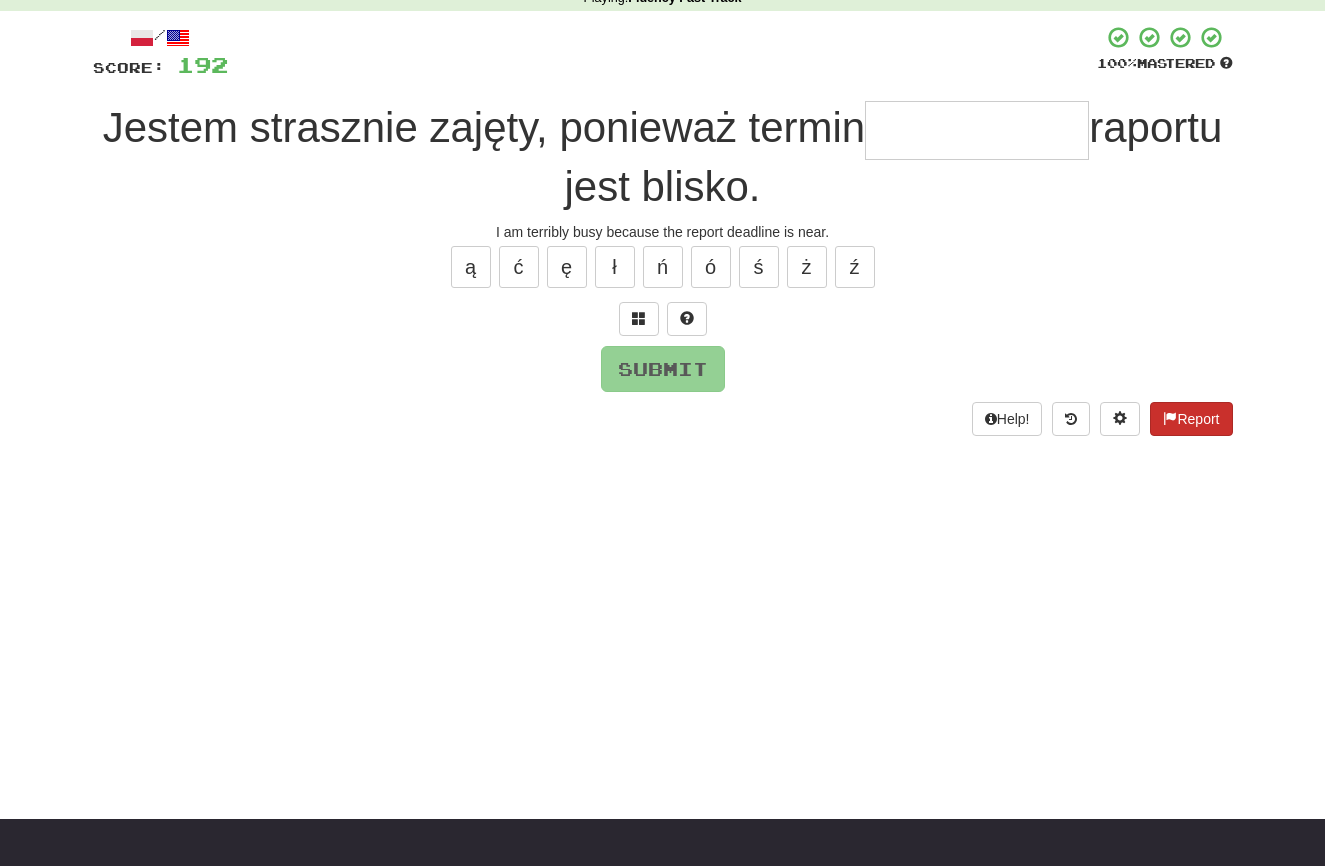 click on "Report" at bounding box center (1191, 419) 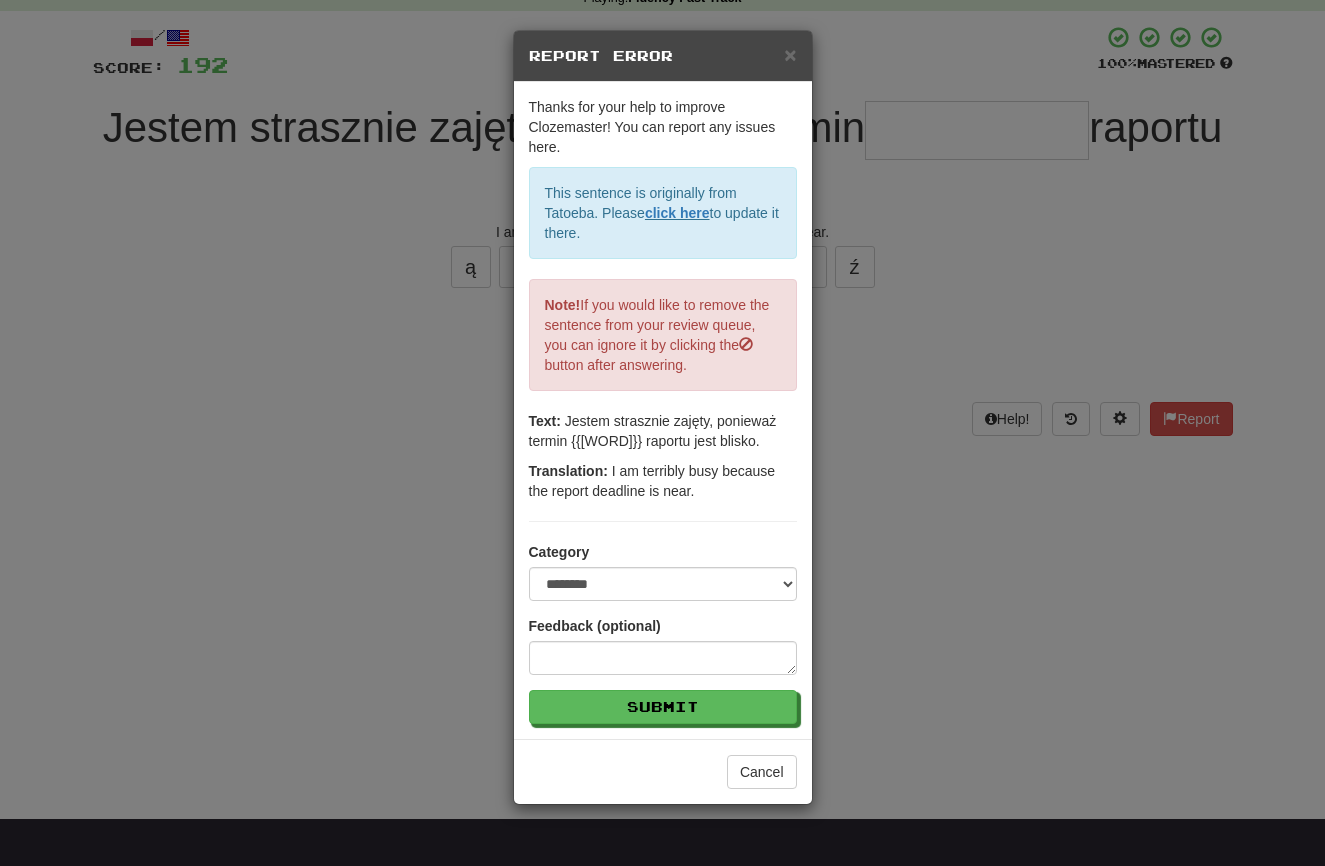 drag, startPoint x: 793, startPoint y: 55, endPoint x: 924, endPoint y: 114, distance: 143.67323 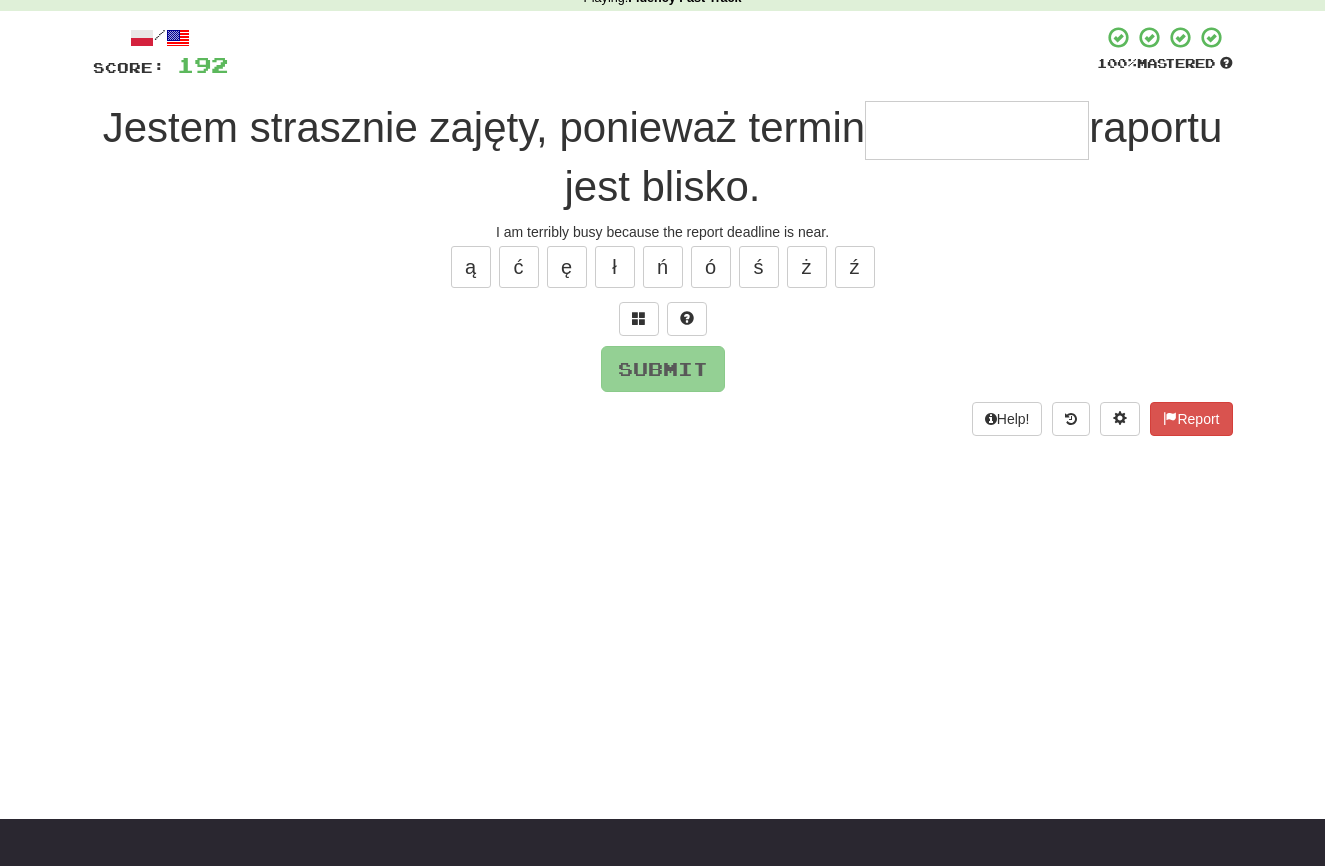 click at bounding box center (977, 130) 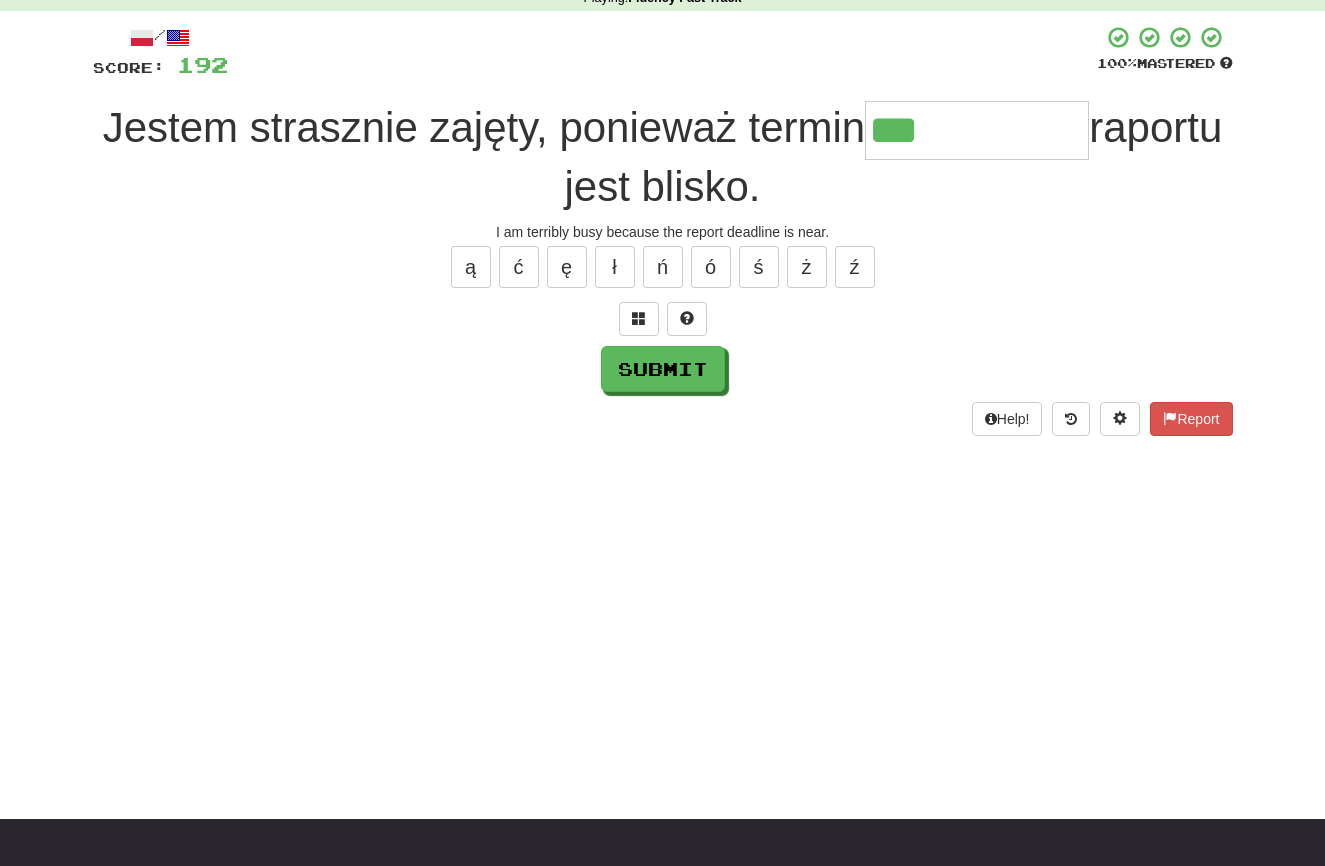 scroll, scrollTop: 97, scrollLeft: 0, axis: vertical 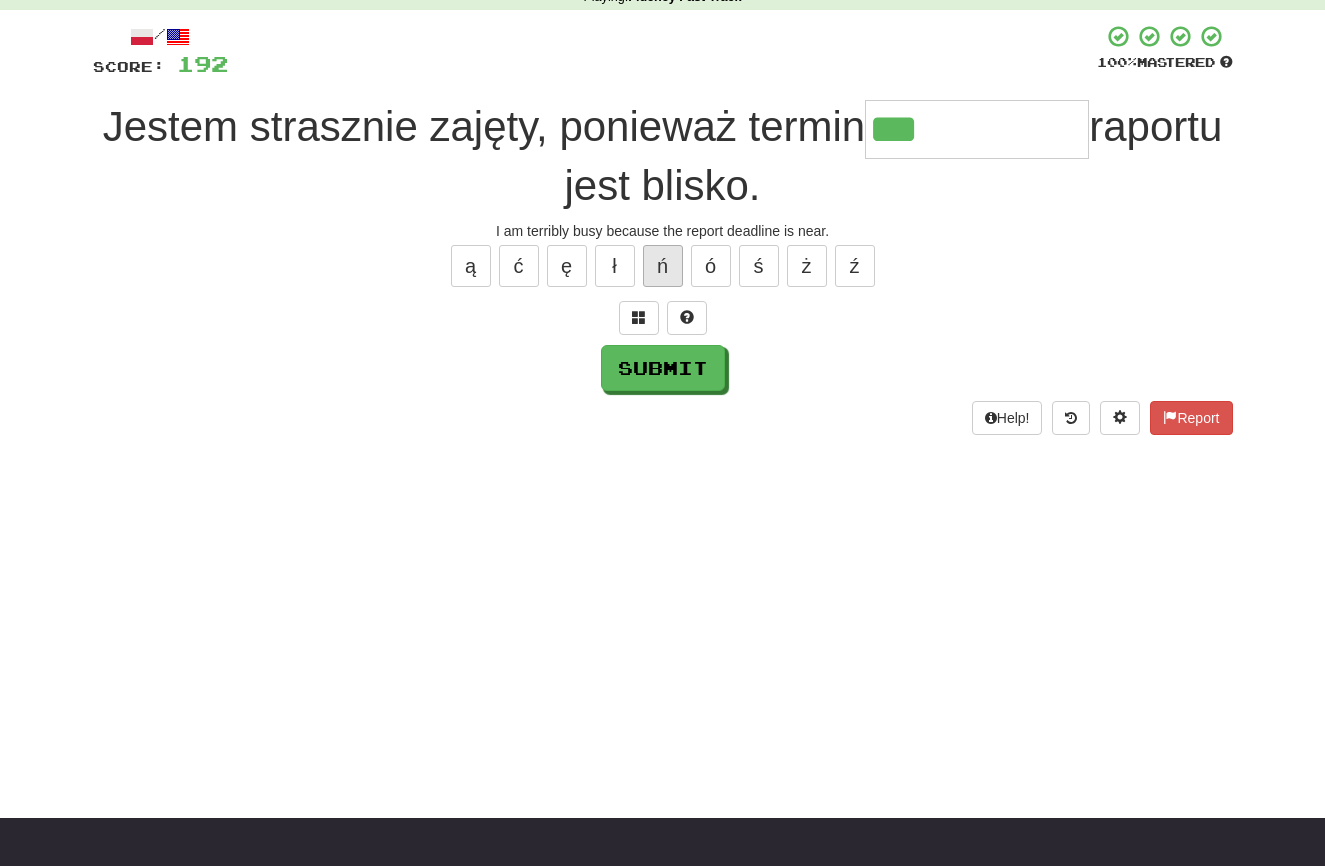 click on "ń" at bounding box center [663, 266] 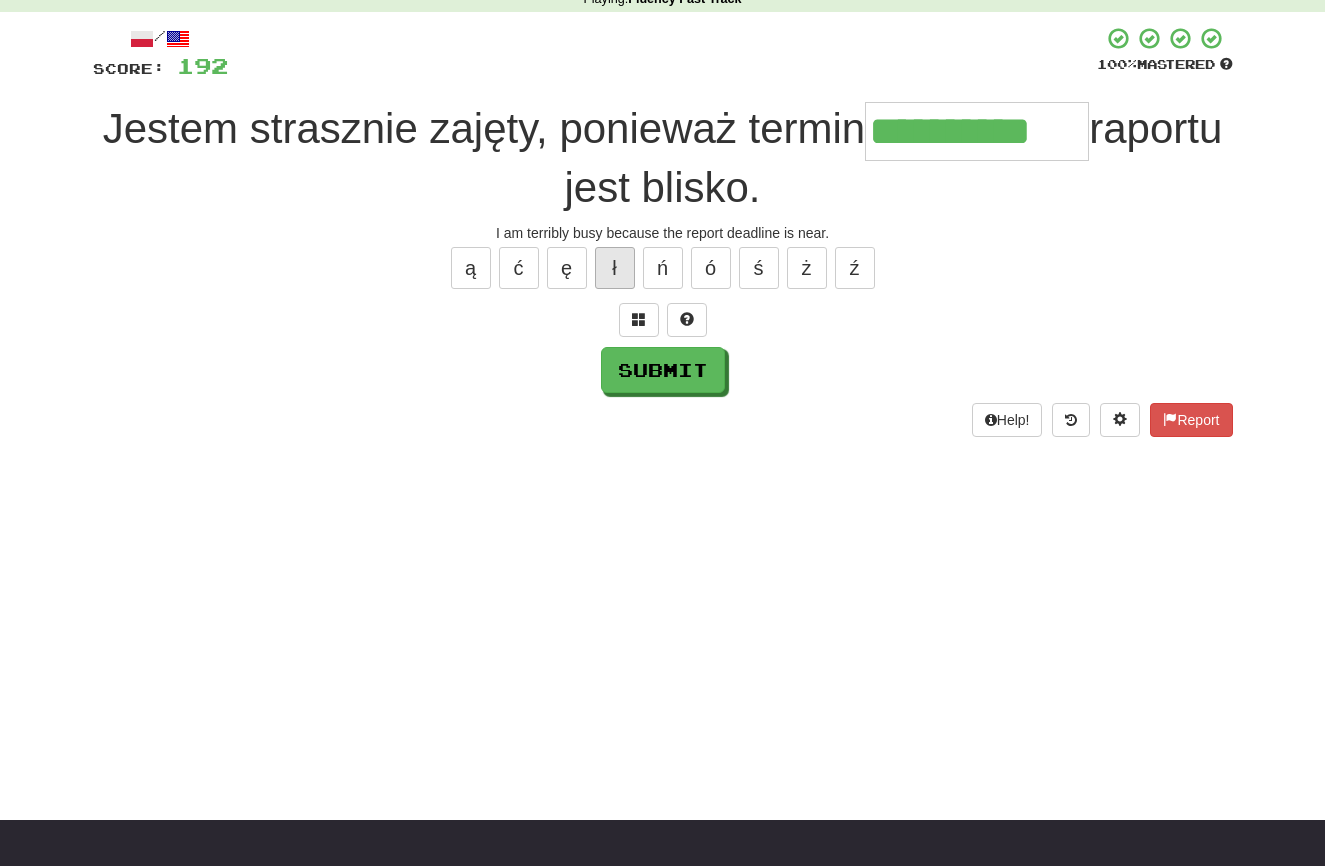 scroll, scrollTop: 80, scrollLeft: 0, axis: vertical 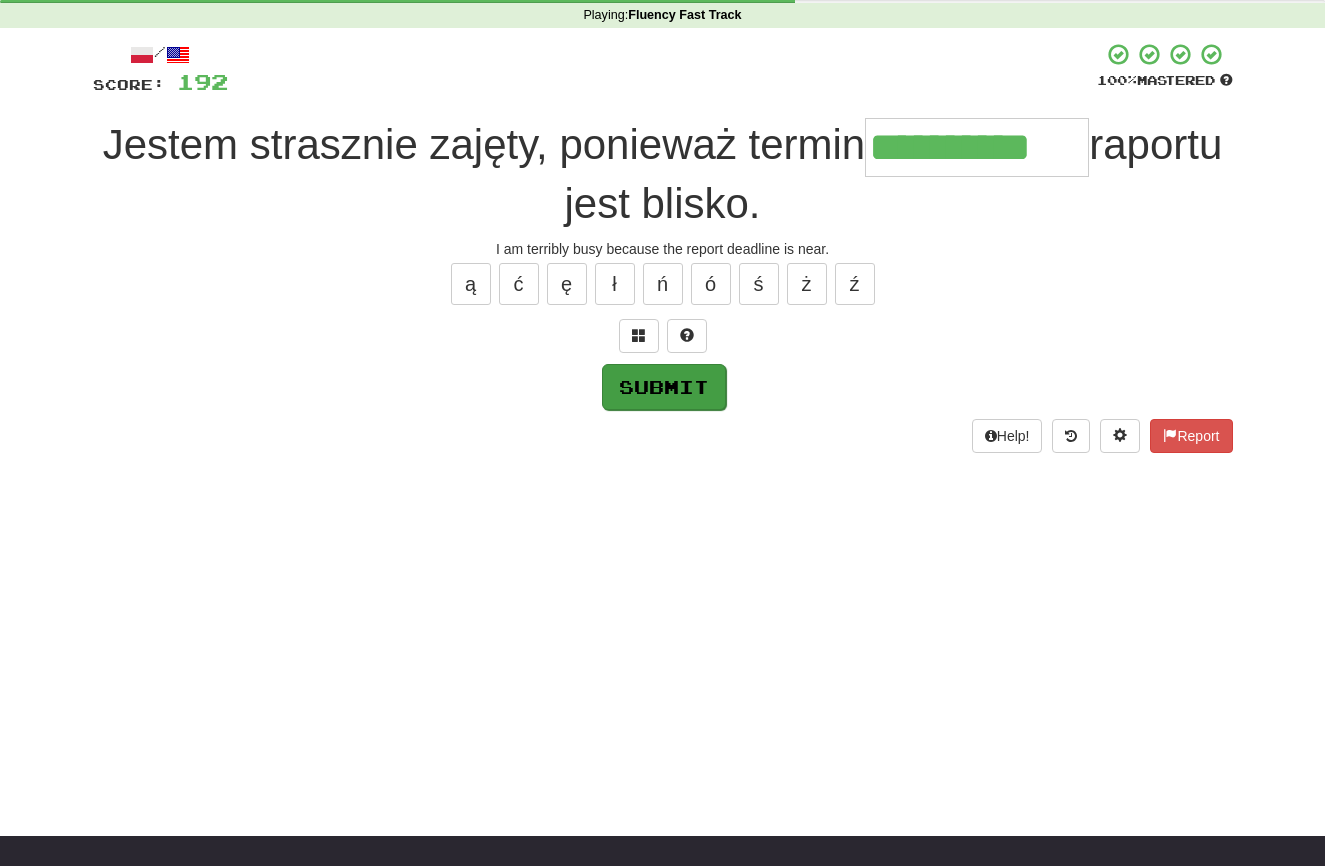 type on "**********" 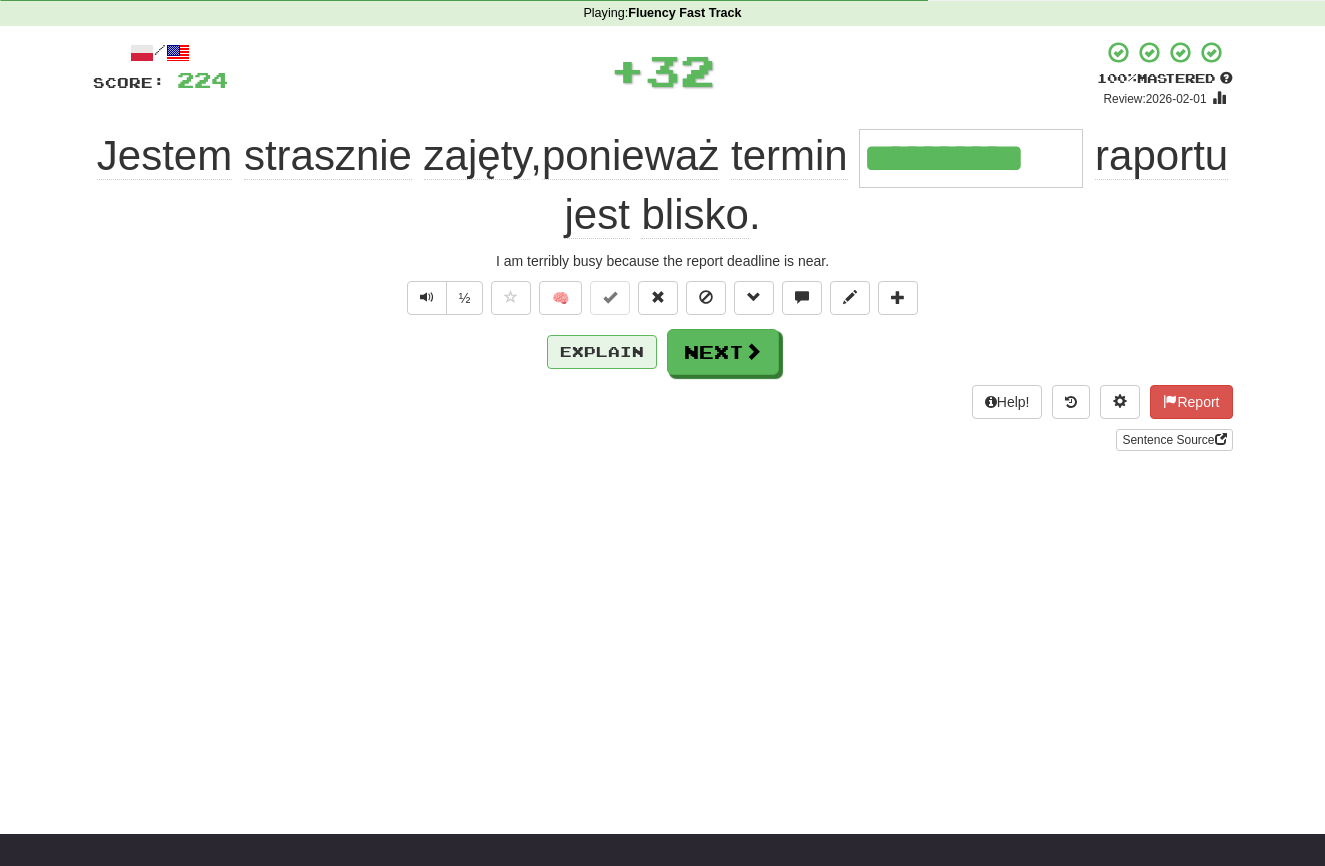 click on "Explain" at bounding box center [602, 352] 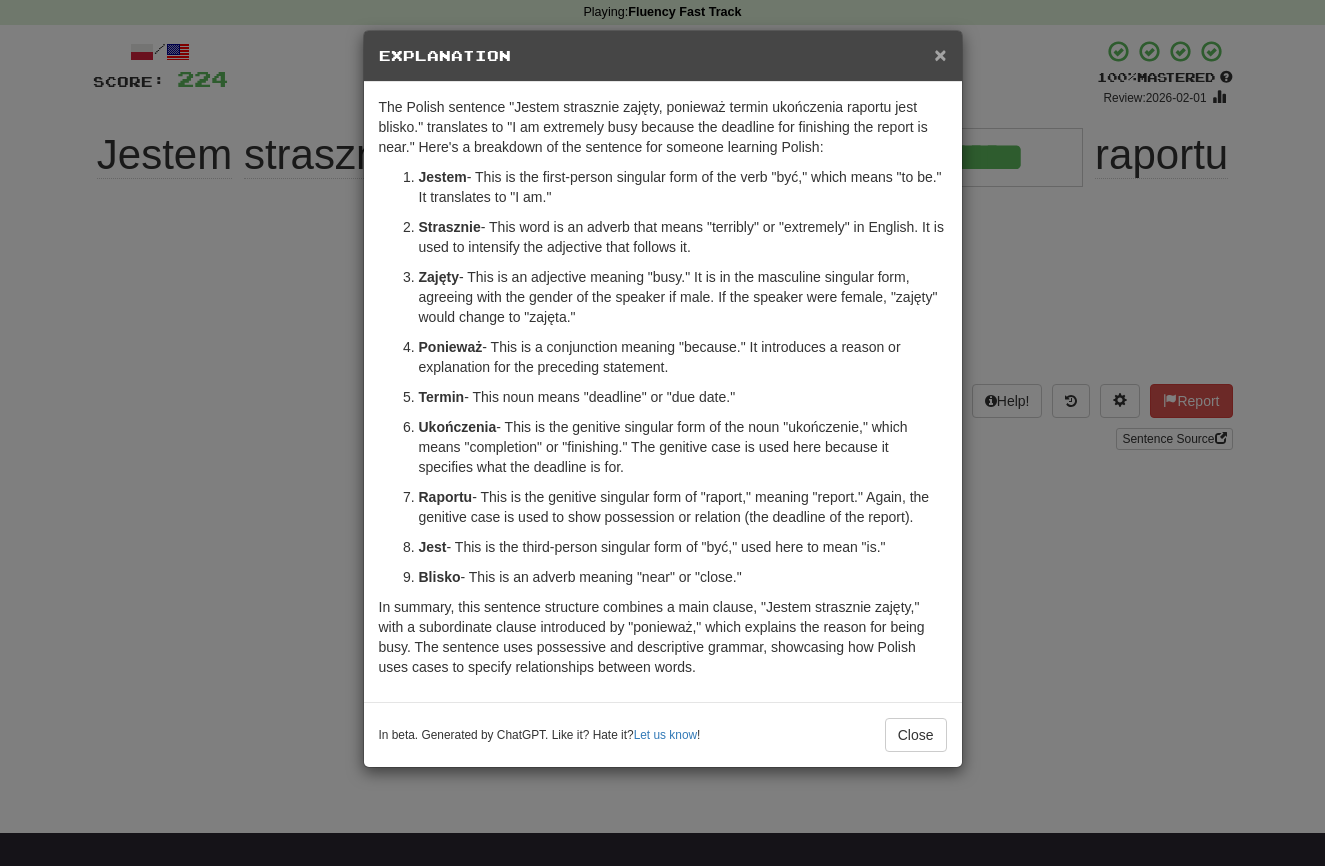 click on "×" at bounding box center [940, 54] 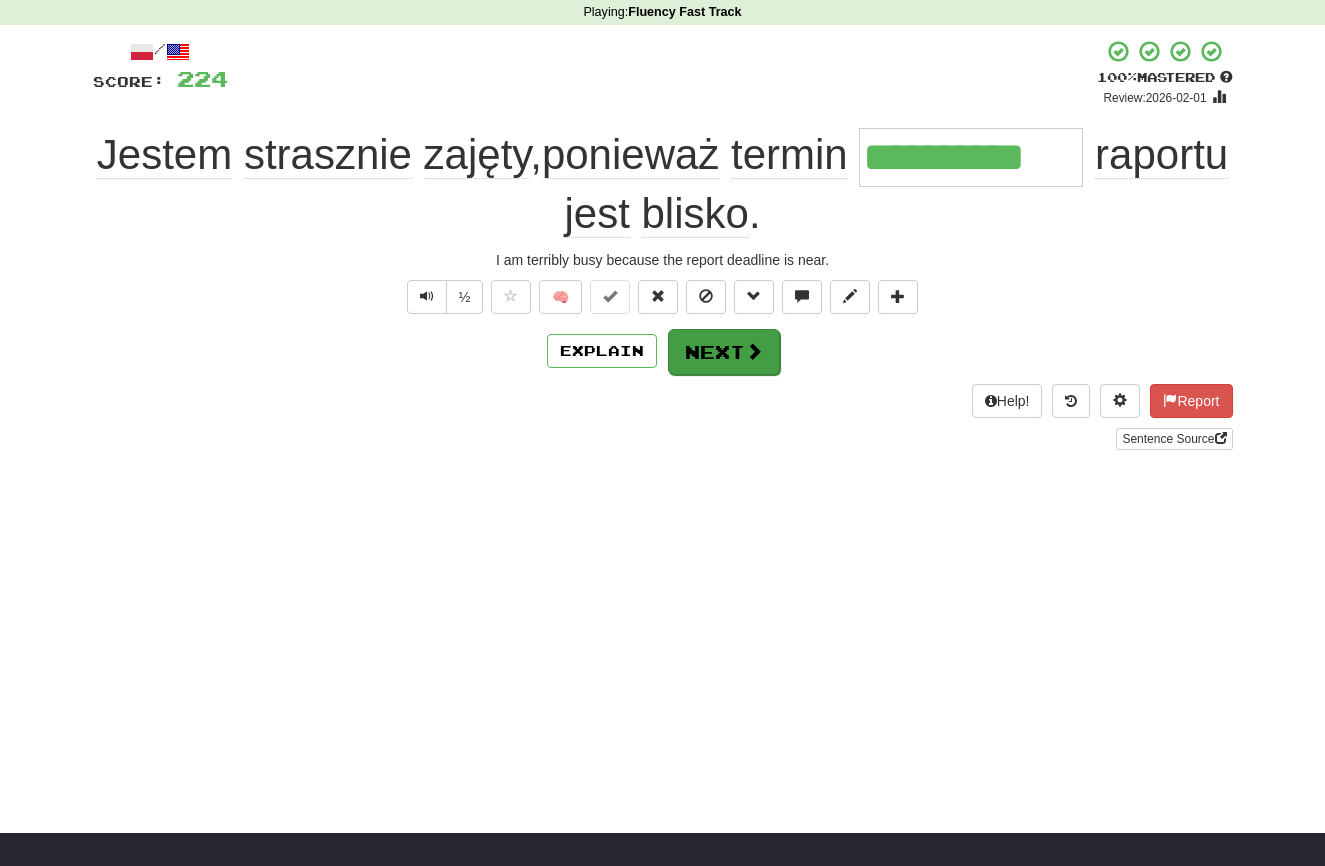 click on "Next" at bounding box center (724, 352) 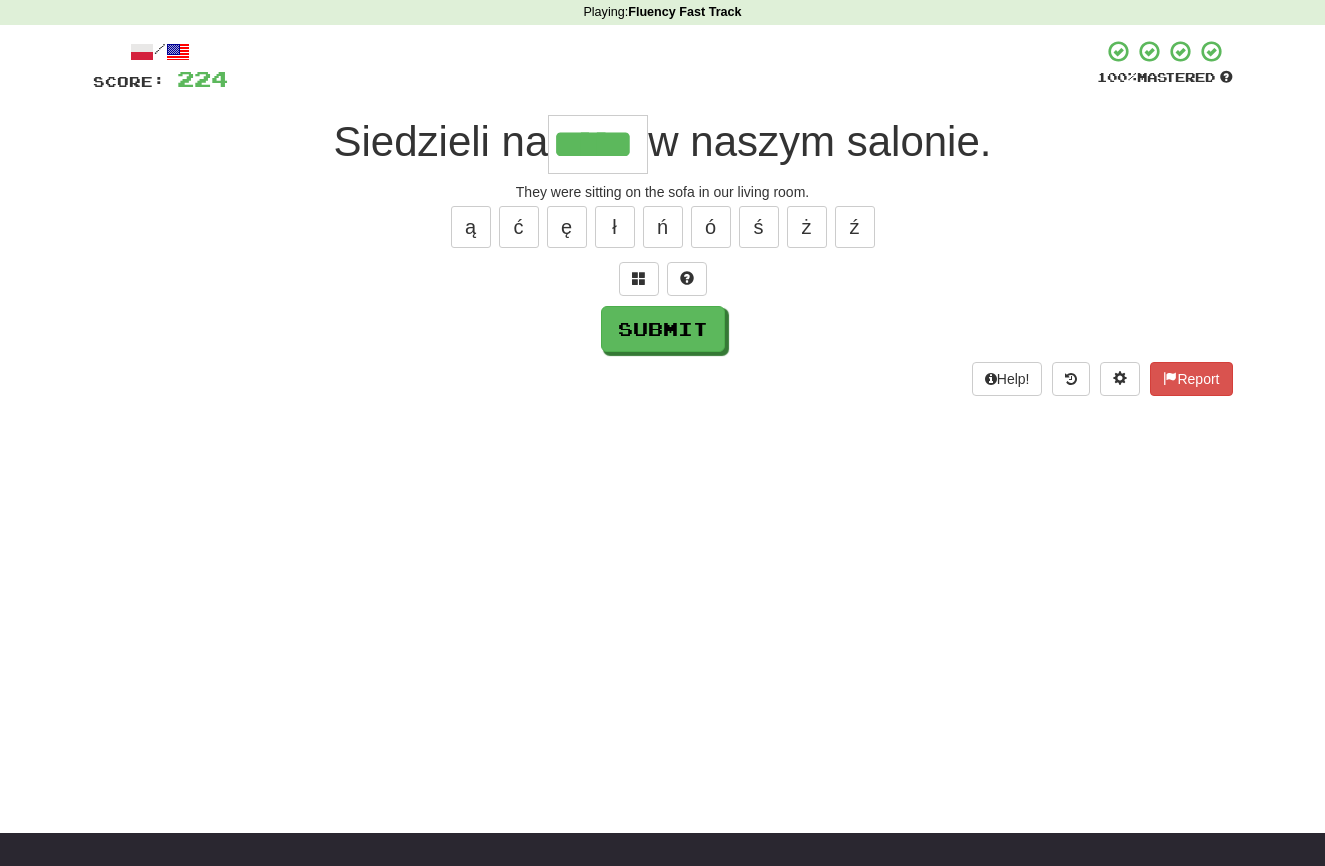 scroll, scrollTop: 82, scrollLeft: 0, axis: vertical 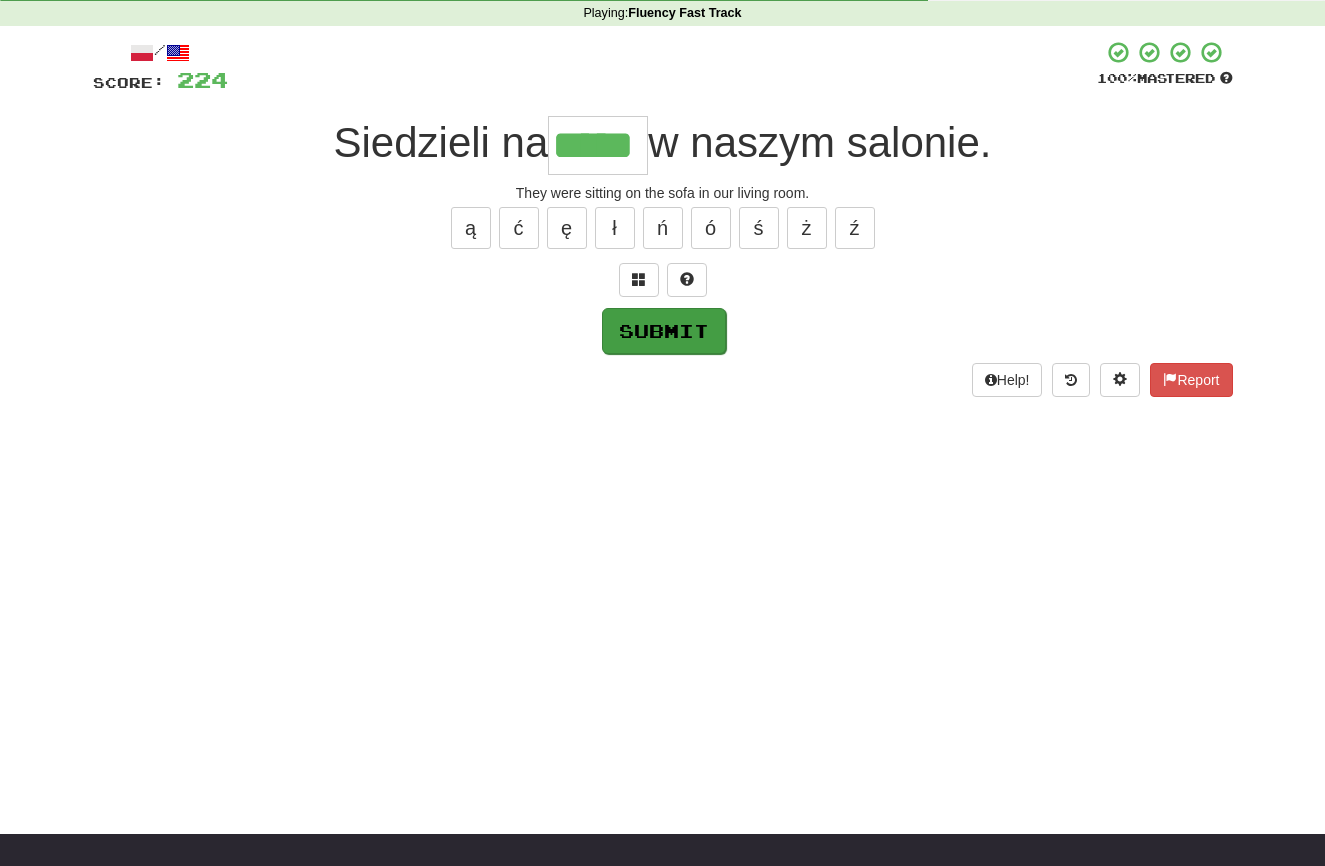type on "*****" 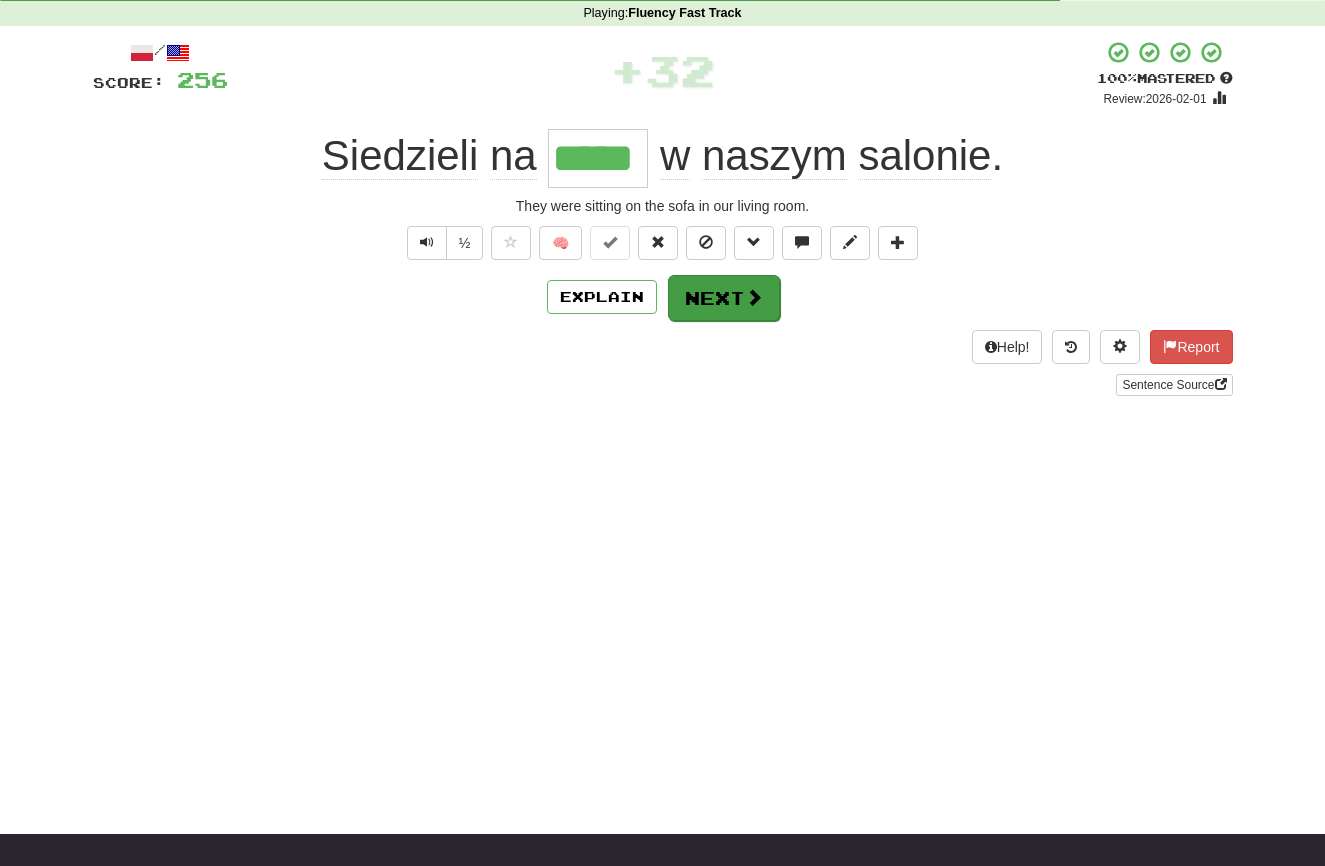 click on "Next" at bounding box center (724, 298) 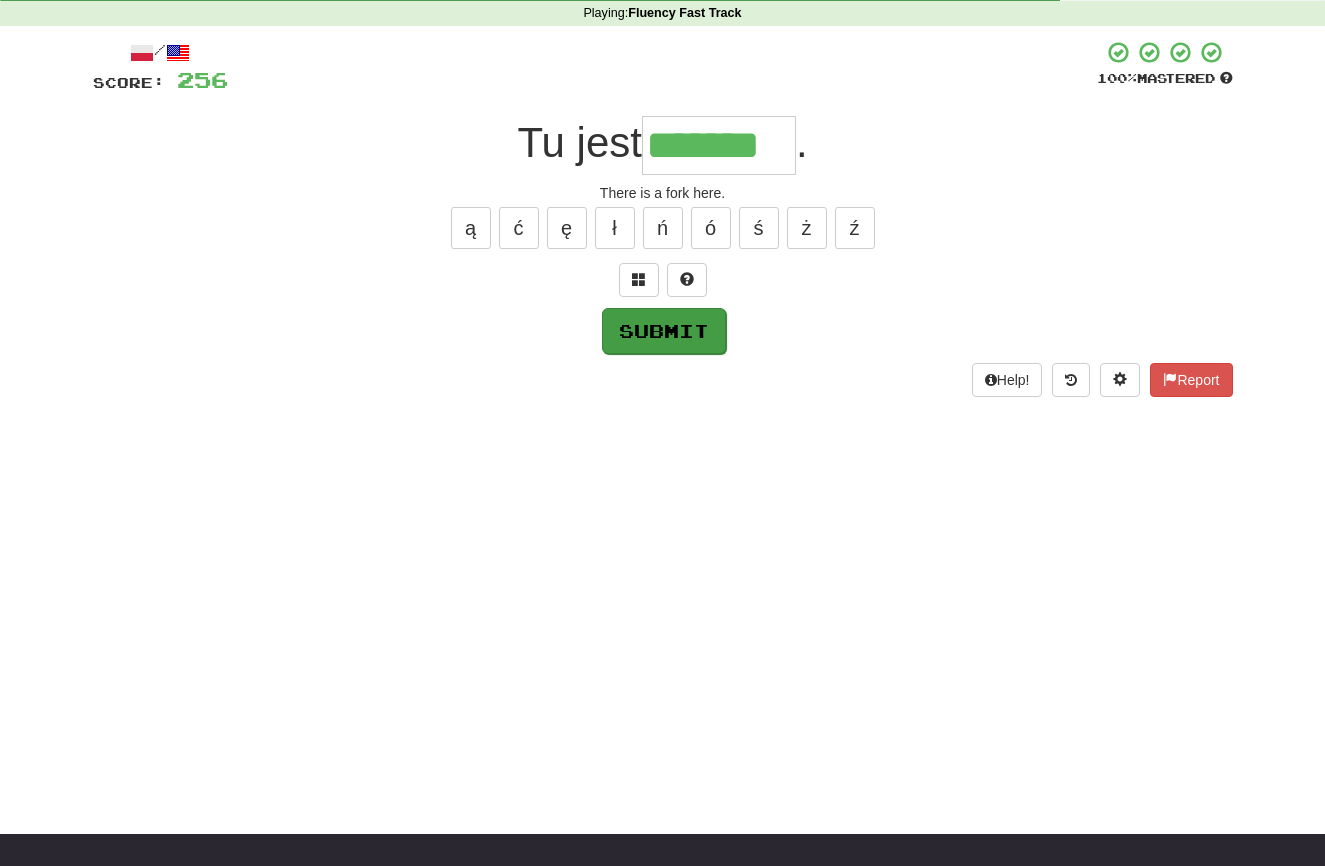 type on "*******" 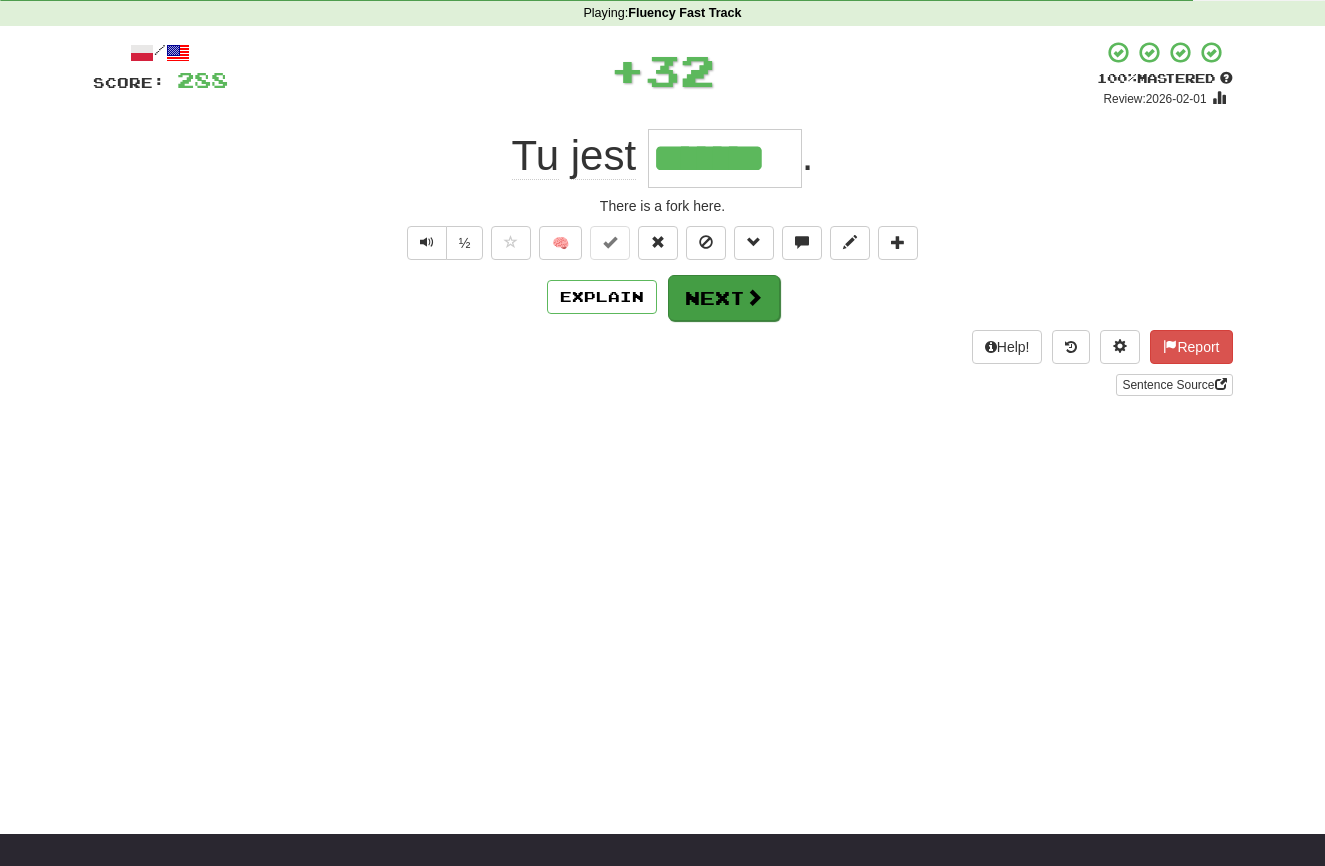 click on "Next" at bounding box center (724, 298) 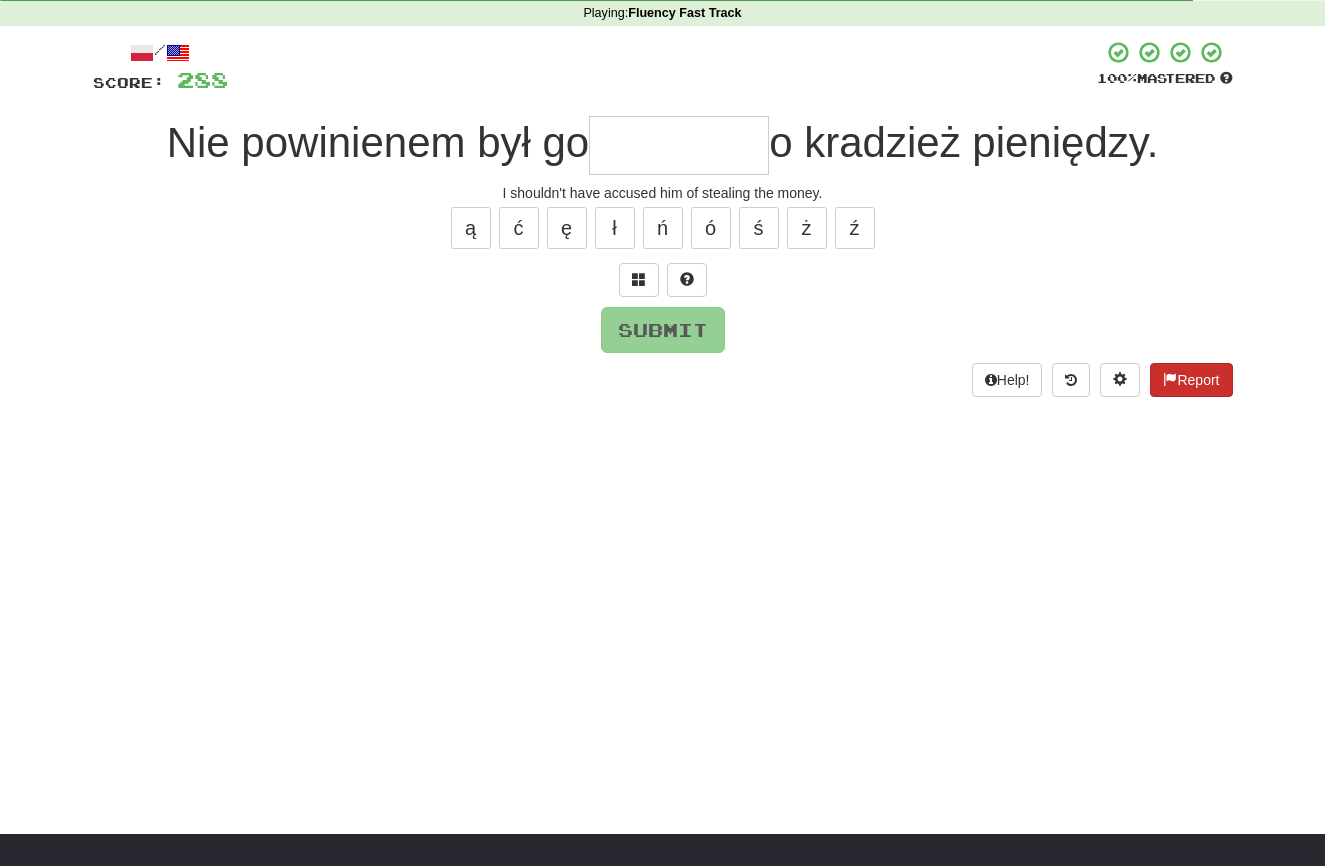 click on "Report" at bounding box center (1191, 380) 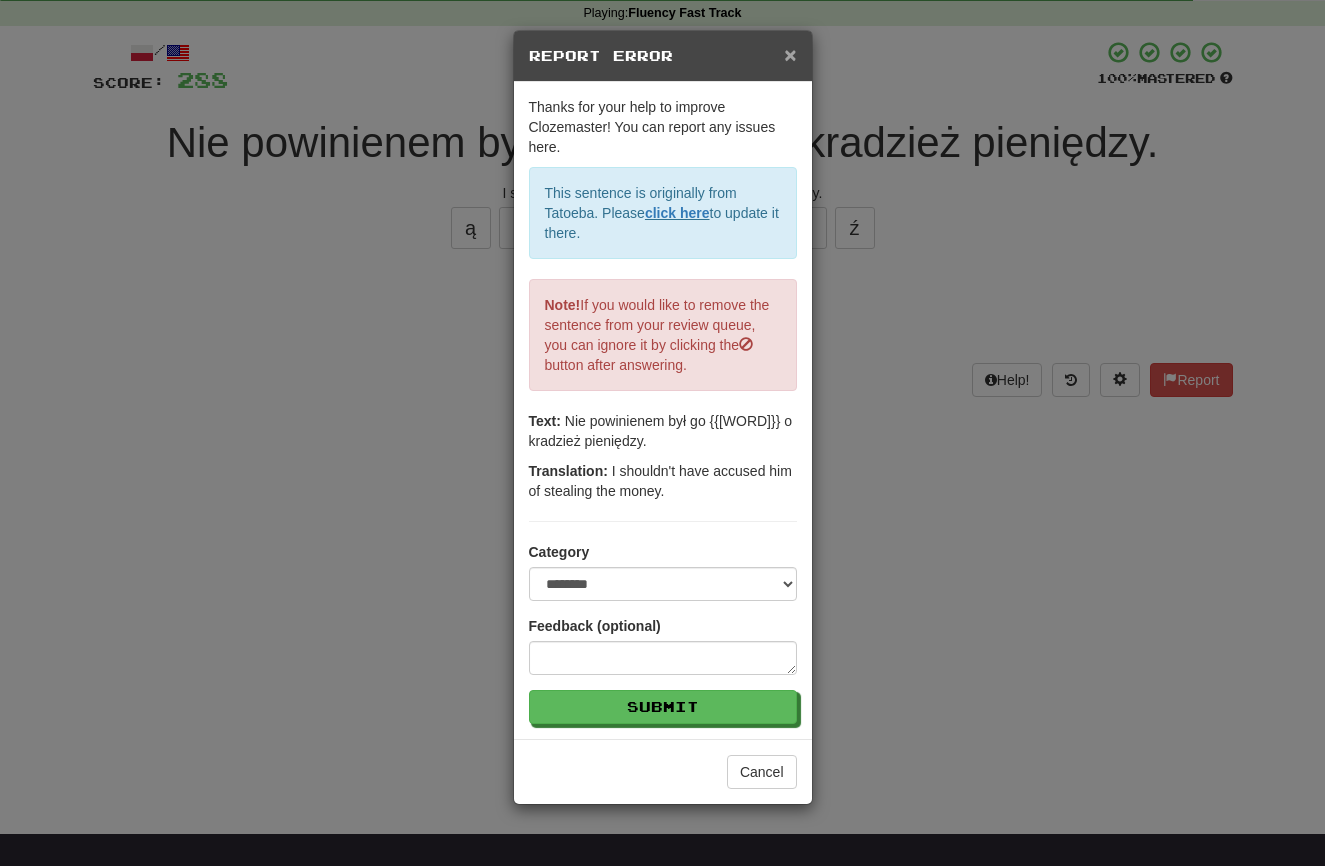 click on "×" at bounding box center (790, 54) 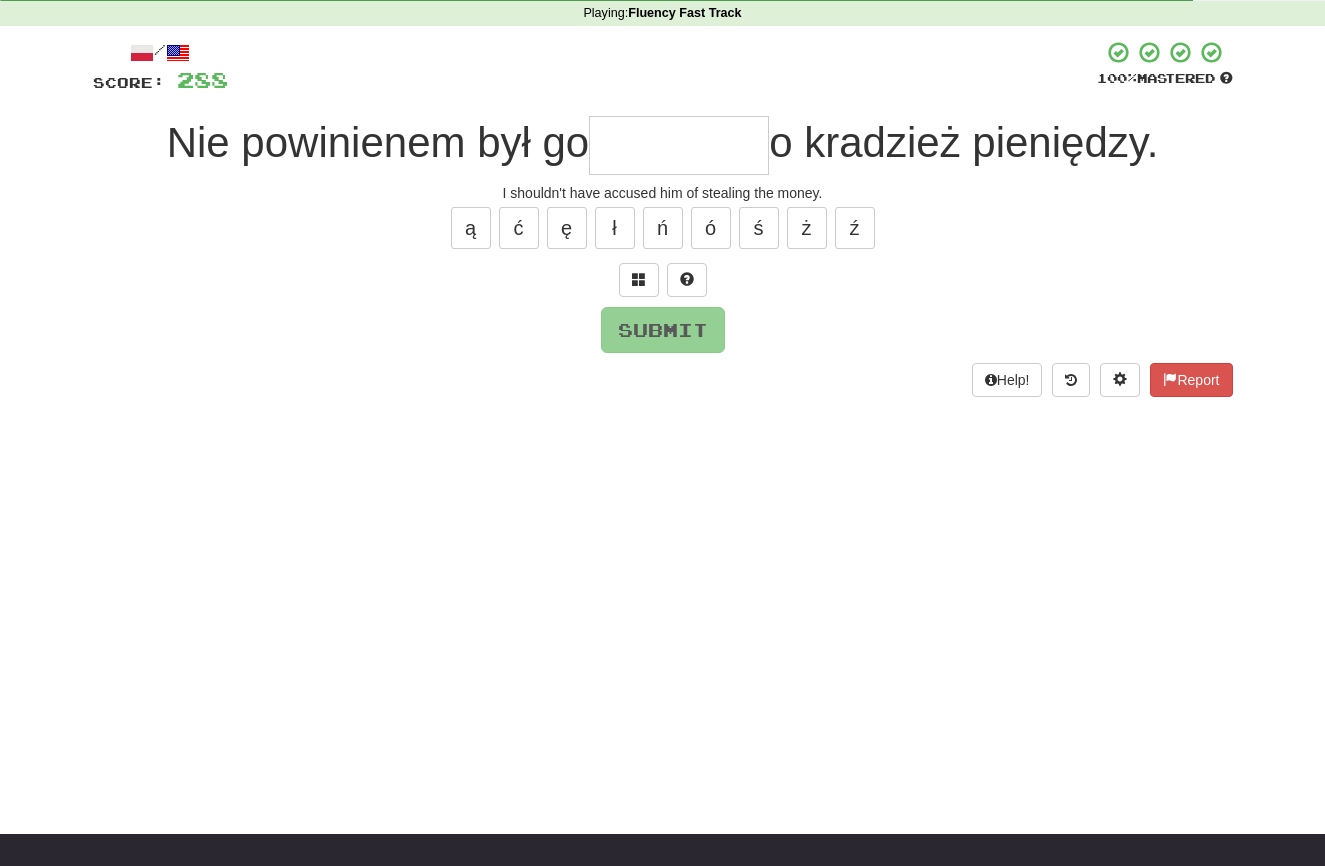 click at bounding box center (679, 145) 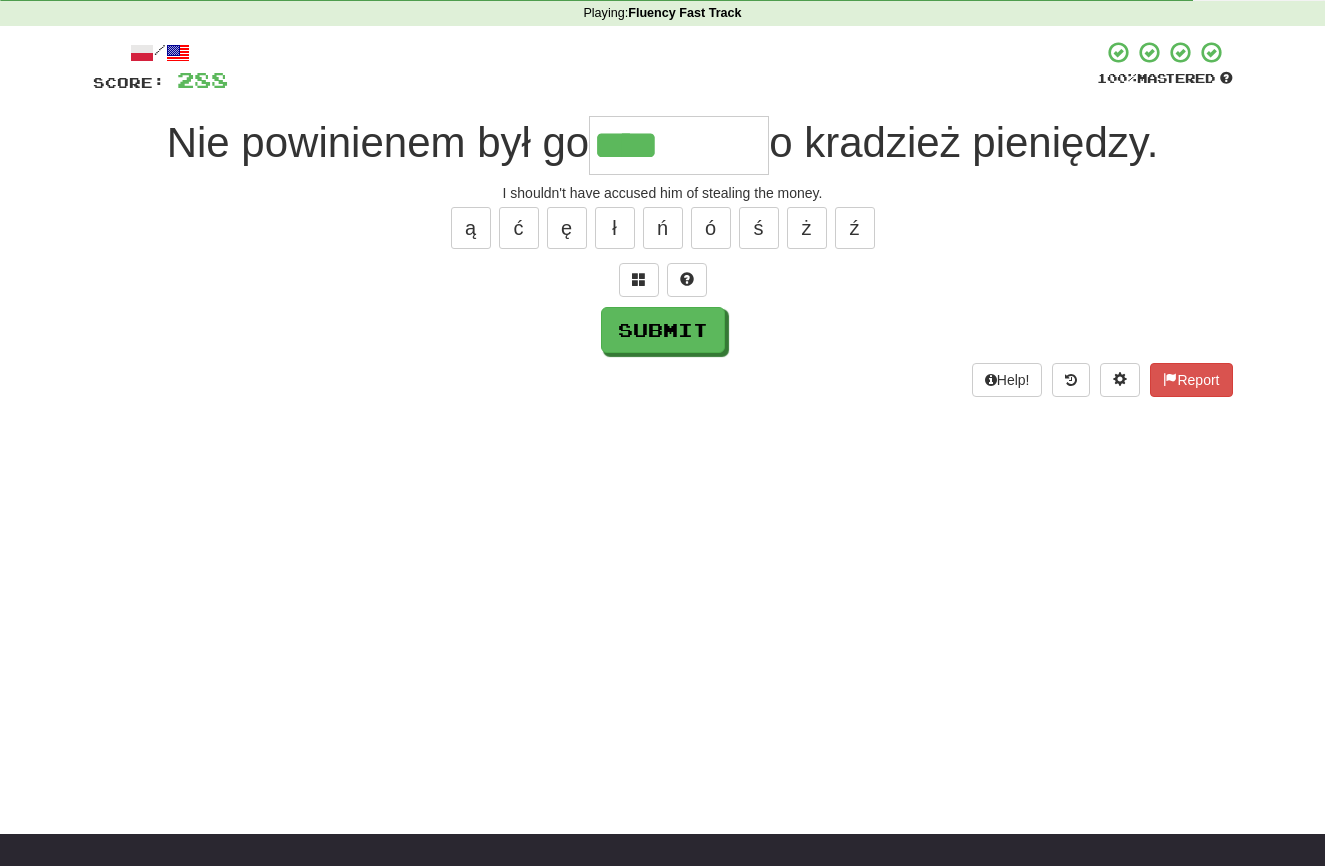 scroll, scrollTop: 82, scrollLeft: 0, axis: vertical 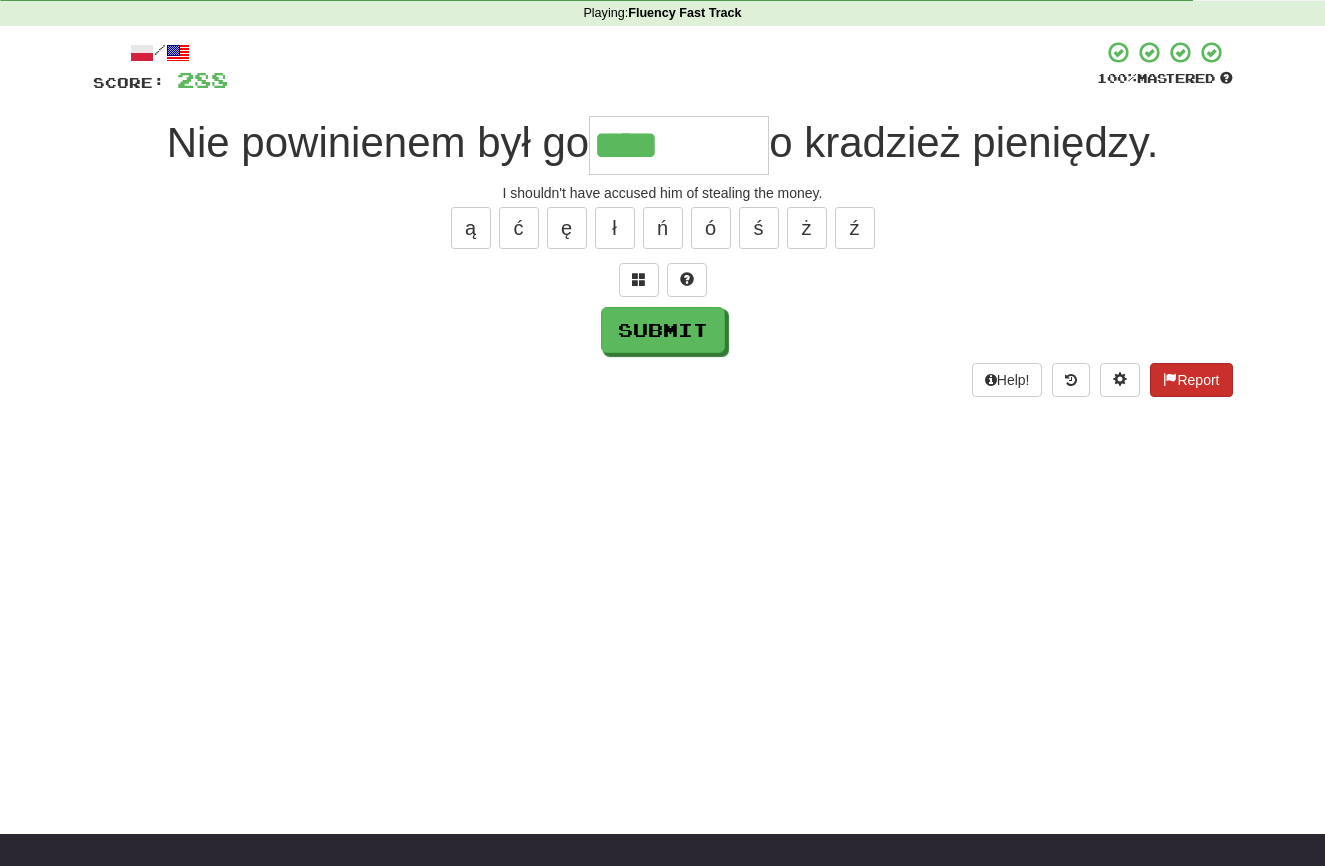 click on "Report" at bounding box center (1191, 380) 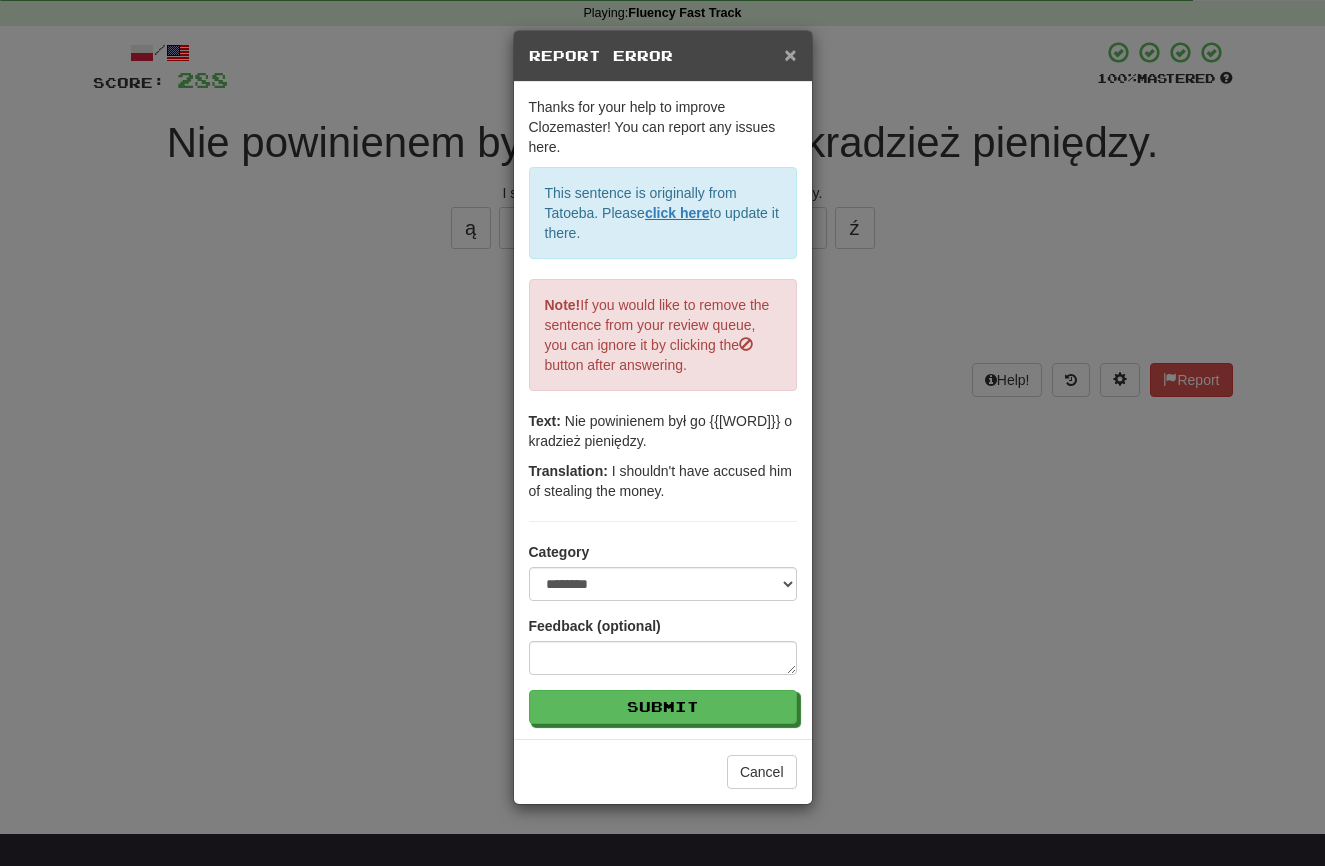 click on "×" at bounding box center [790, 54] 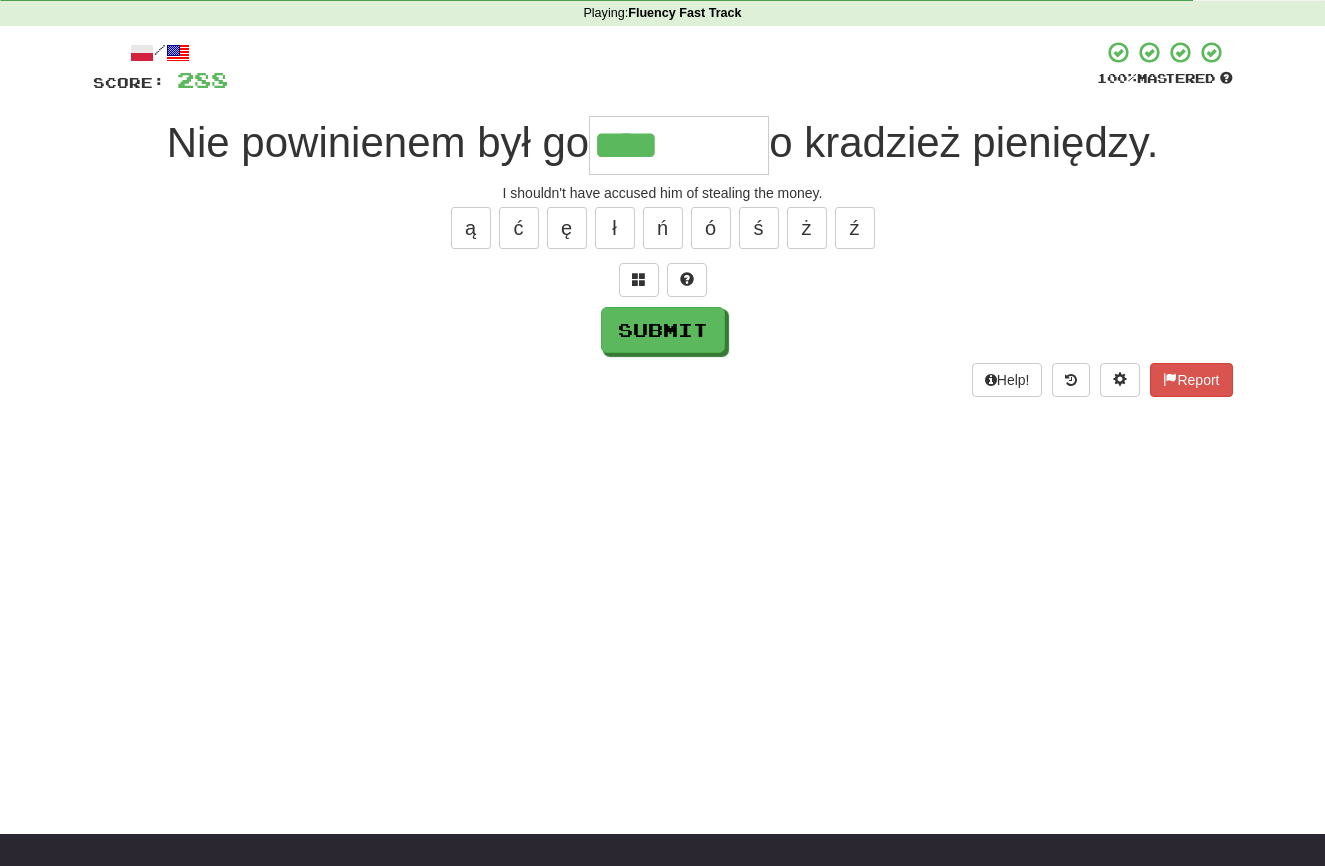 click on "****" at bounding box center [679, 145] 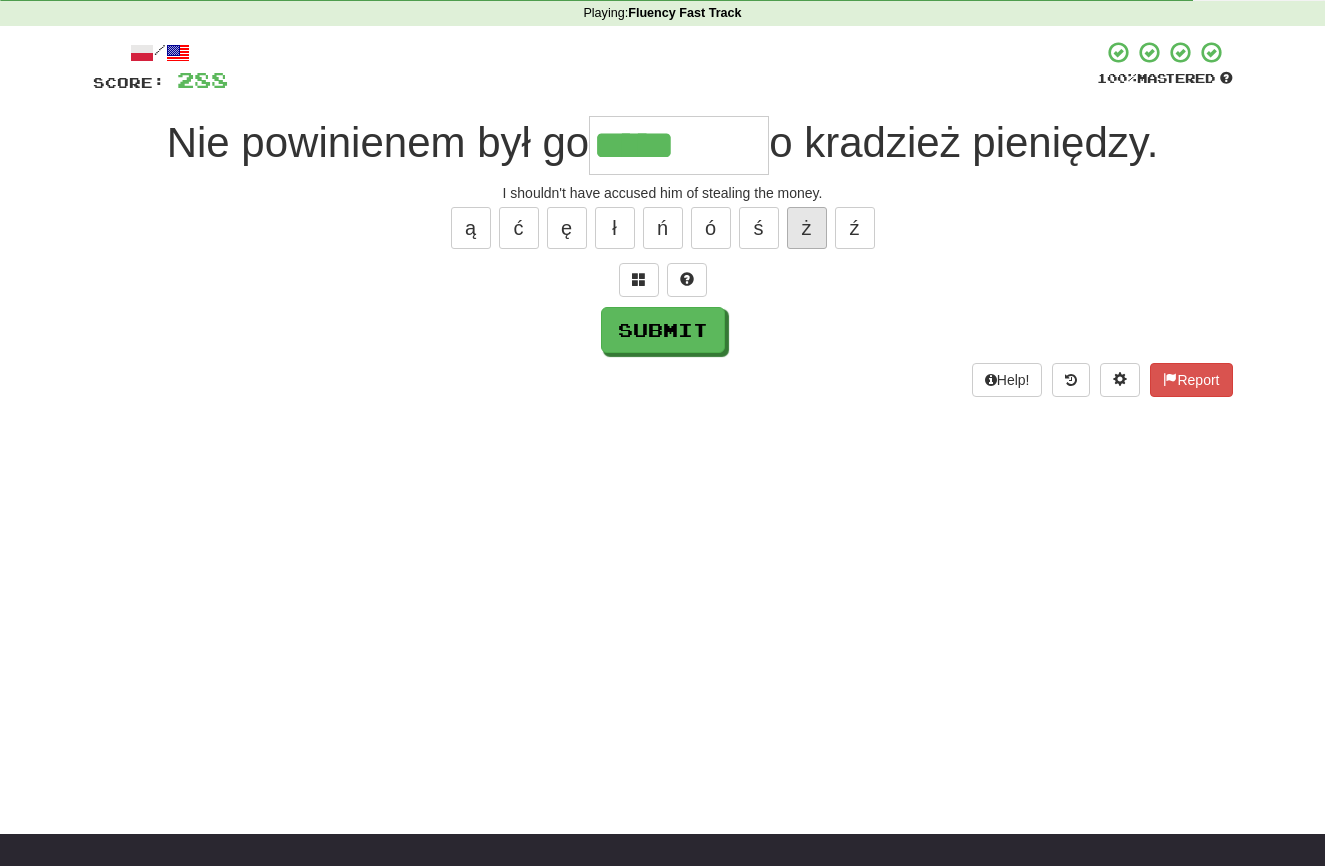click on "ż" at bounding box center (807, 228) 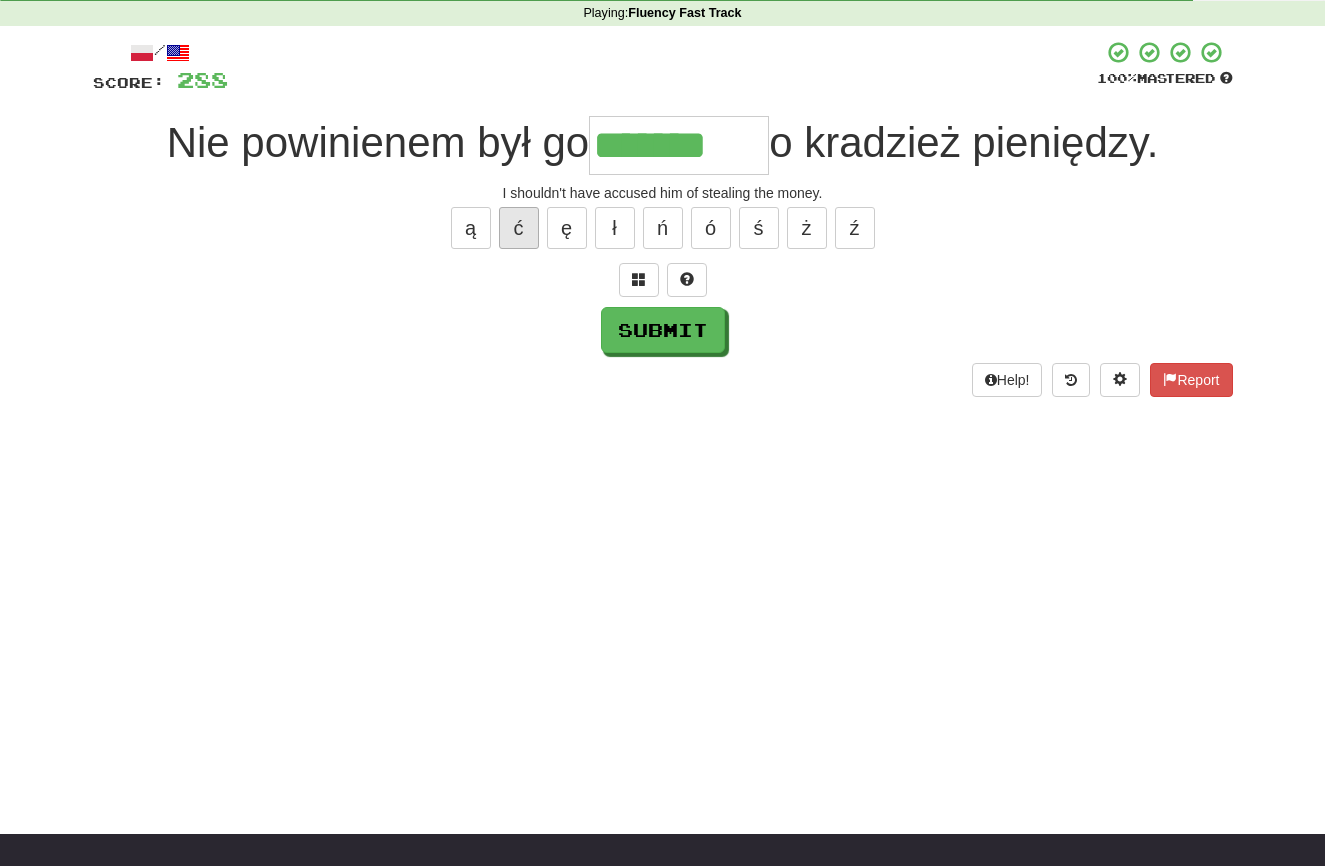 click on "ć" at bounding box center (519, 228) 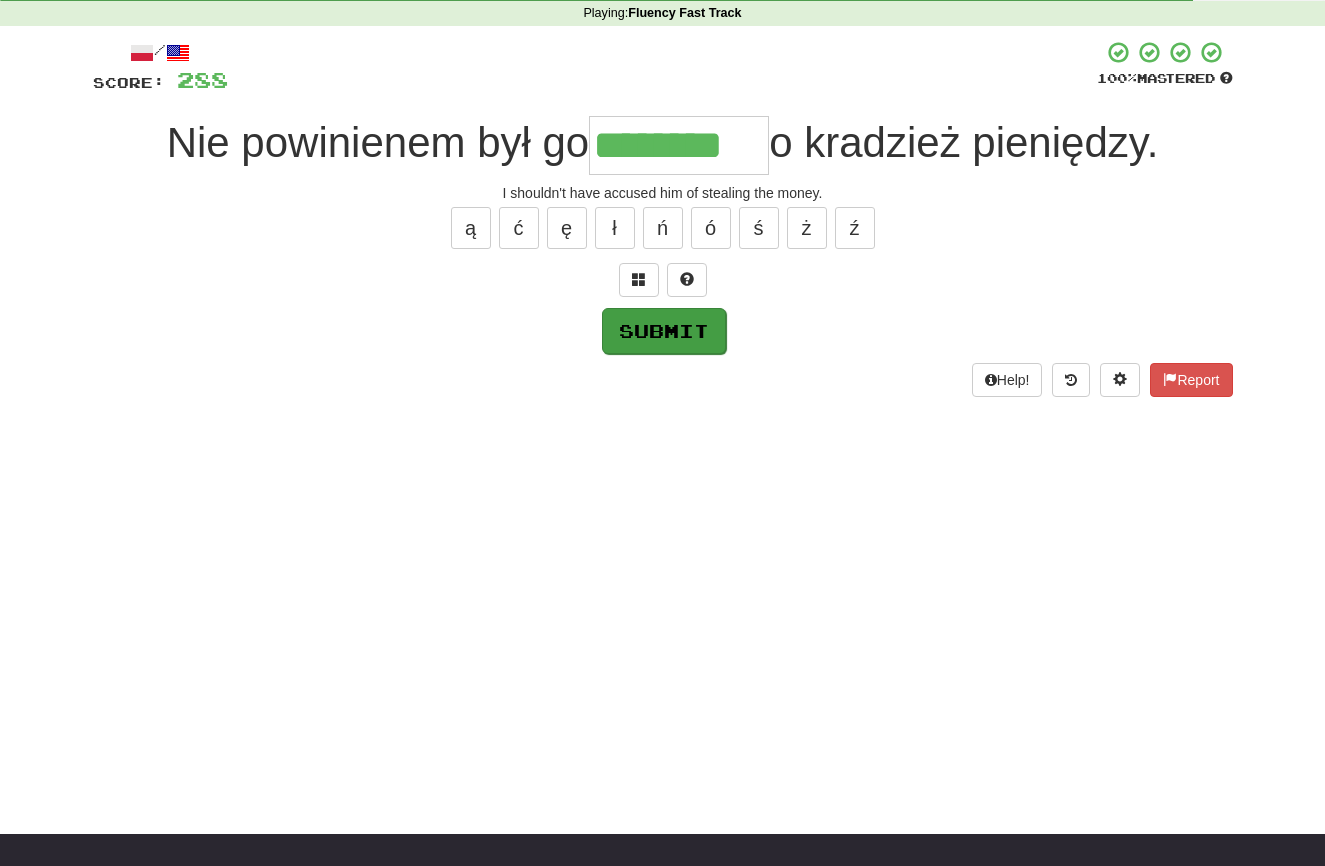 click on "Submit" at bounding box center [664, 331] 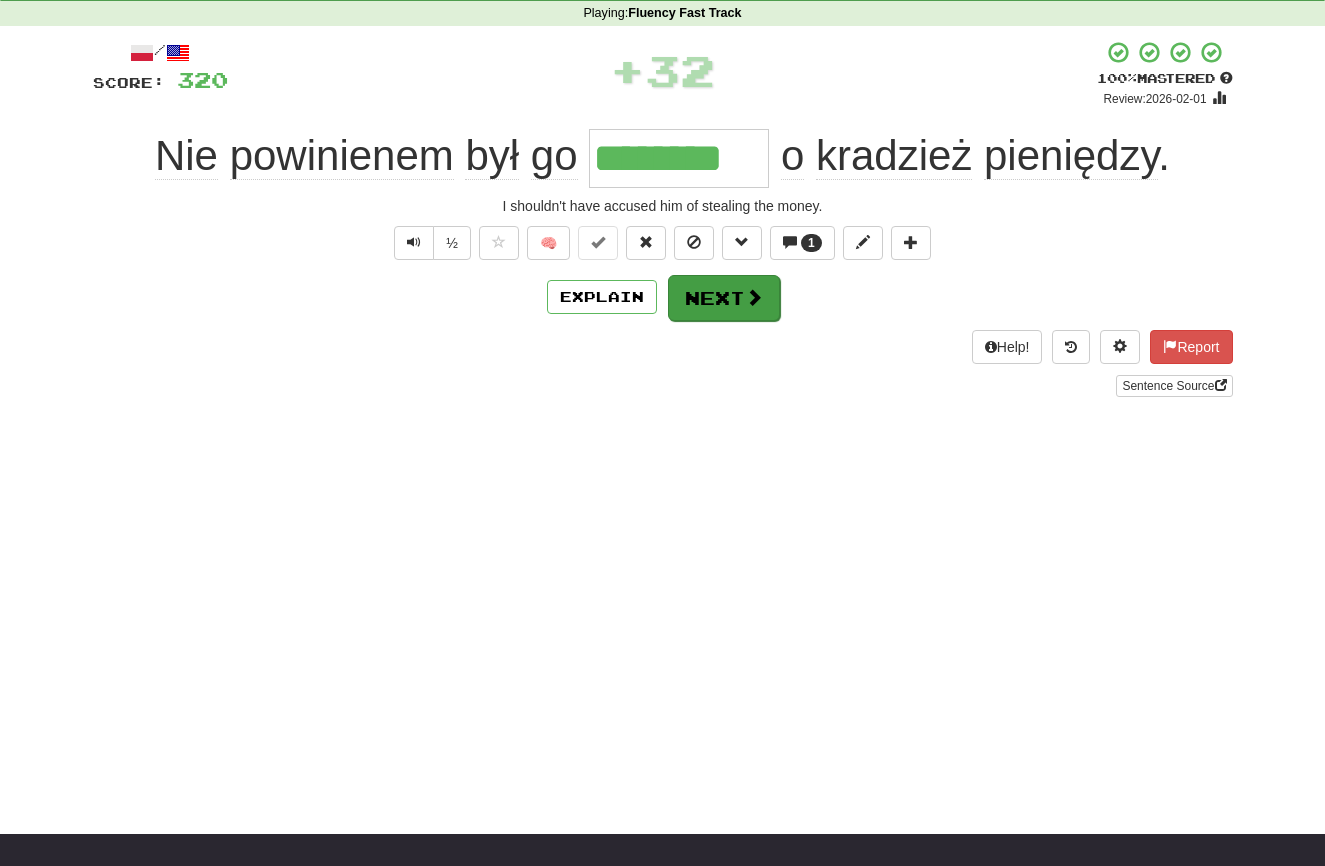 click on "Next" at bounding box center [724, 298] 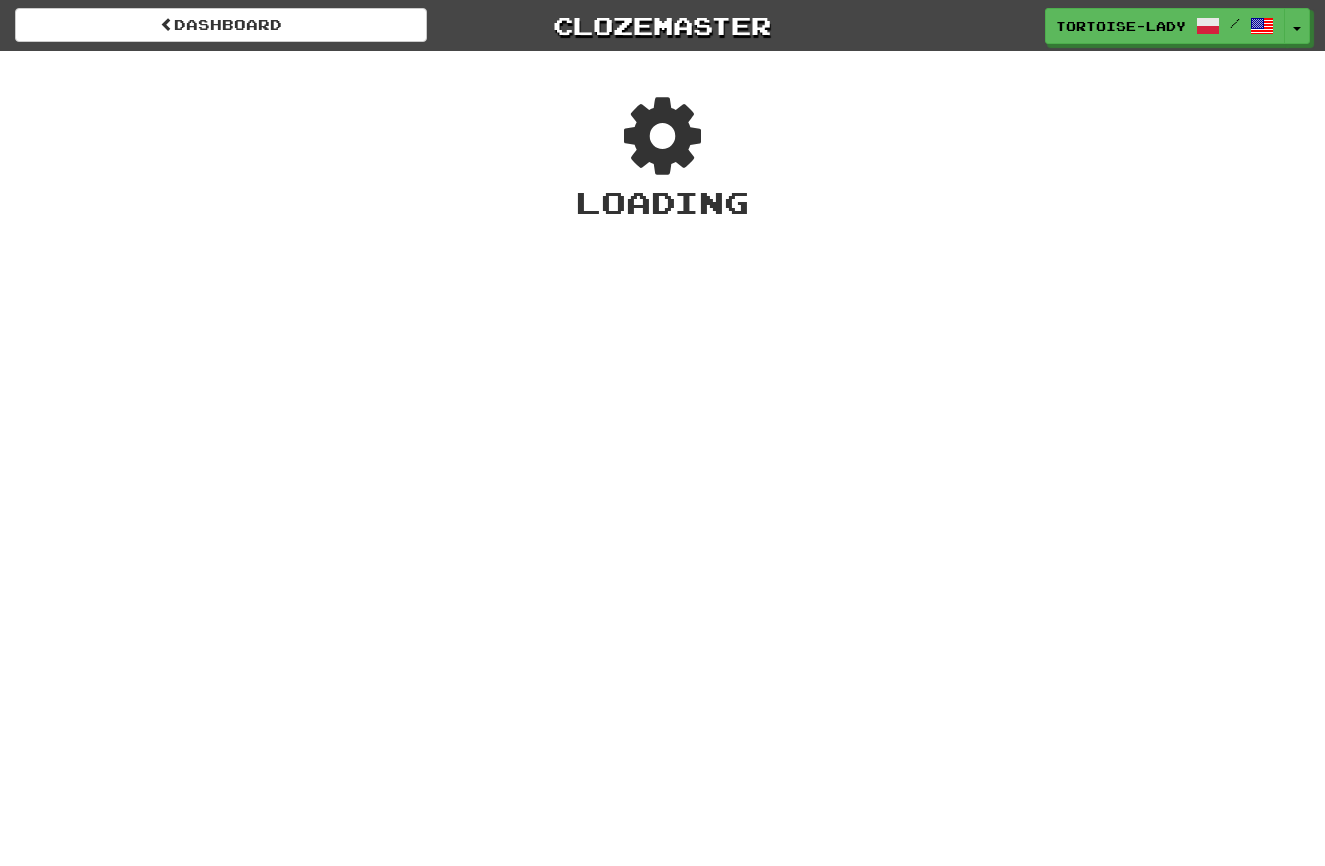 scroll, scrollTop: 0, scrollLeft: 0, axis: both 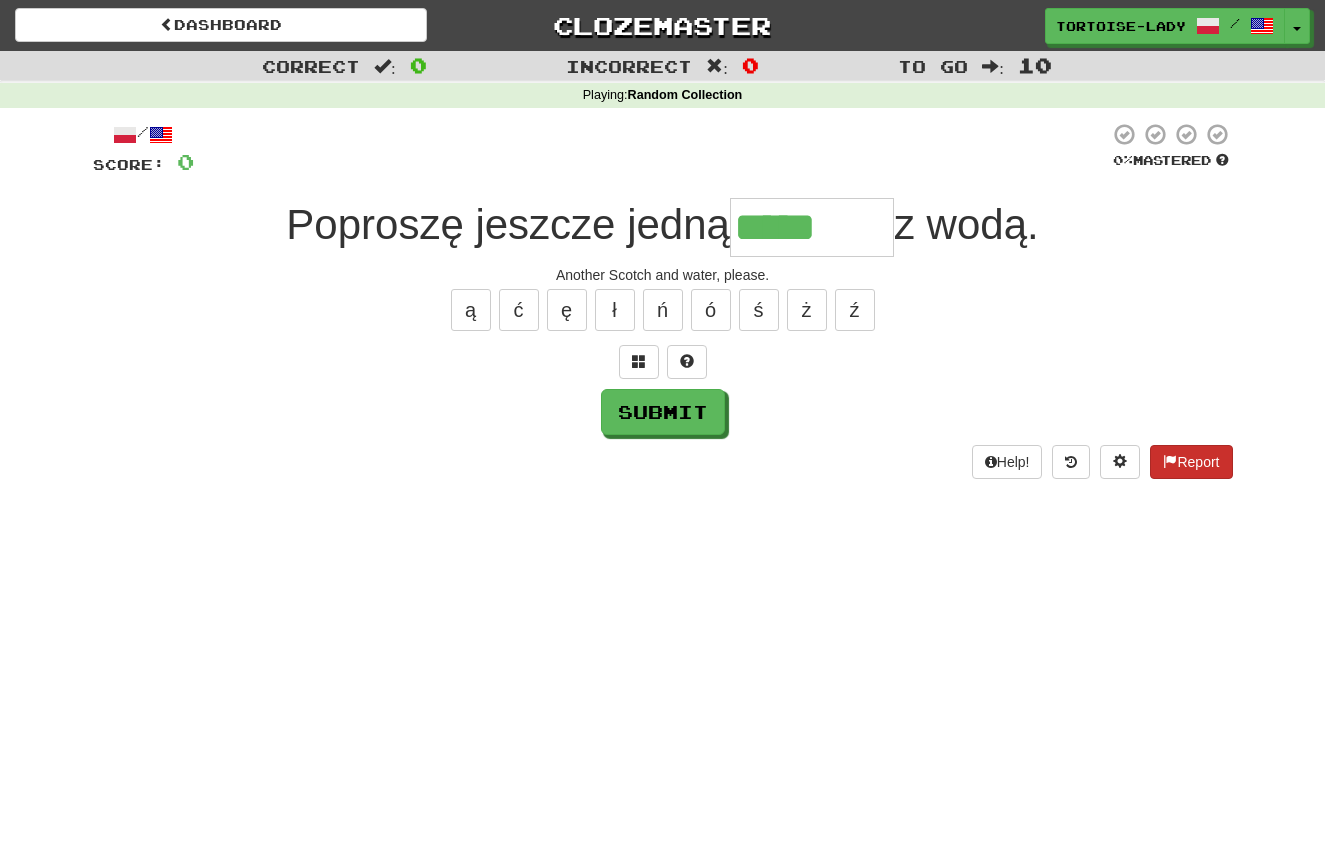 click on "Report" at bounding box center (1191, 462) 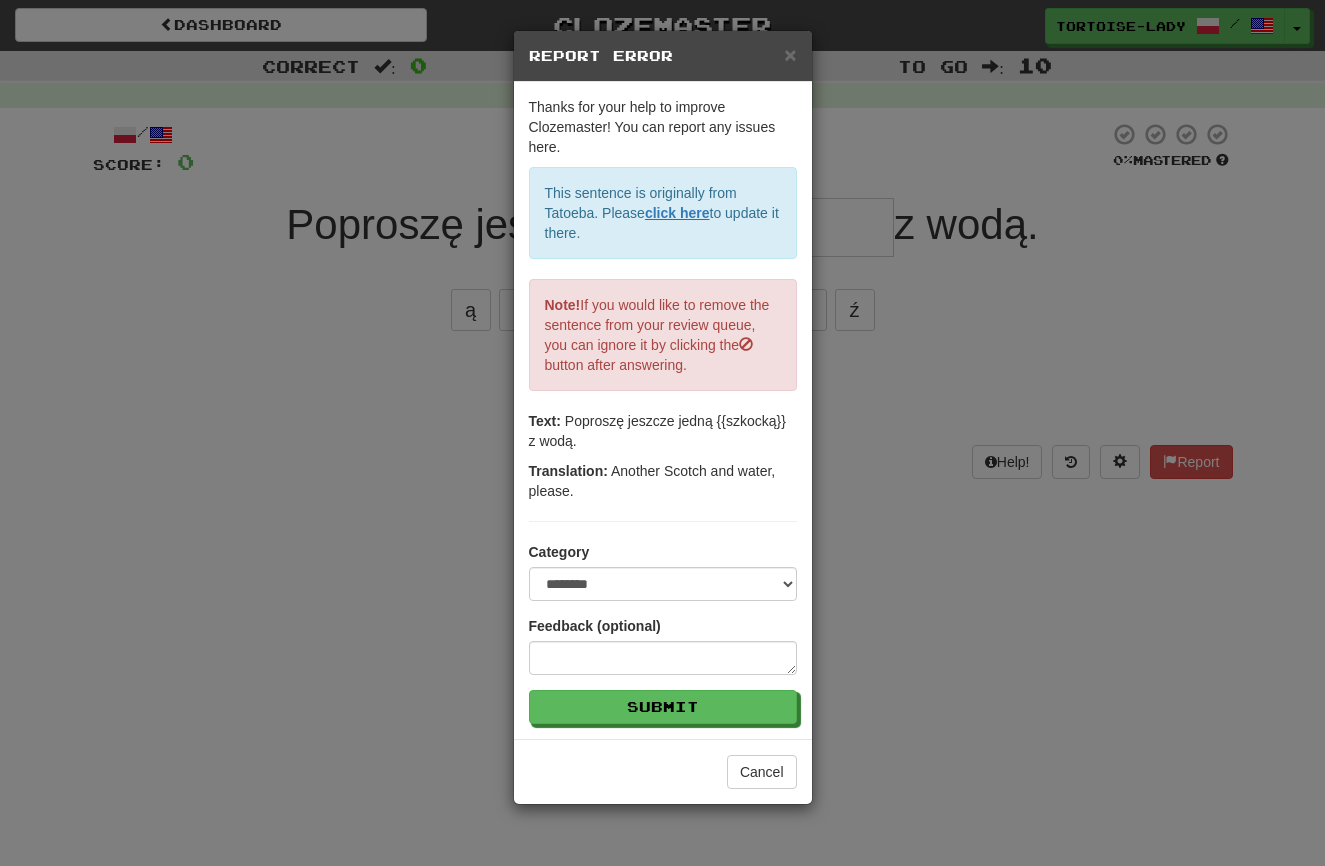 click on "×" at bounding box center [790, 54] 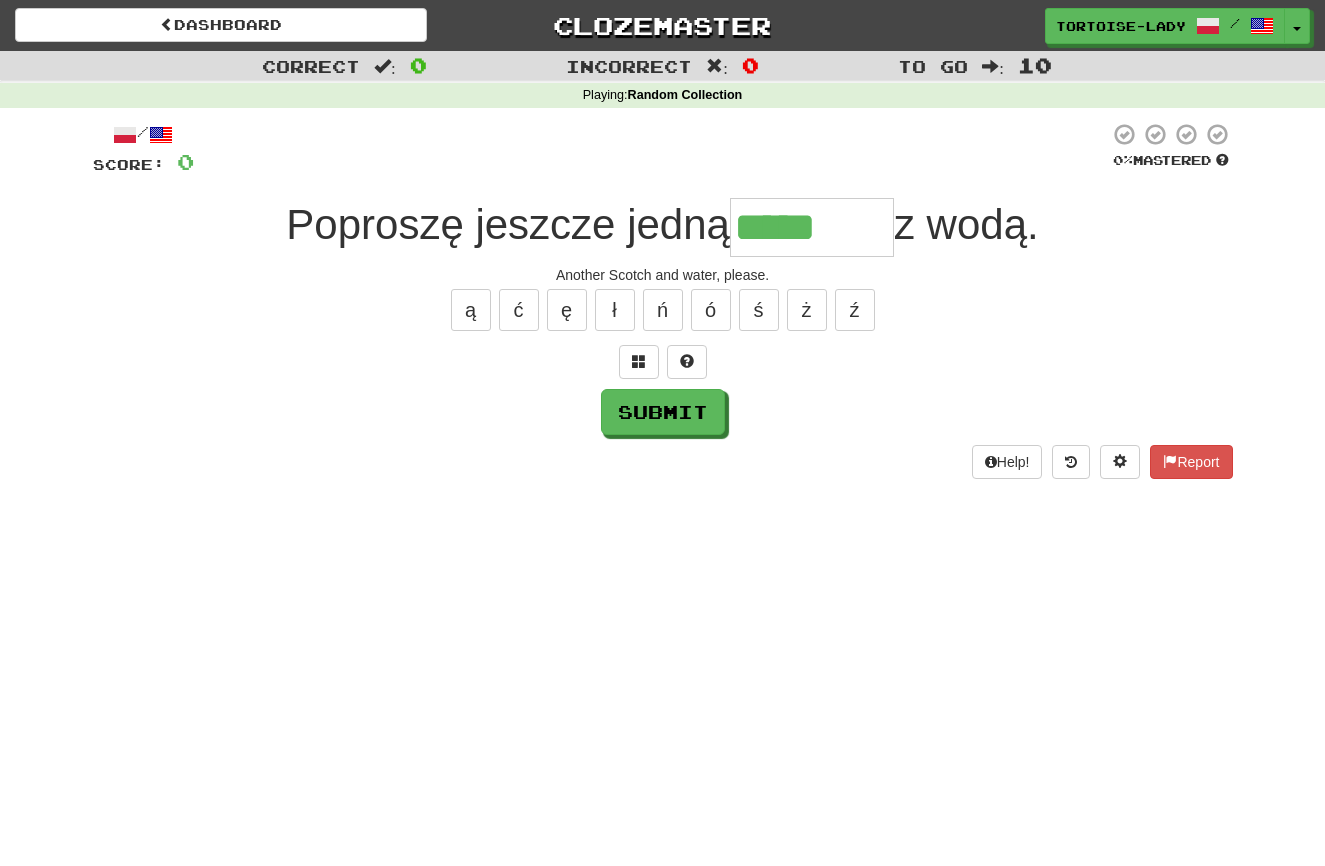 click on "*****" at bounding box center [812, 227] 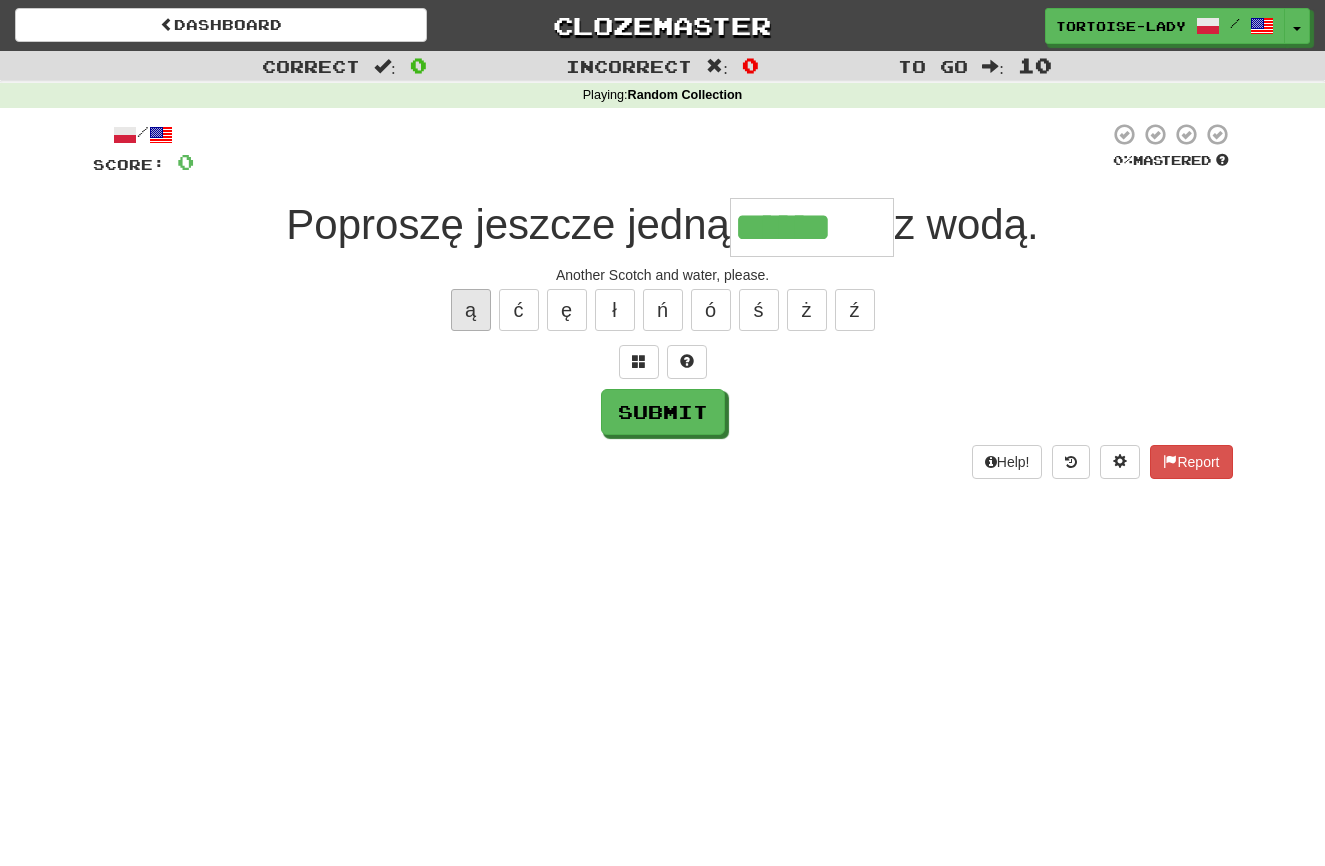 drag, startPoint x: 458, startPoint y: 307, endPoint x: 481, endPoint y: 321, distance: 26.925823 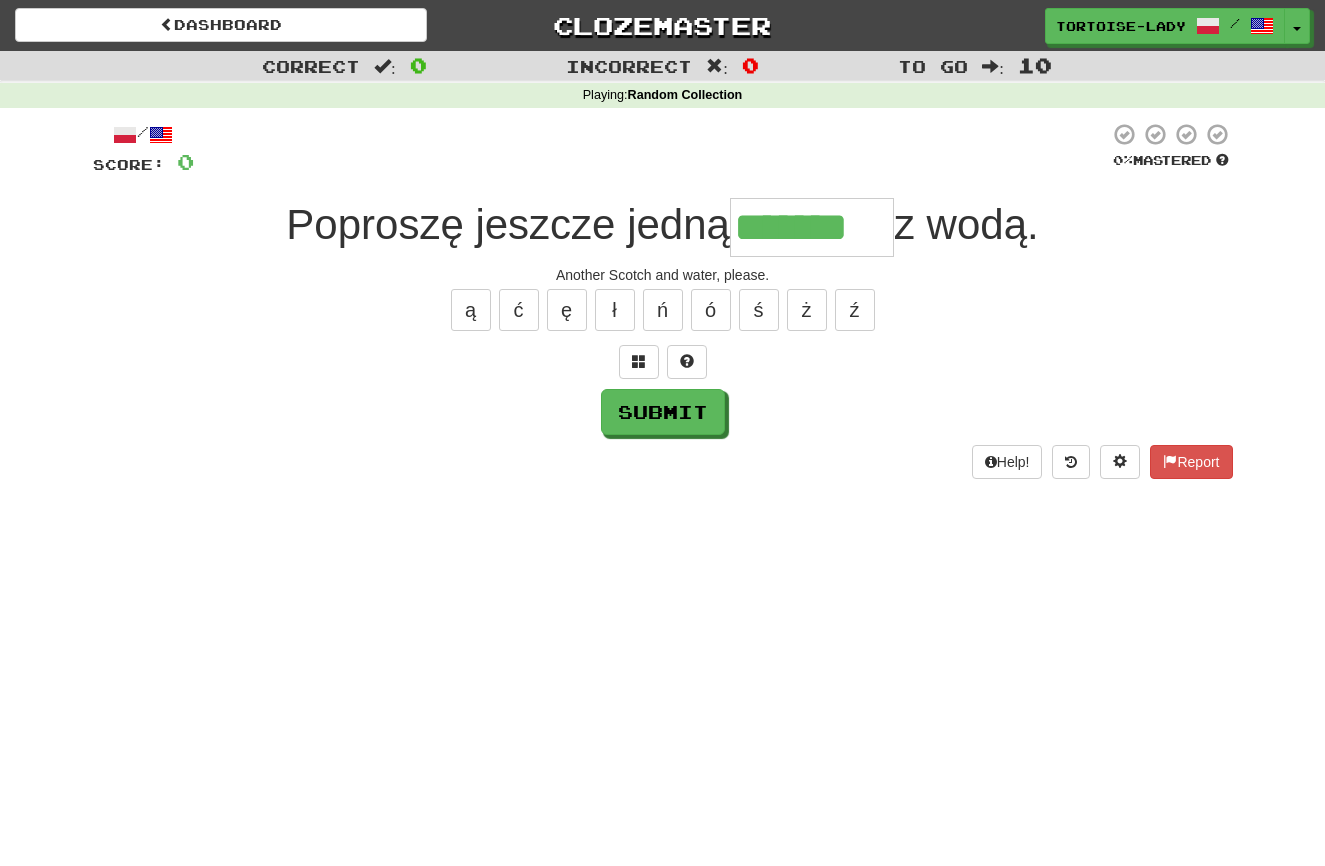 click on "Submit" at bounding box center [663, 412] 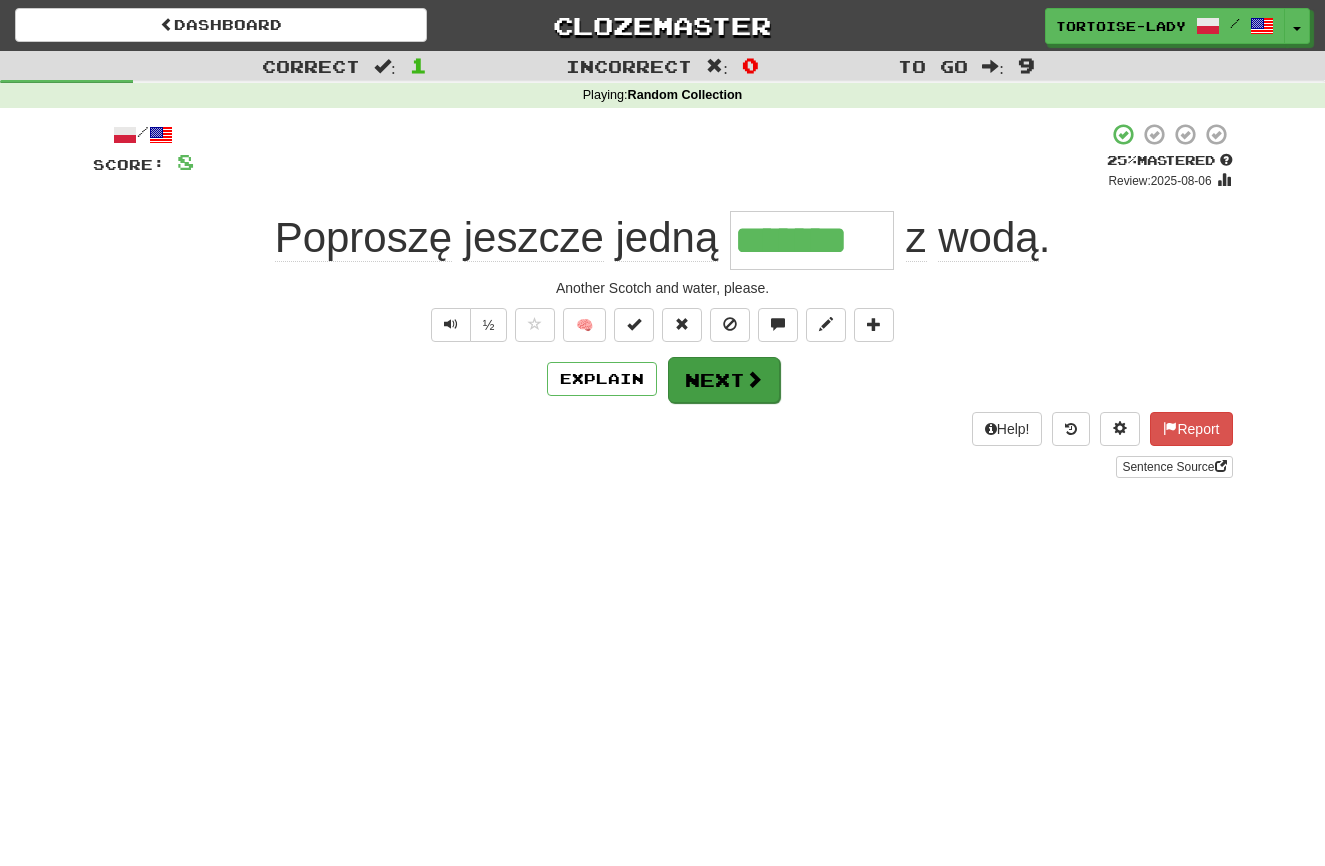 click on "Next" at bounding box center (724, 380) 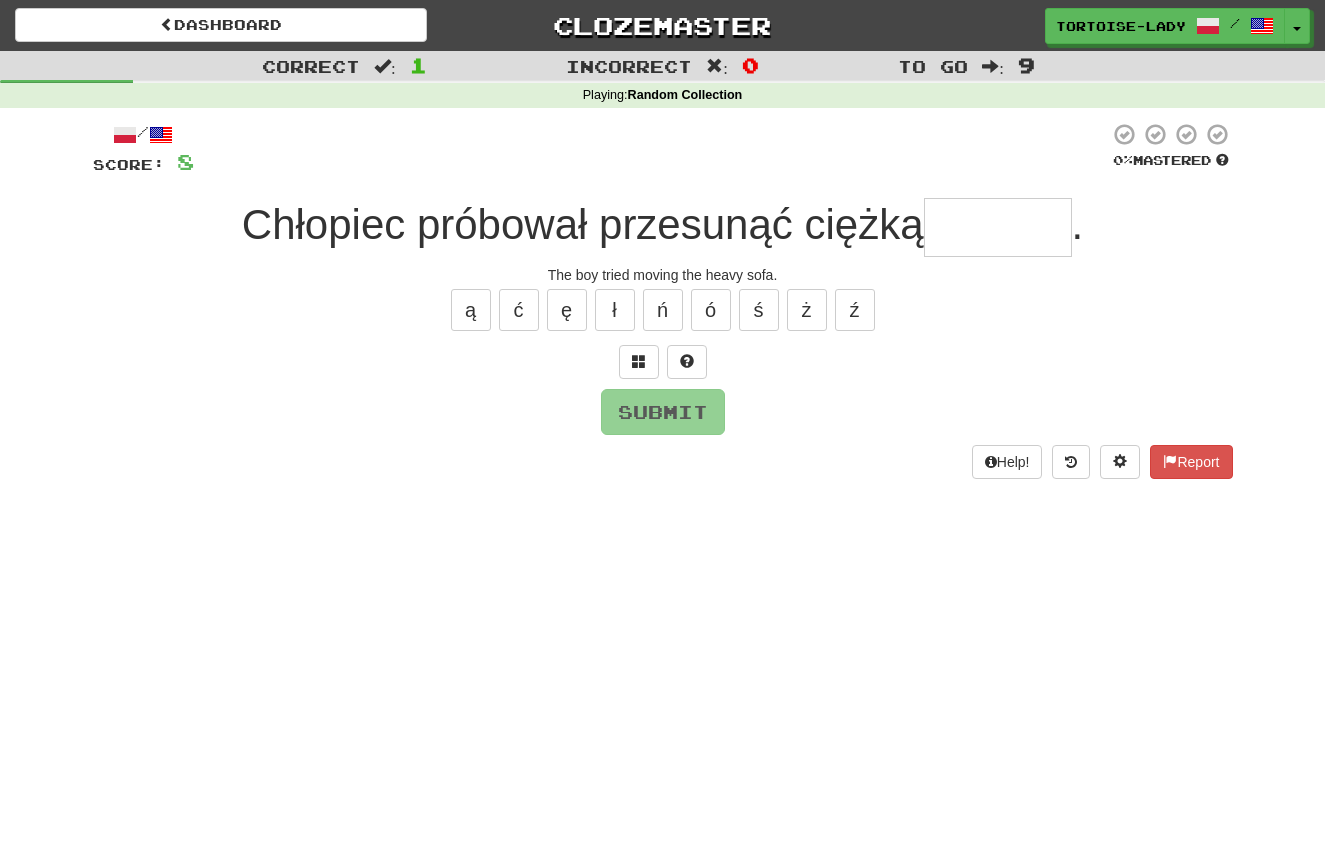 type on "*" 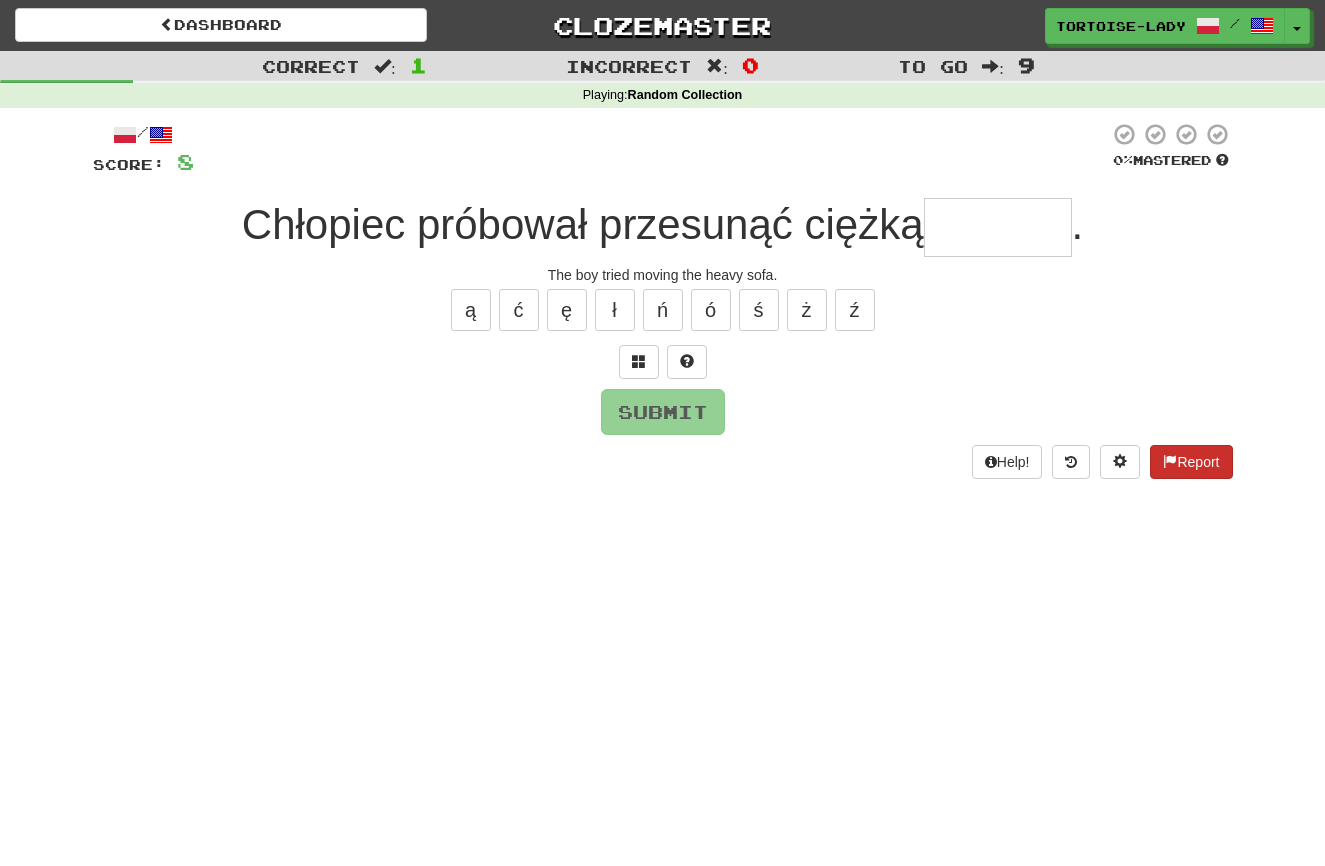 click on "Report" at bounding box center (1191, 462) 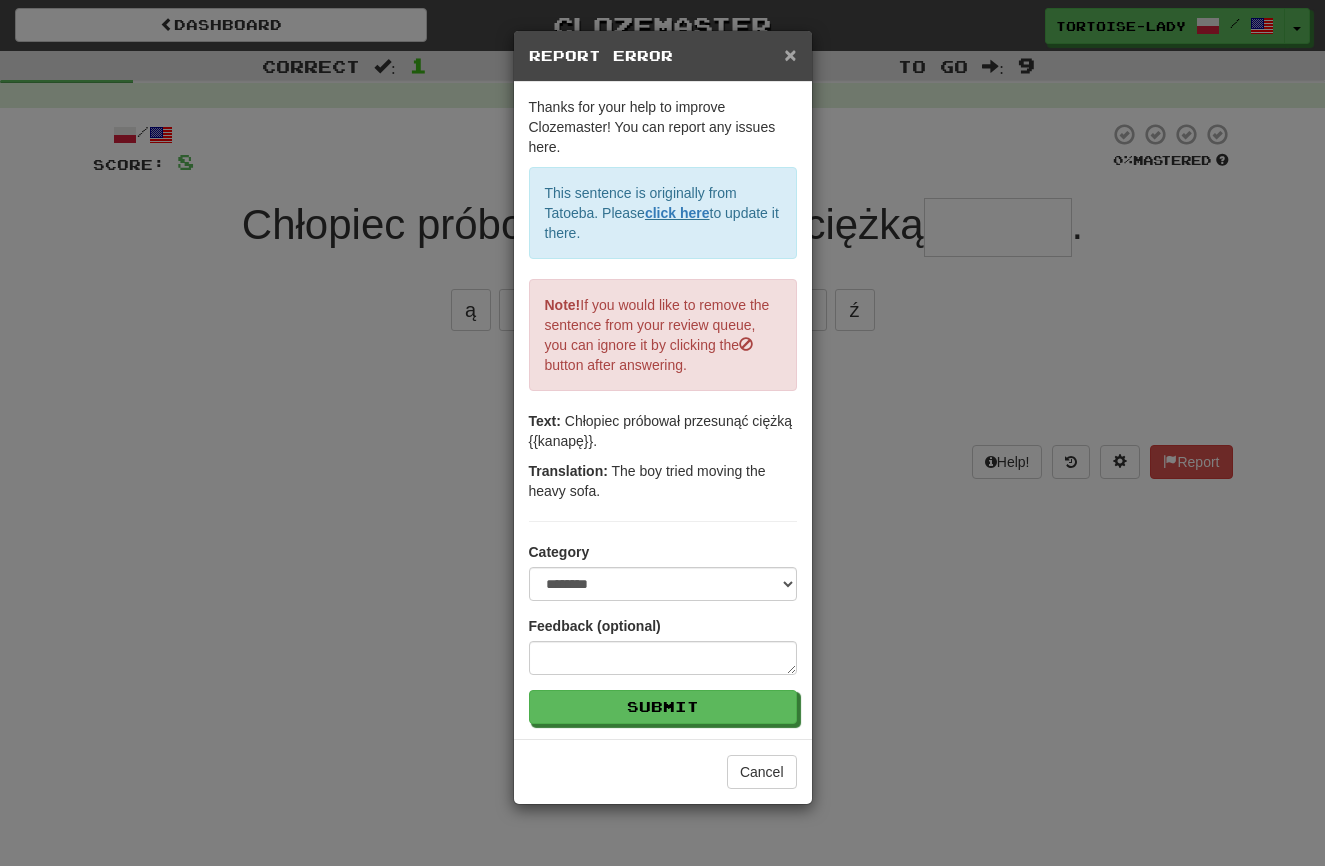 click on "×" at bounding box center [790, 54] 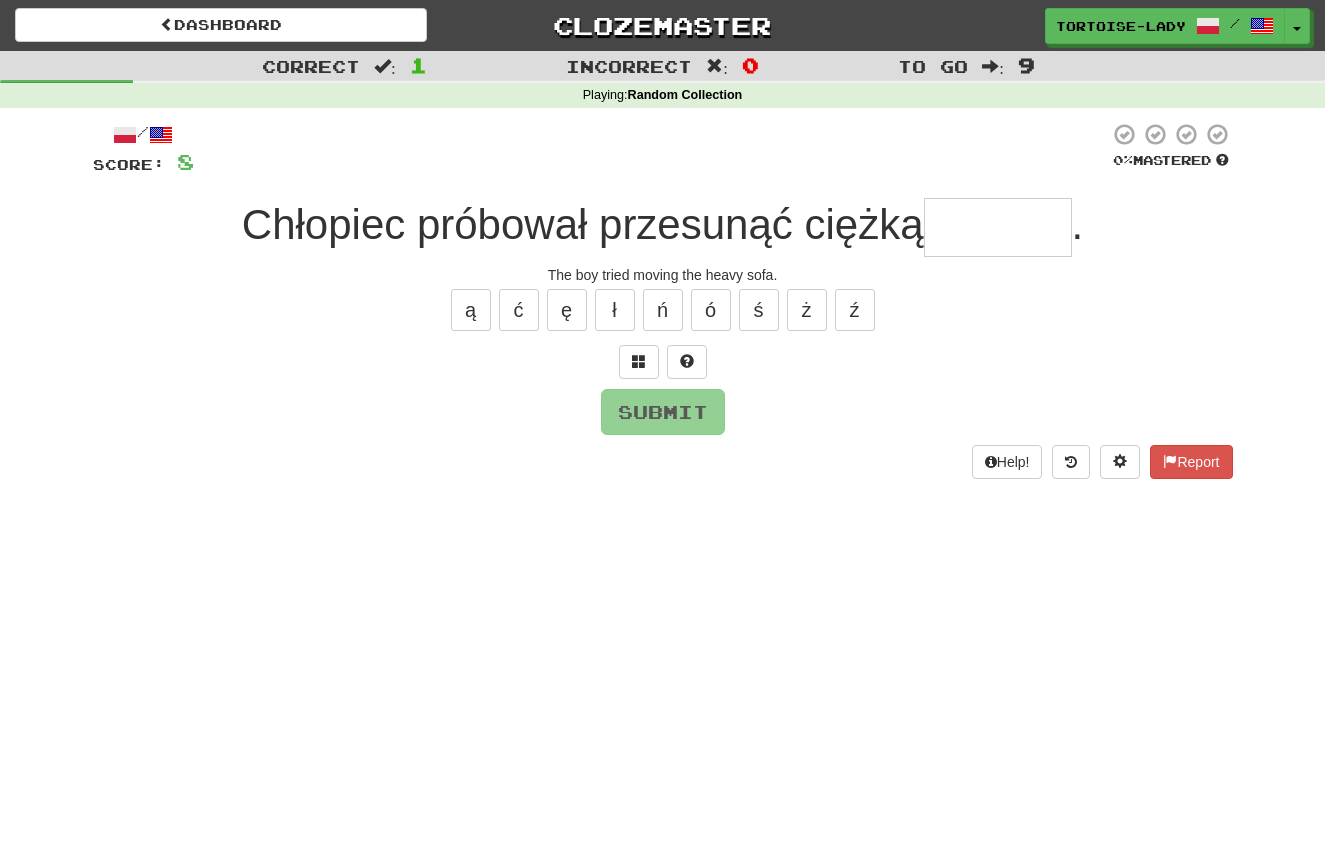 click at bounding box center [998, 227] 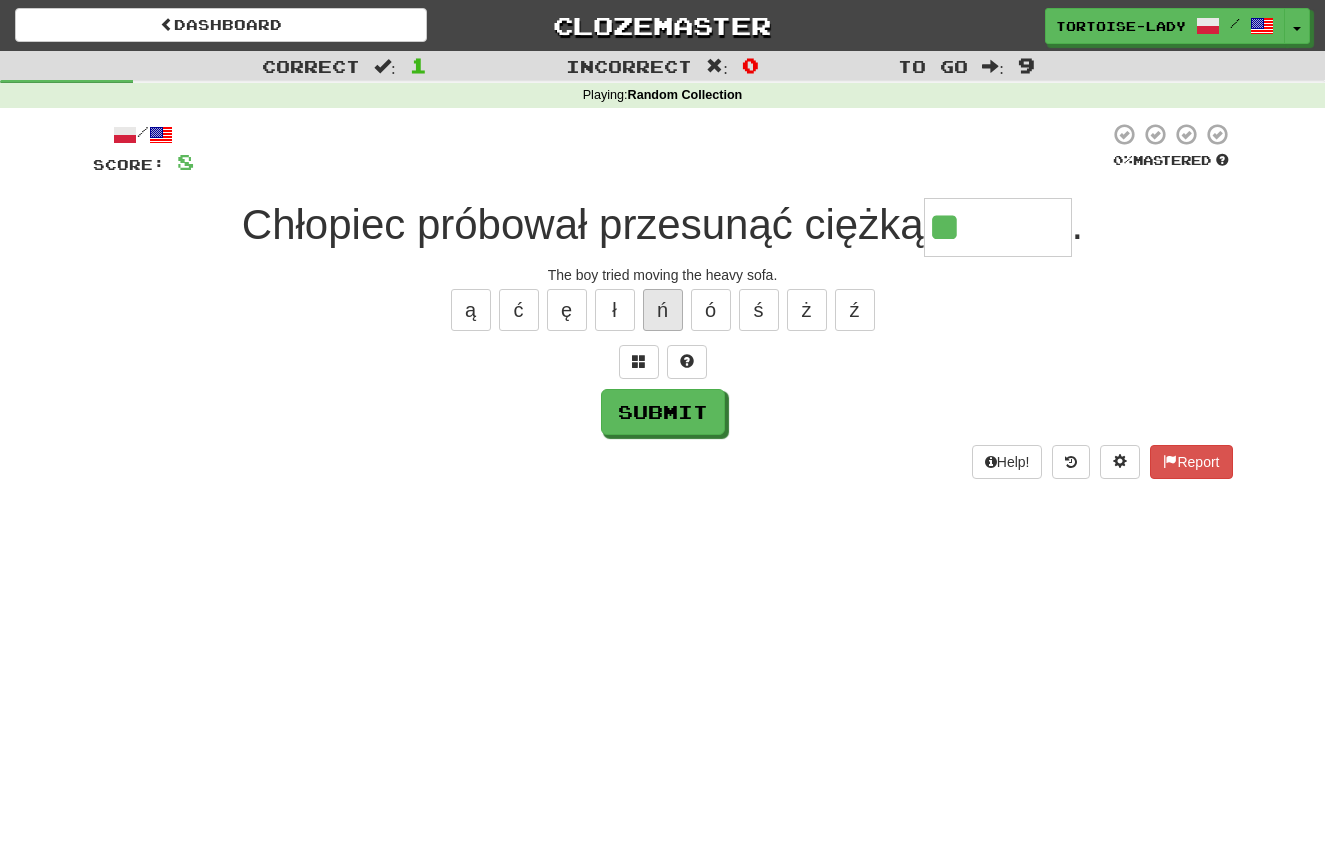 click on "ń" at bounding box center (663, 310) 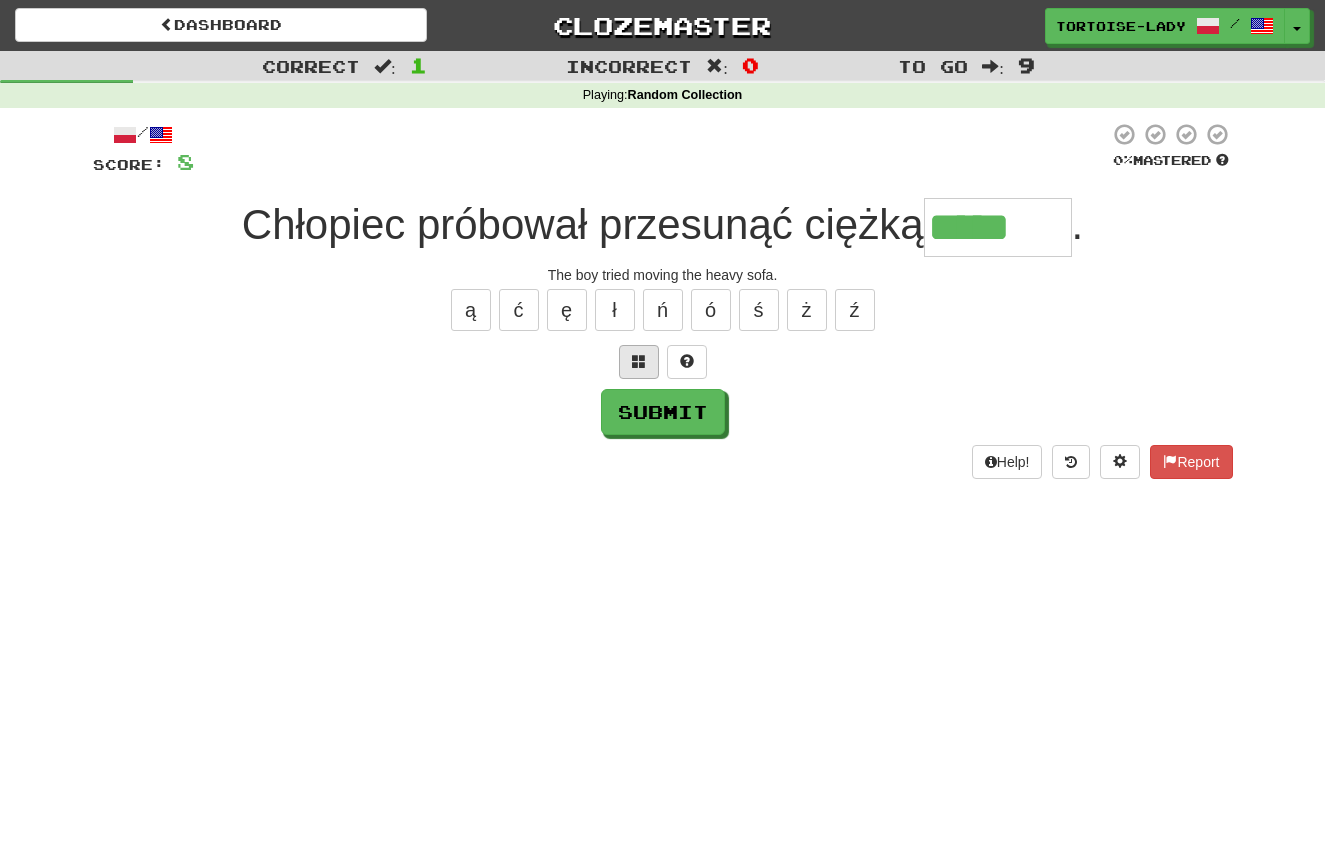 drag, startPoint x: 575, startPoint y: 307, endPoint x: 626, endPoint y: 361, distance: 74.27651 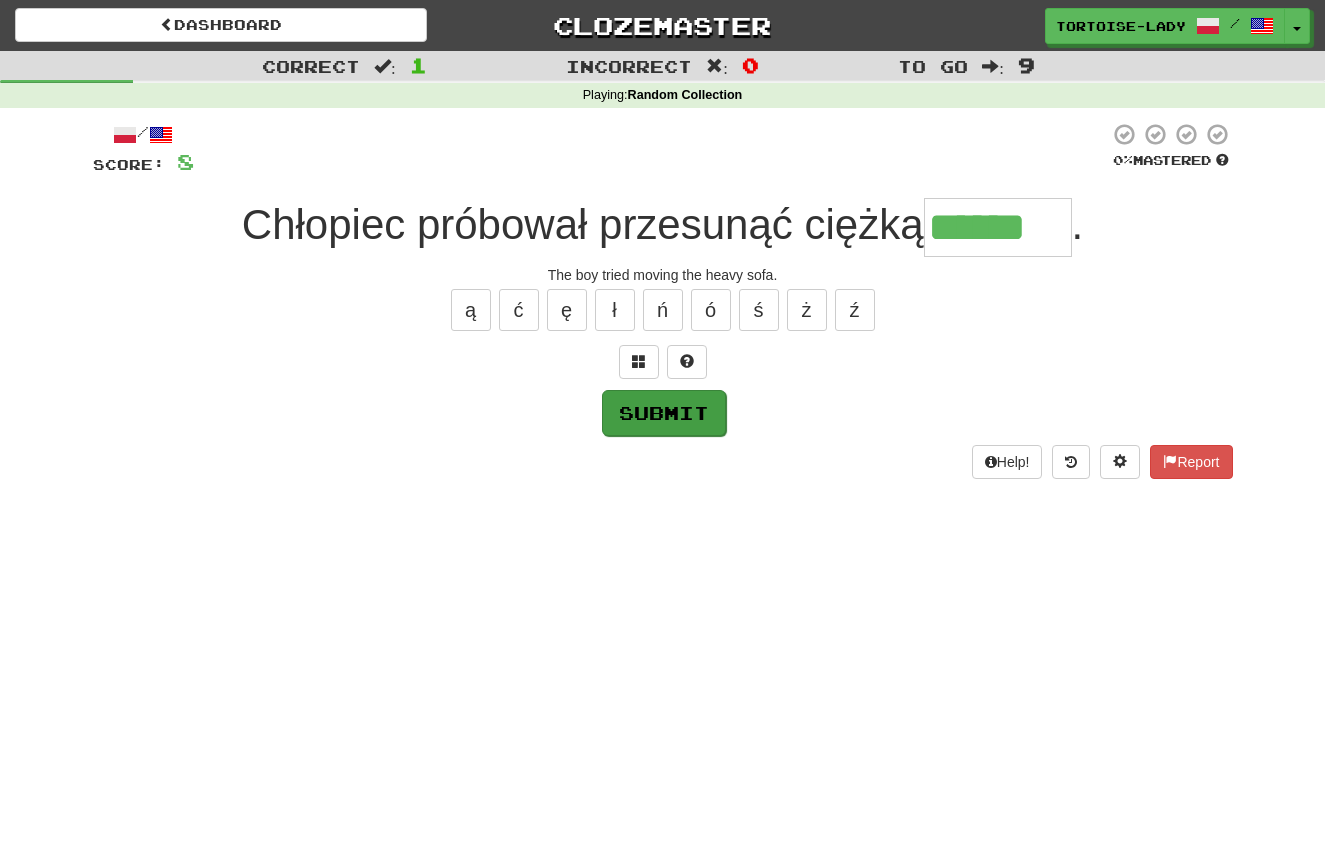 click on "Submit" at bounding box center (664, 413) 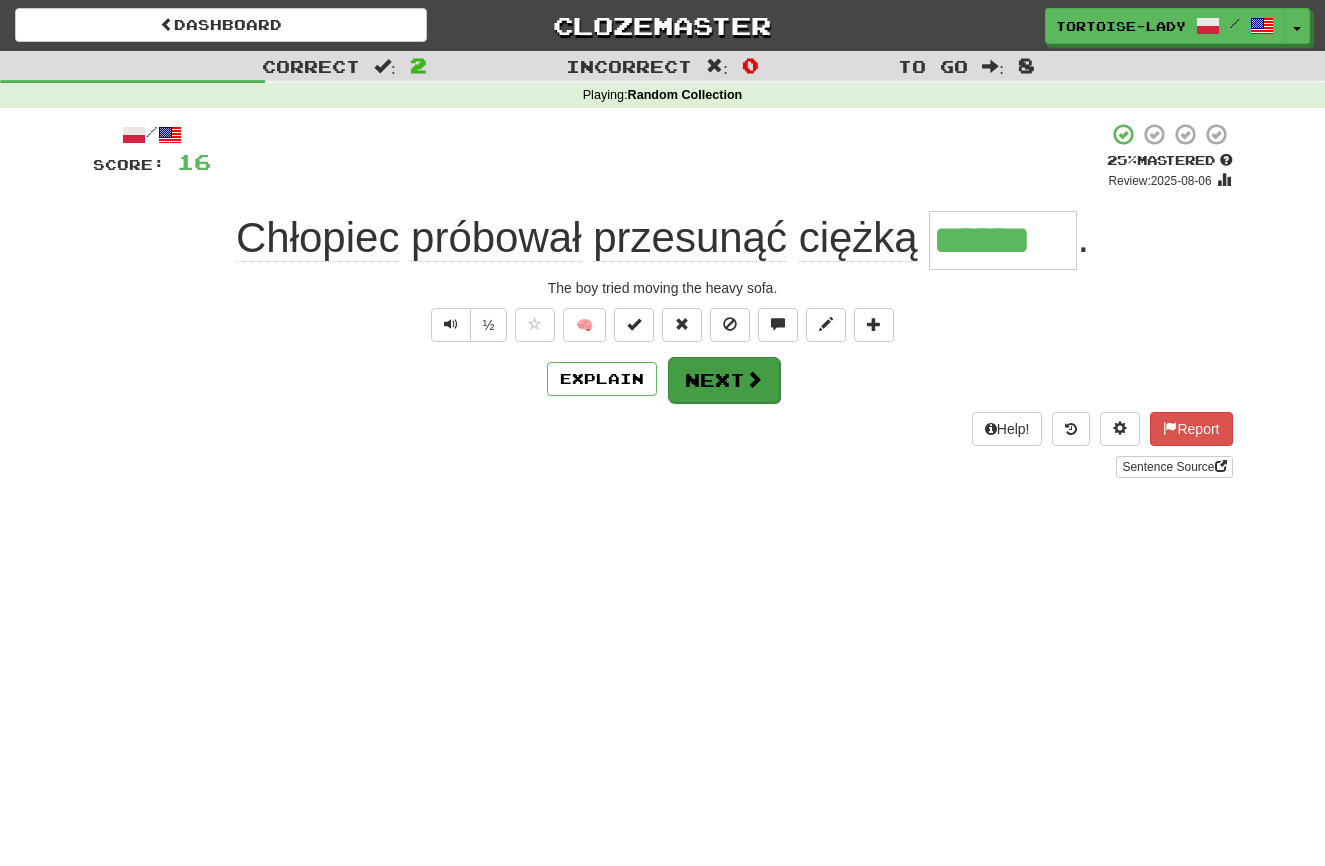 click on "Next" at bounding box center [724, 380] 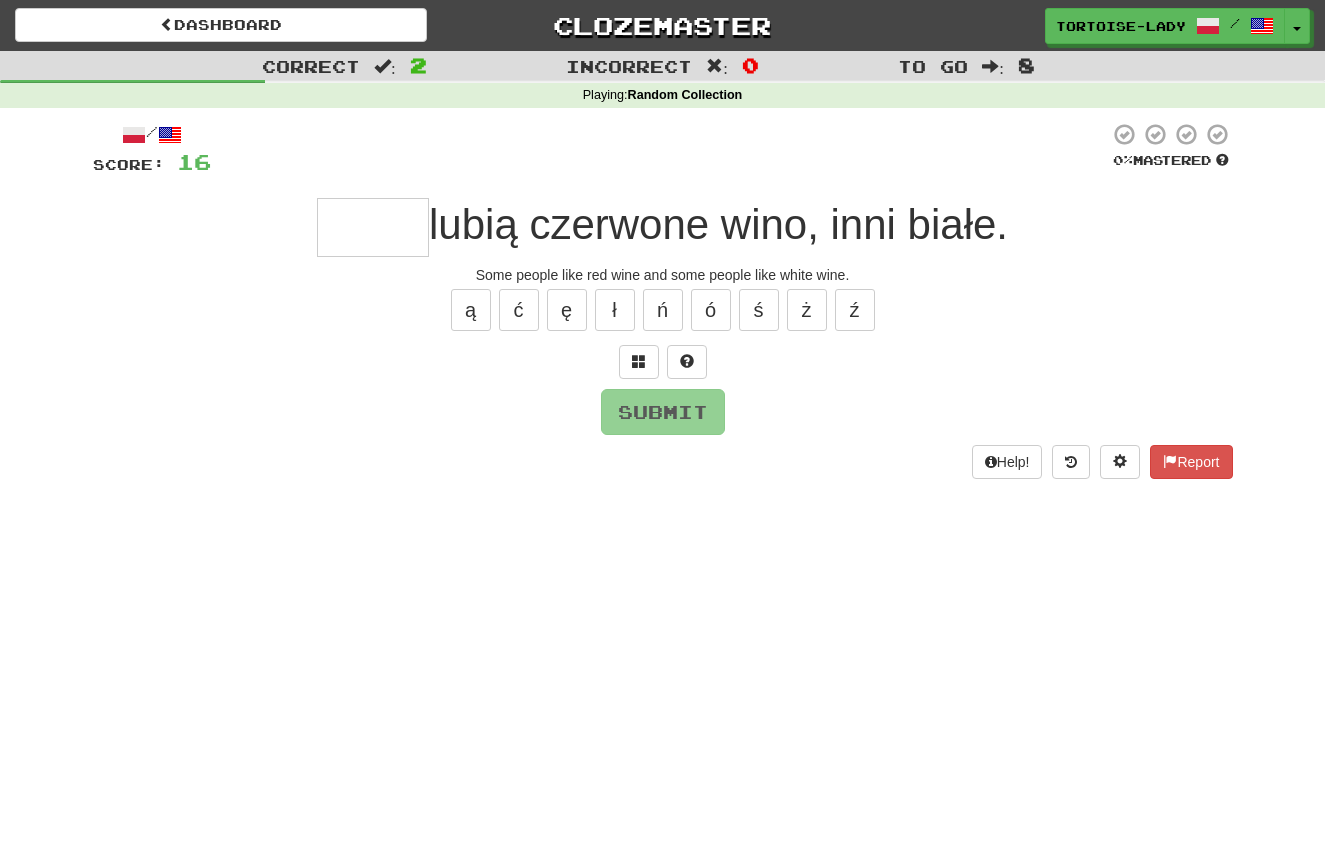 type on "*" 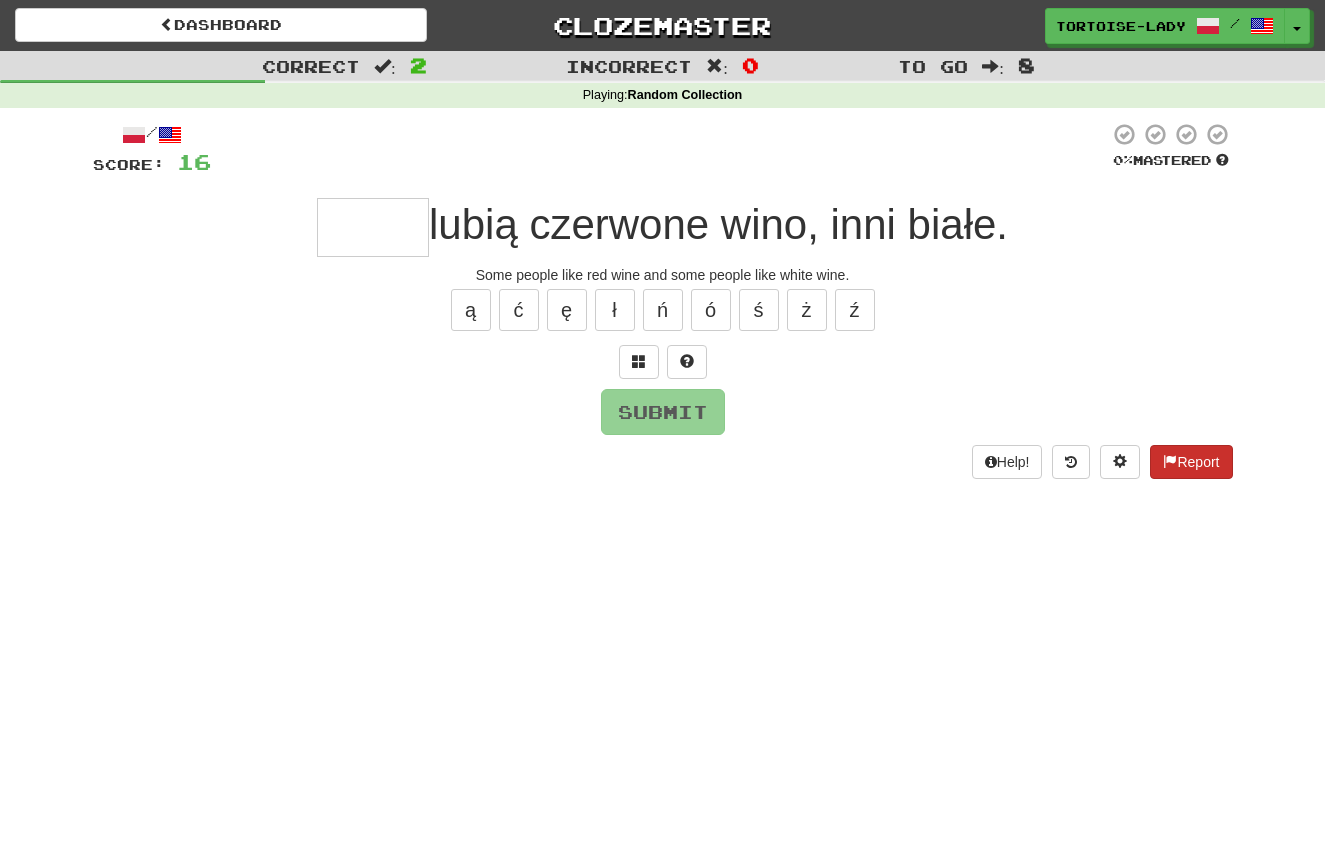 click on "Report" at bounding box center [1191, 462] 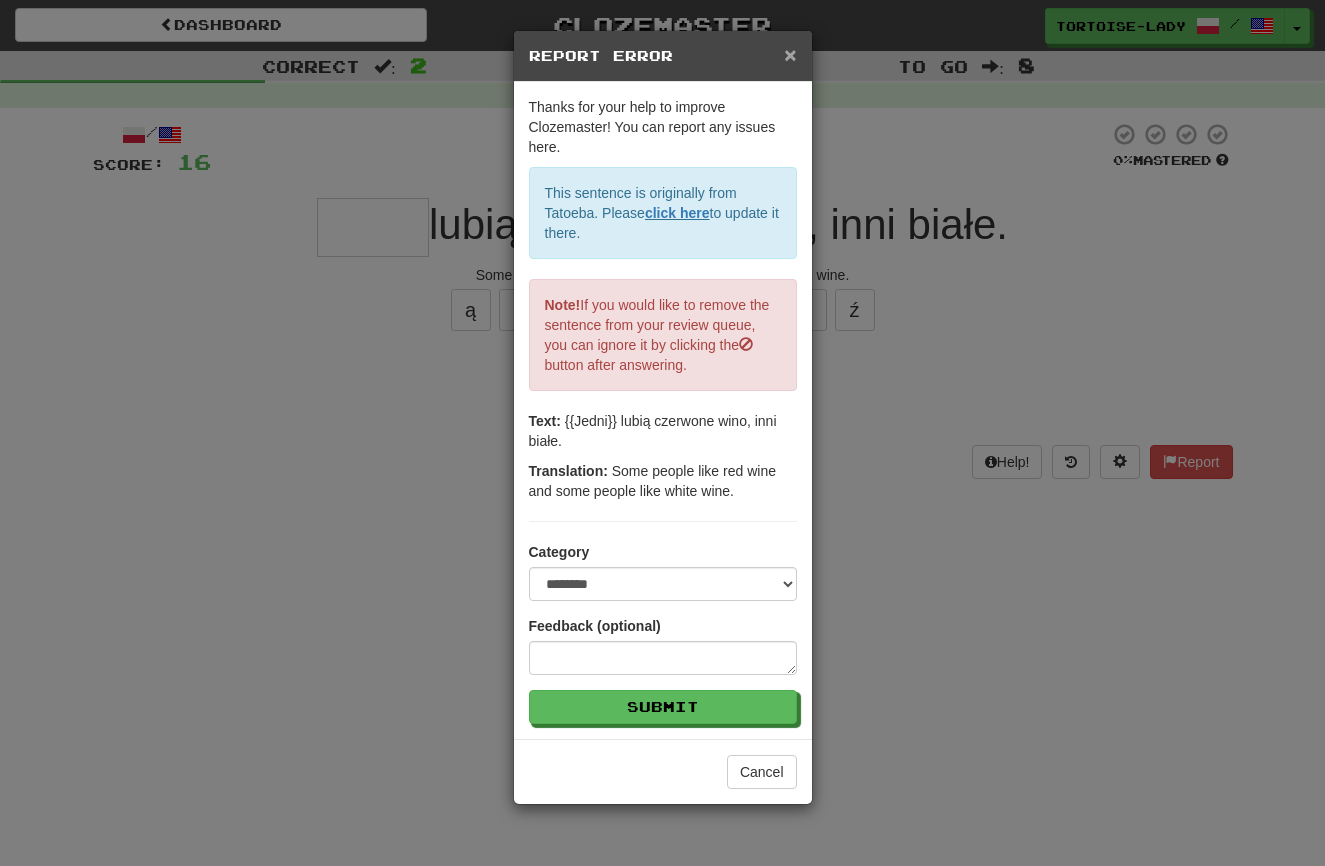 click on "×" at bounding box center [790, 54] 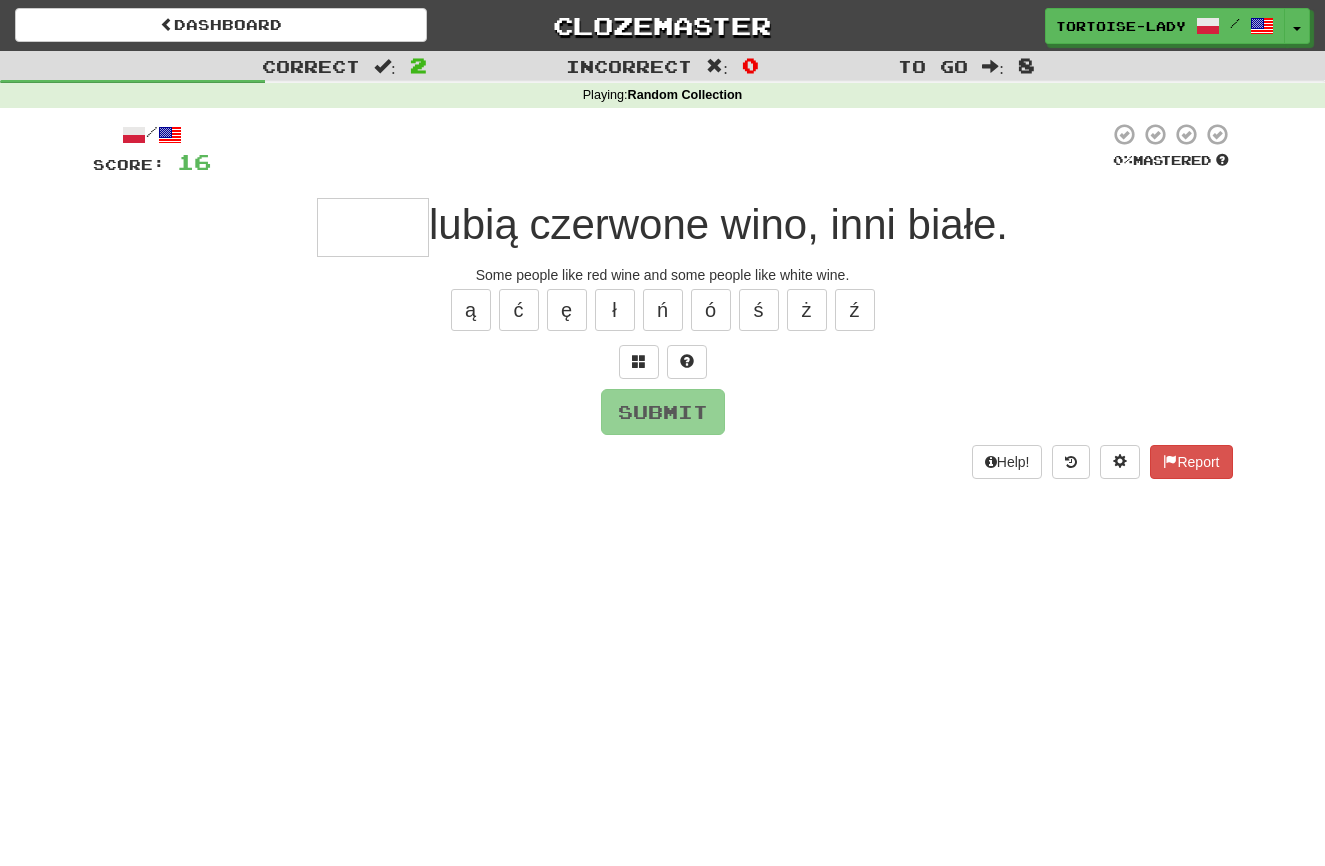 click at bounding box center (373, 227) 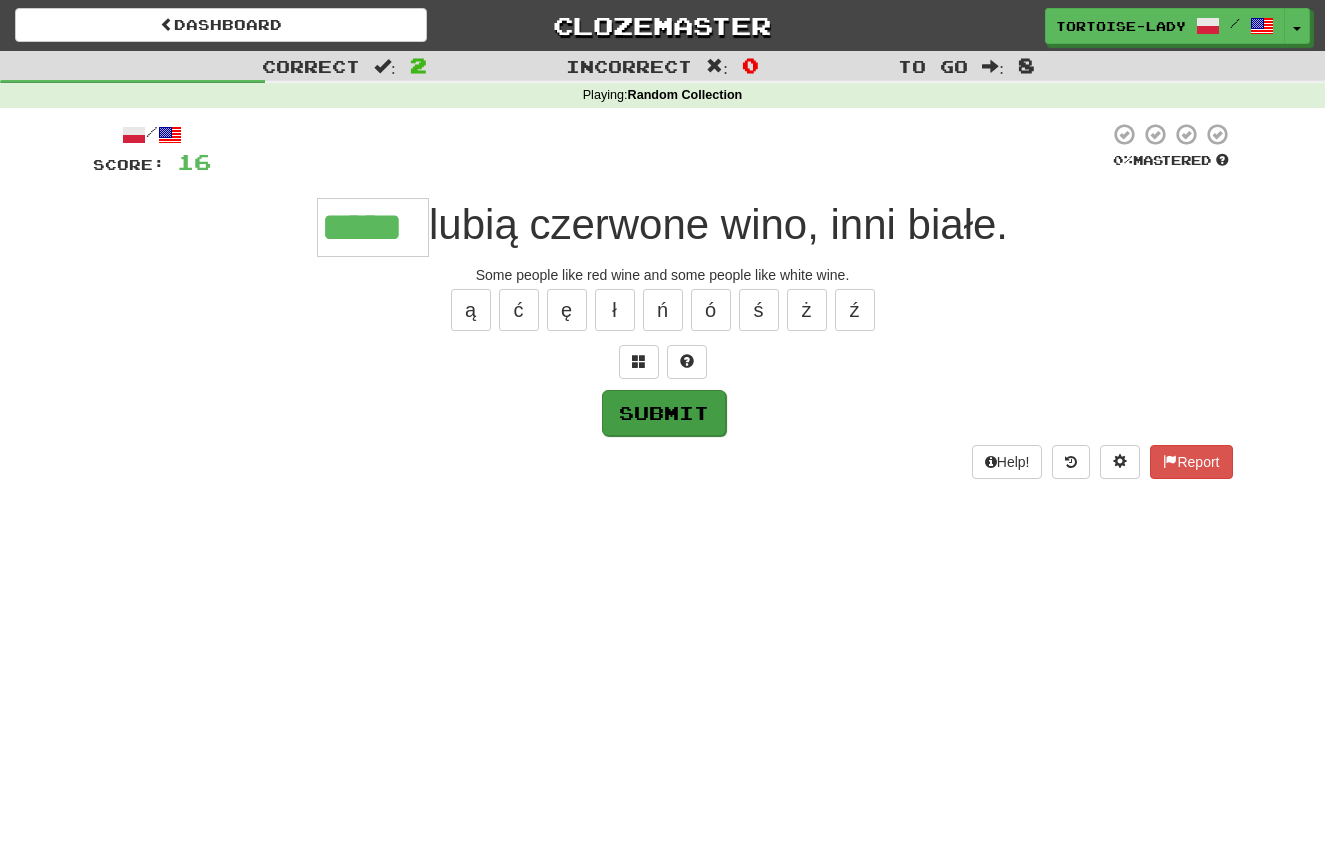 click on "Submit" at bounding box center (664, 413) 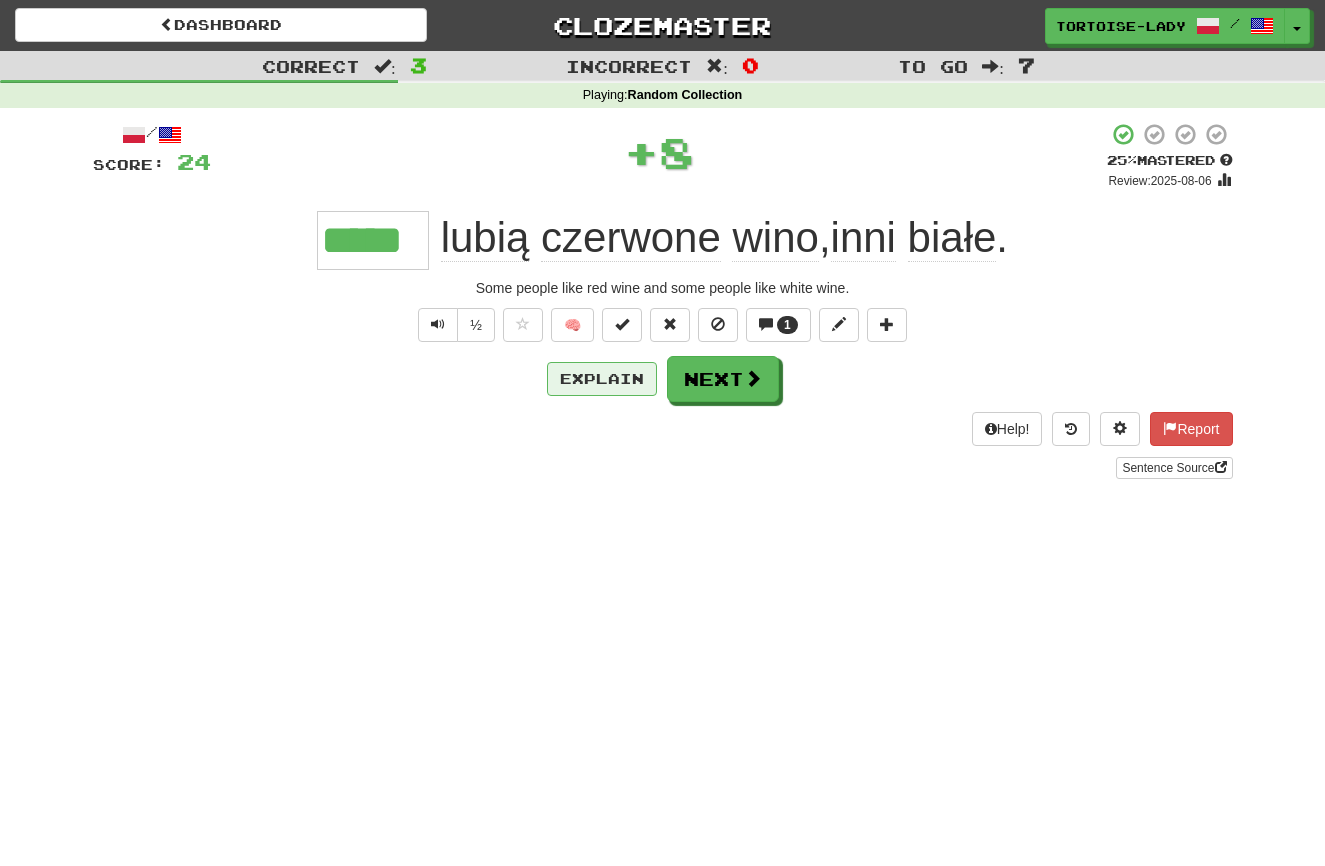 click on "Explain" at bounding box center [602, 379] 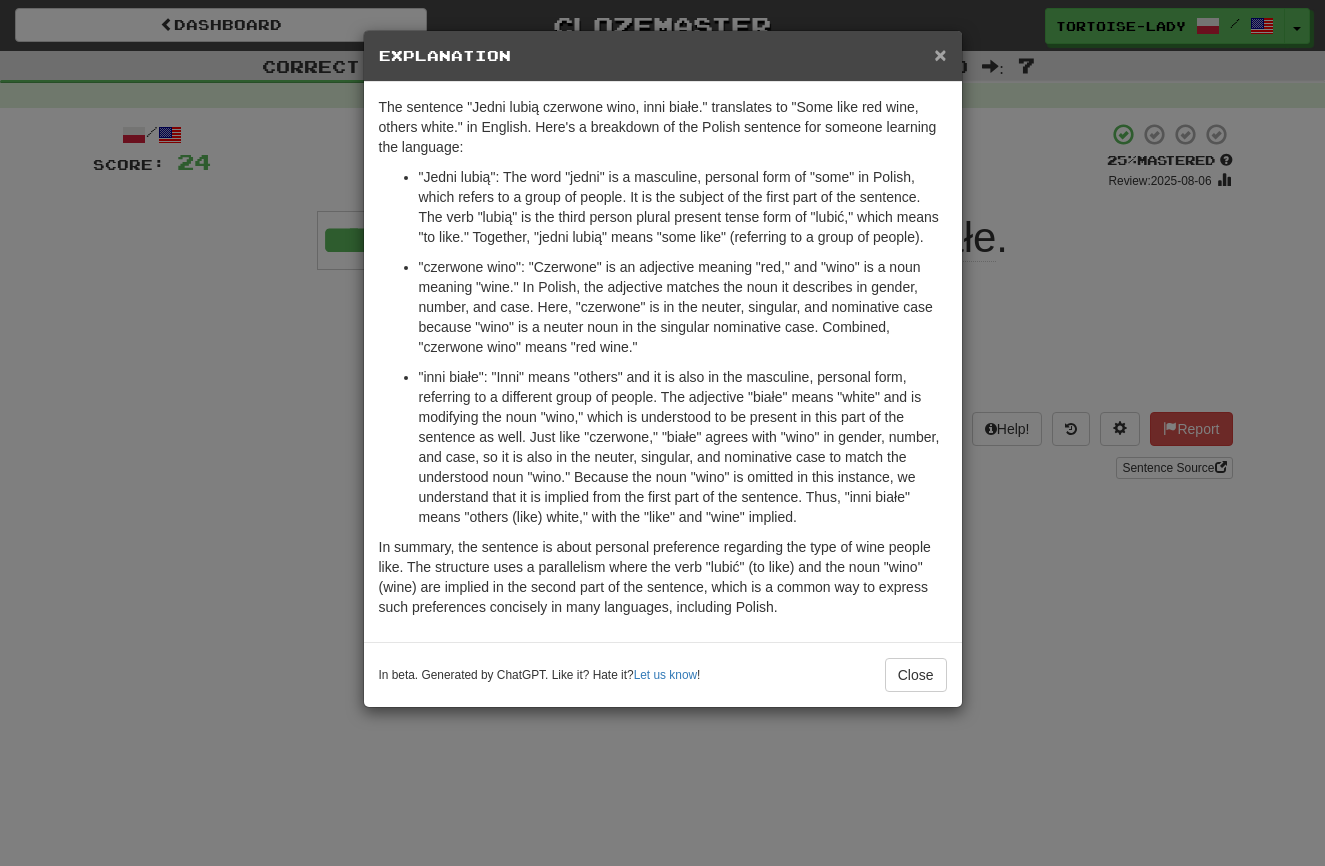 click on "×" at bounding box center [940, 54] 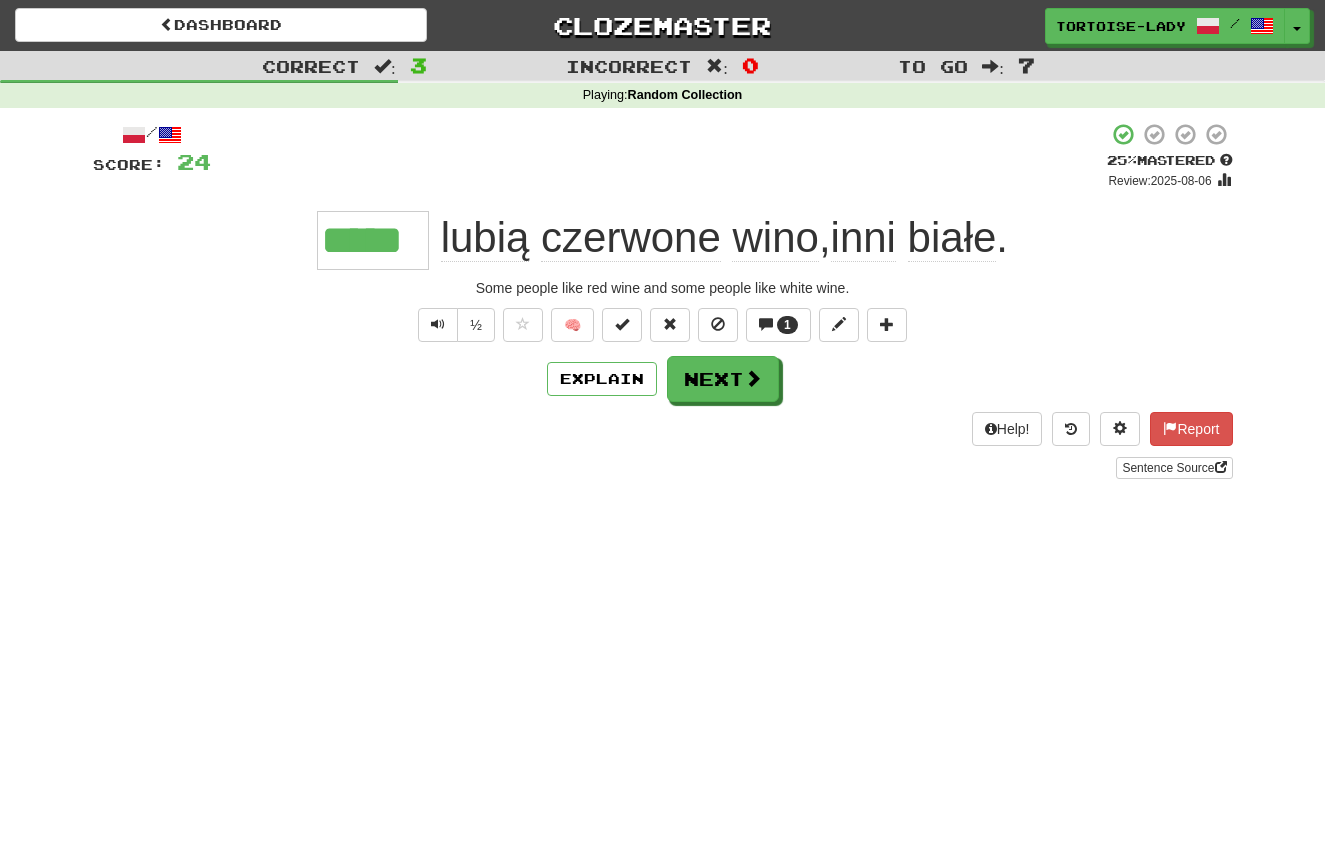 click on "Next" at bounding box center (723, 379) 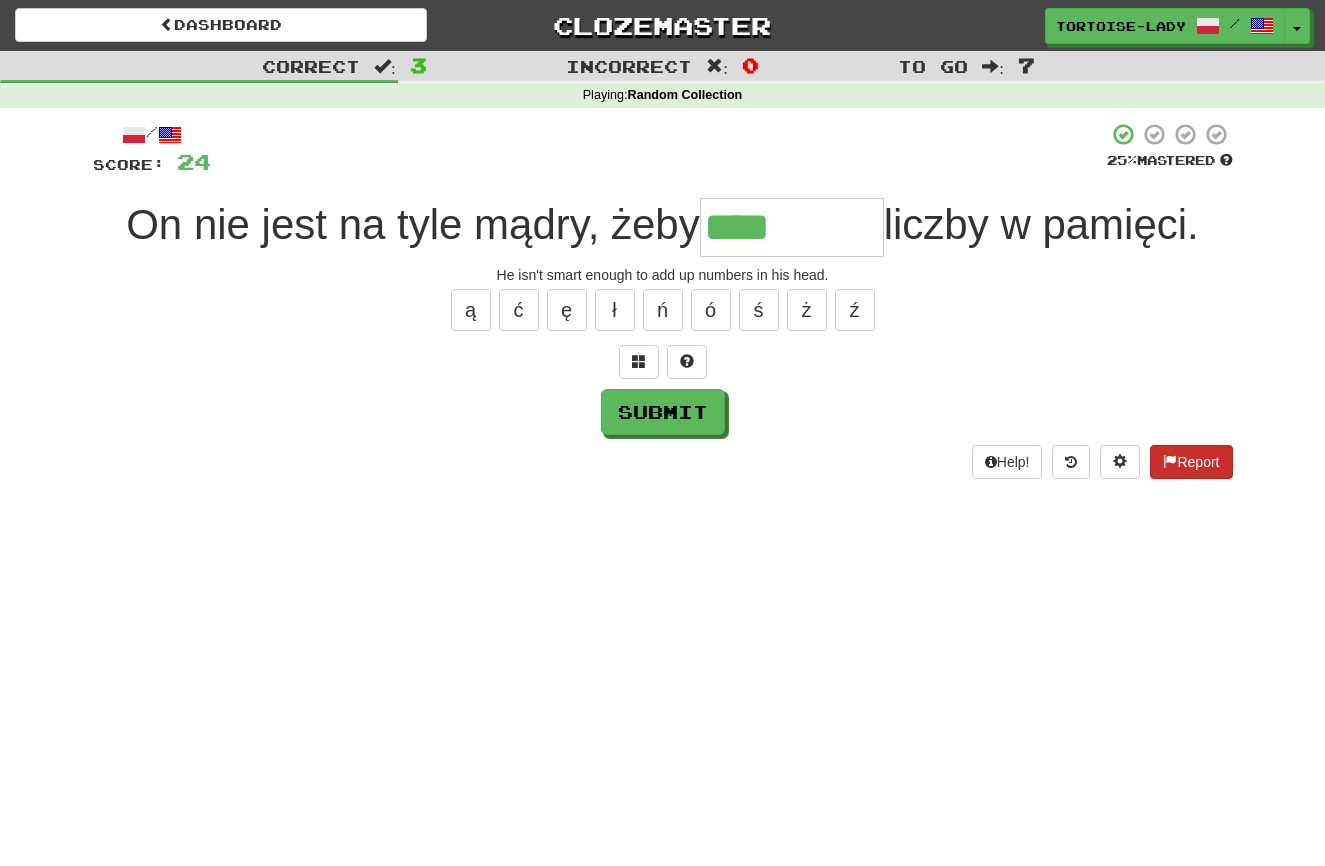 click on "Report" at bounding box center [1191, 462] 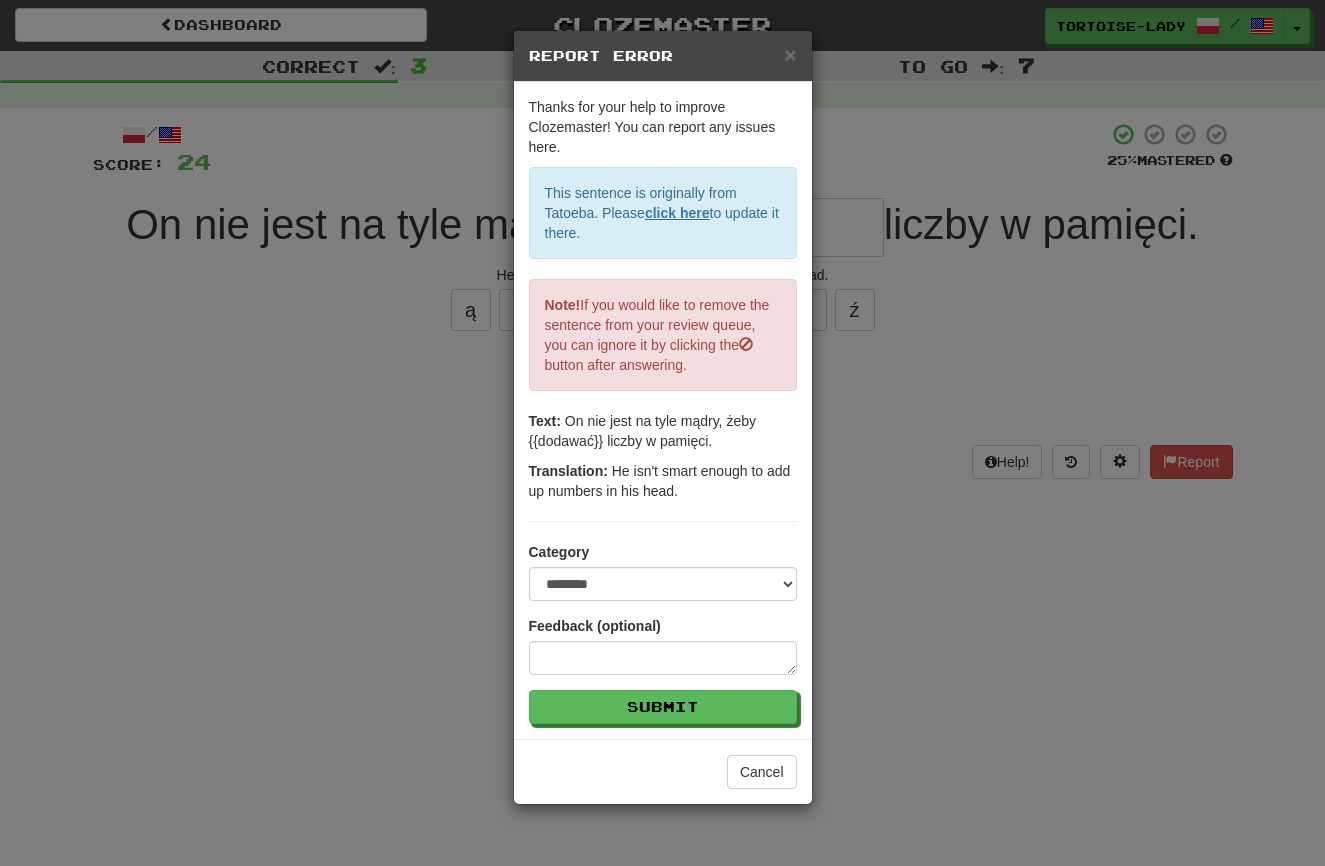 drag, startPoint x: 785, startPoint y: 47, endPoint x: 798, endPoint y: 92, distance: 46.840153 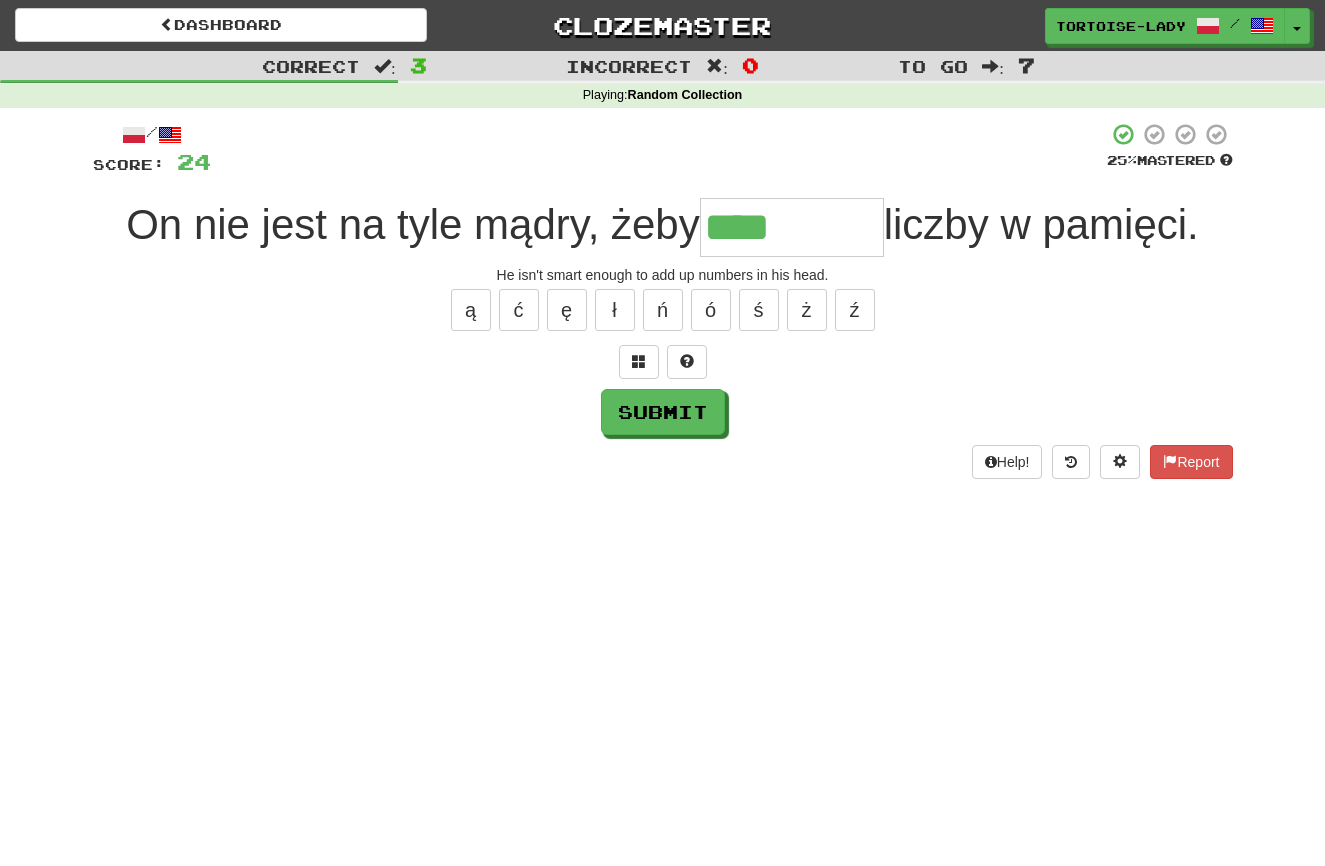 click on "****" at bounding box center [792, 227] 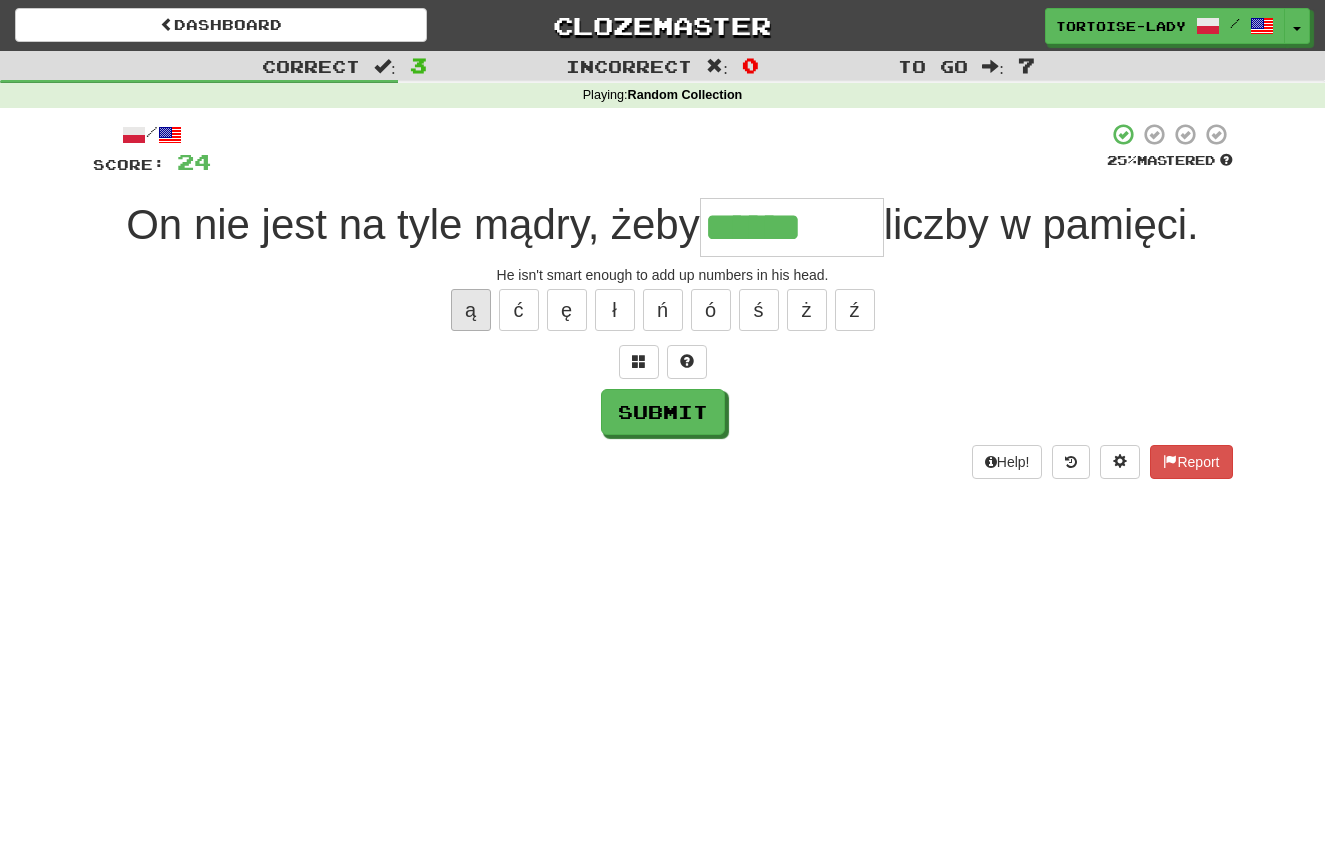click on "ą" at bounding box center [471, 310] 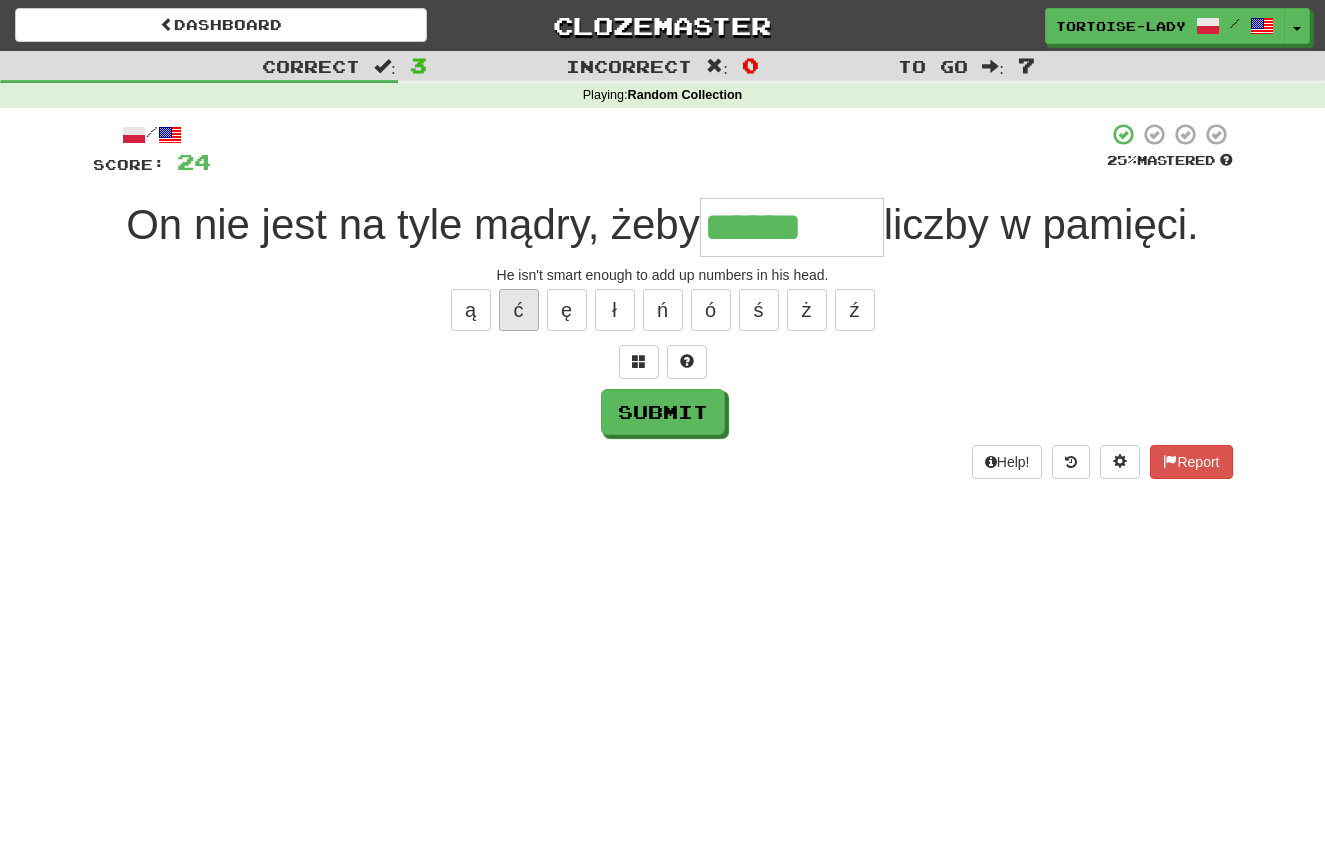 click on "ć" at bounding box center (519, 310) 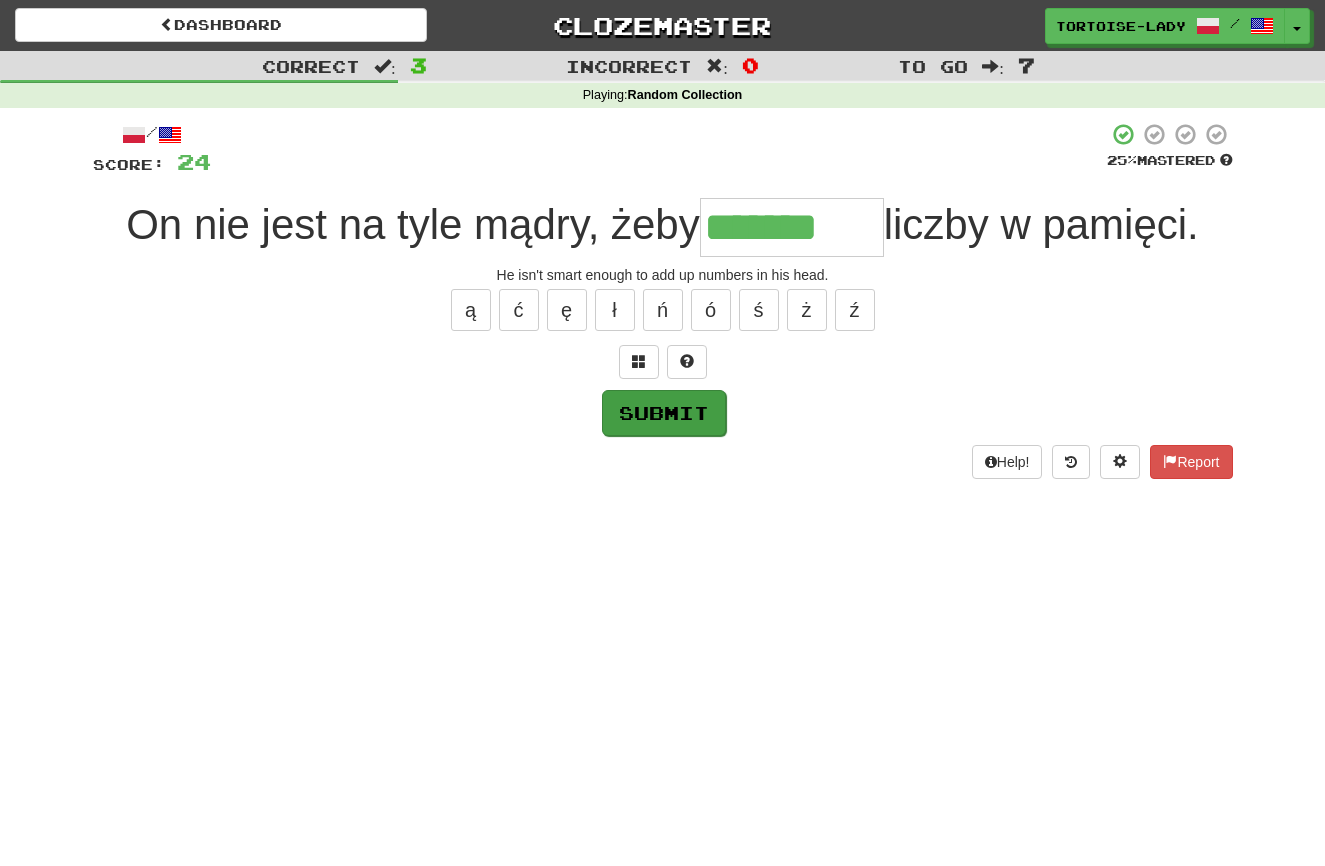 click on "Submit" at bounding box center (664, 413) 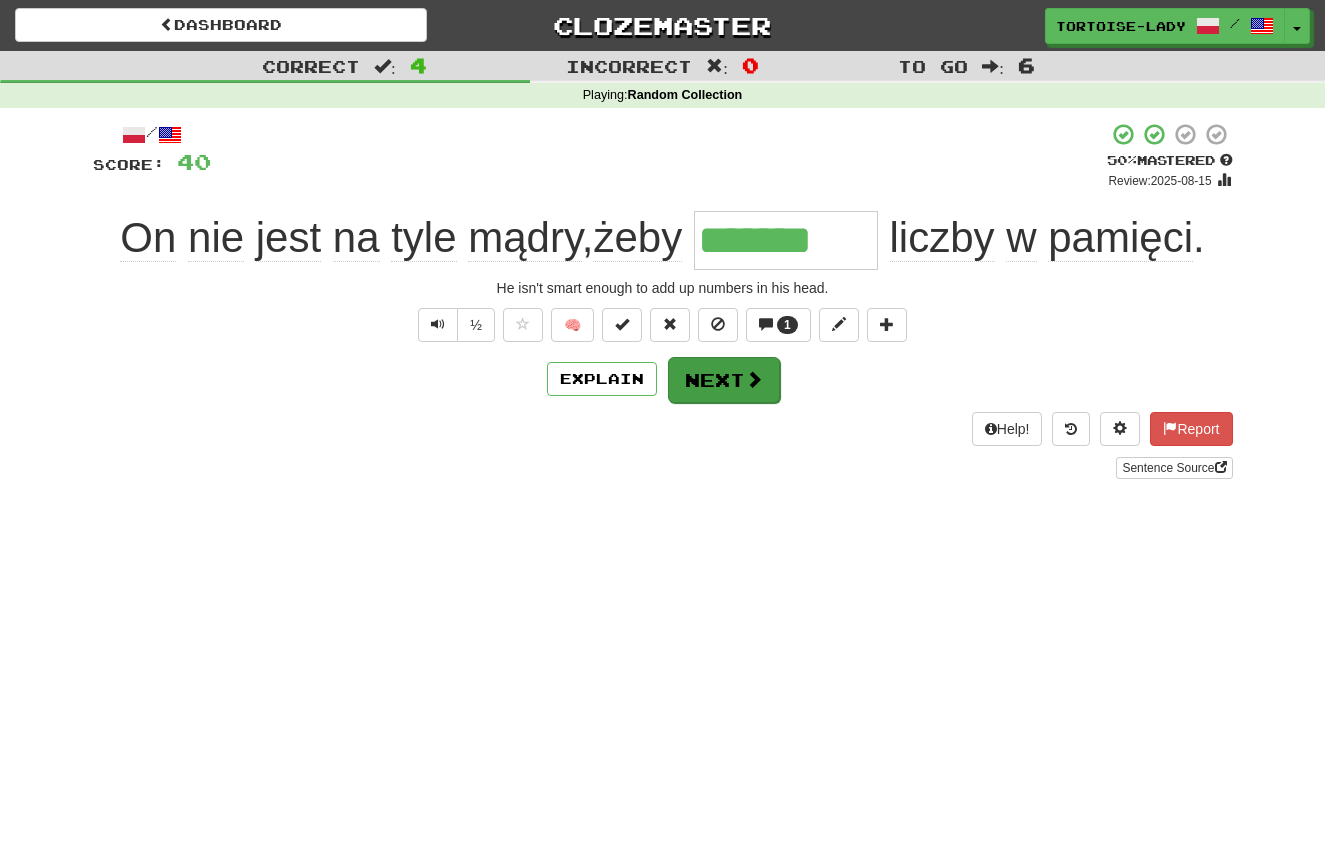 click on "Next" at bounding box center (724, 380) 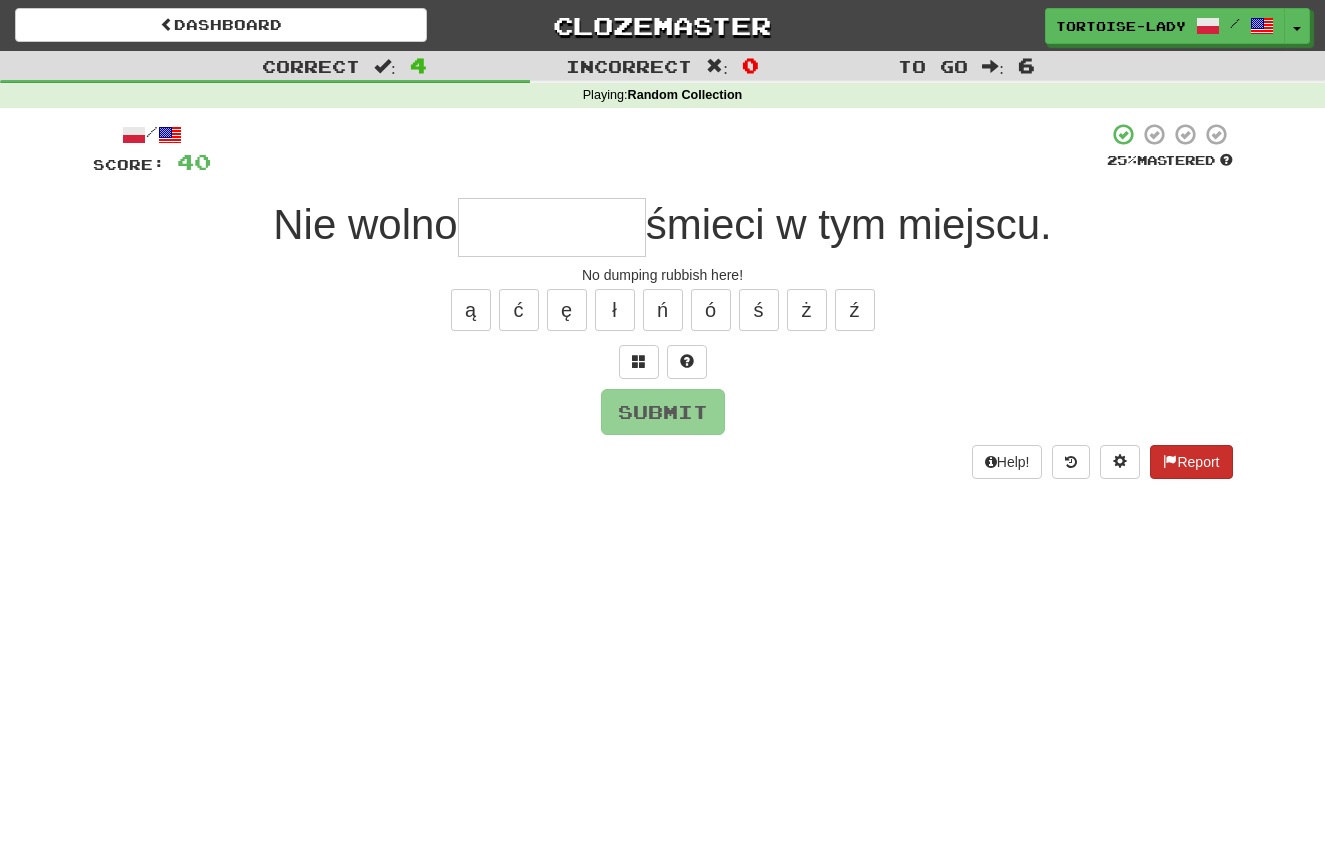 click on "Report" at bounding box center (1191, 462) 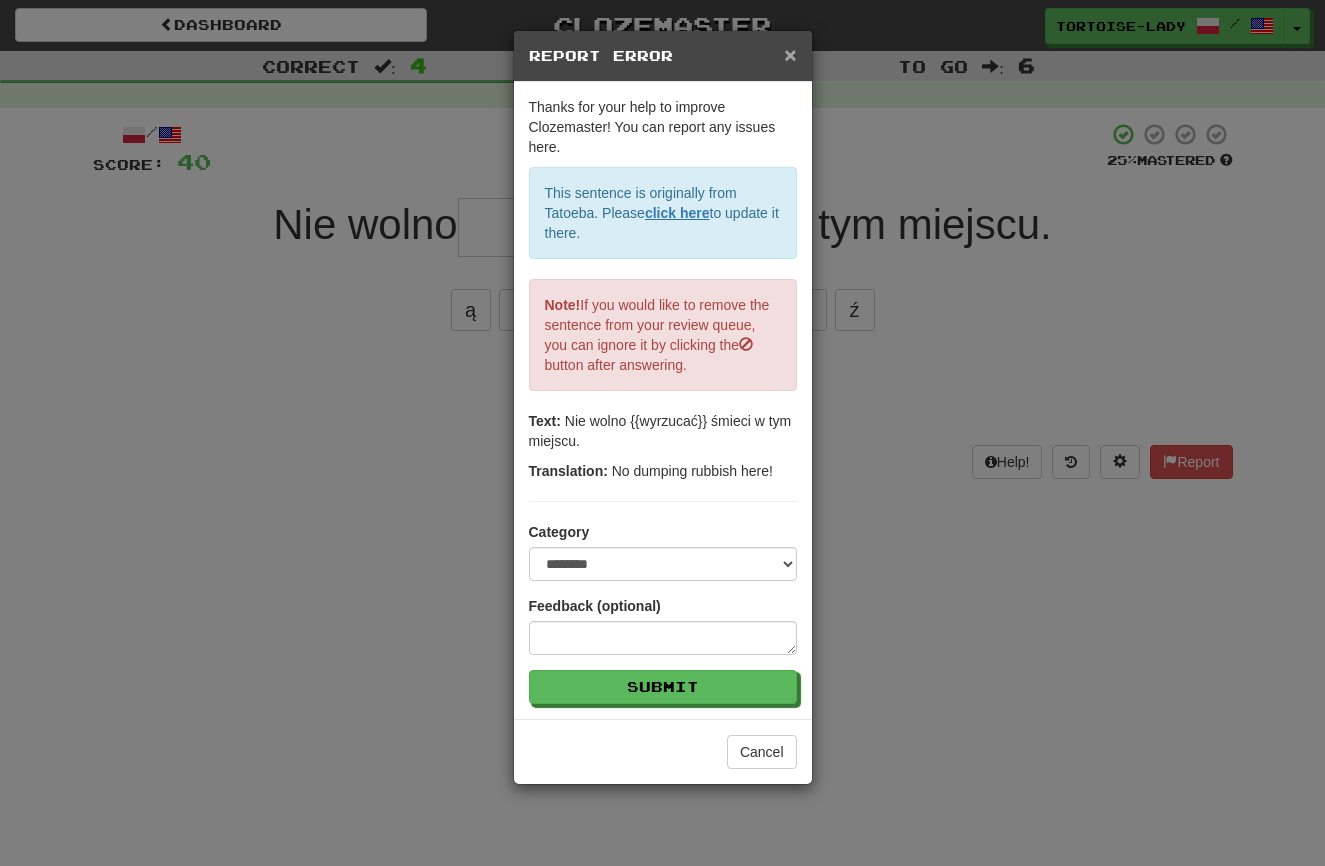 click on "×" at bounding box center (790, 54) 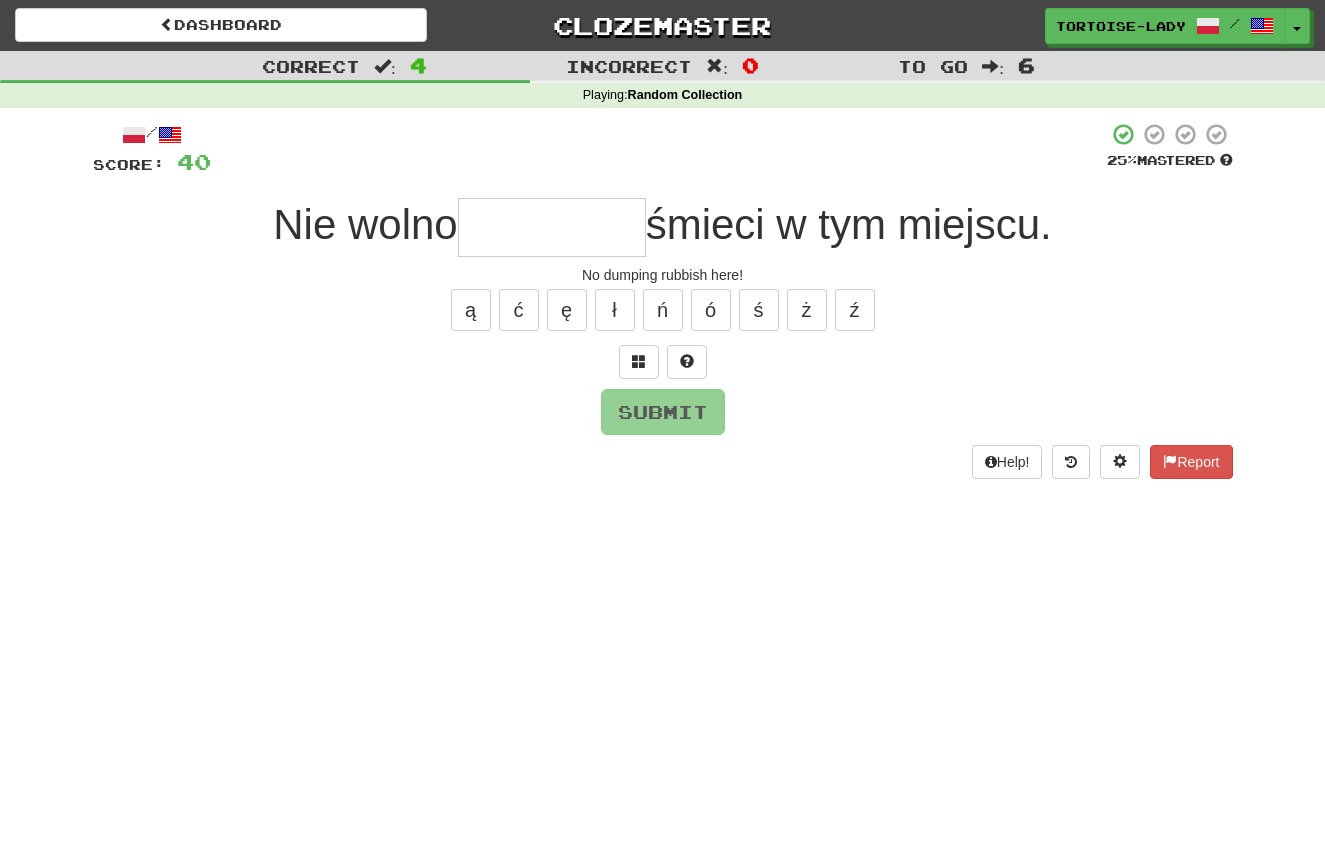 click at bounding box center [552, 227] 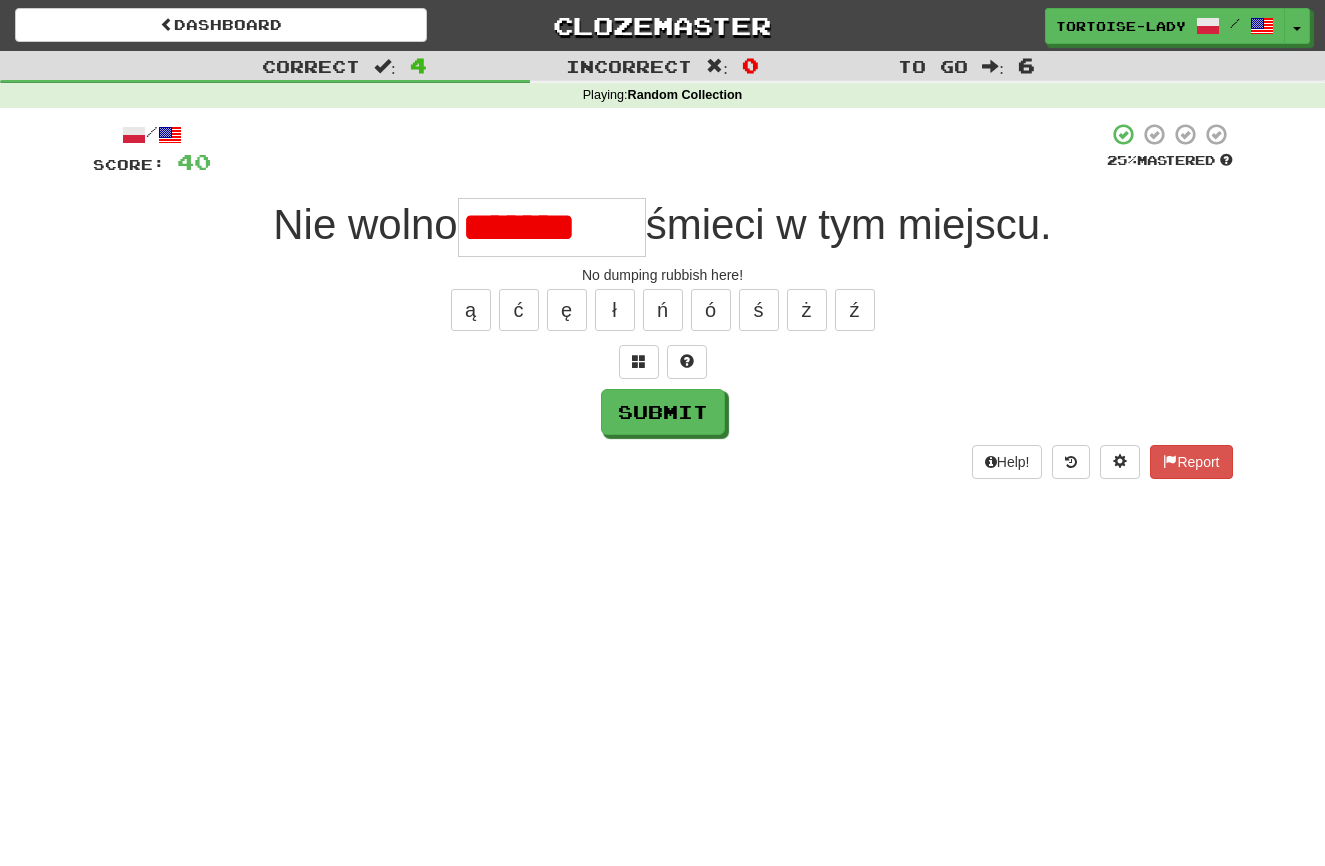 scroll, scrollTop: 1, scrollLeft: 0, axis: vertical 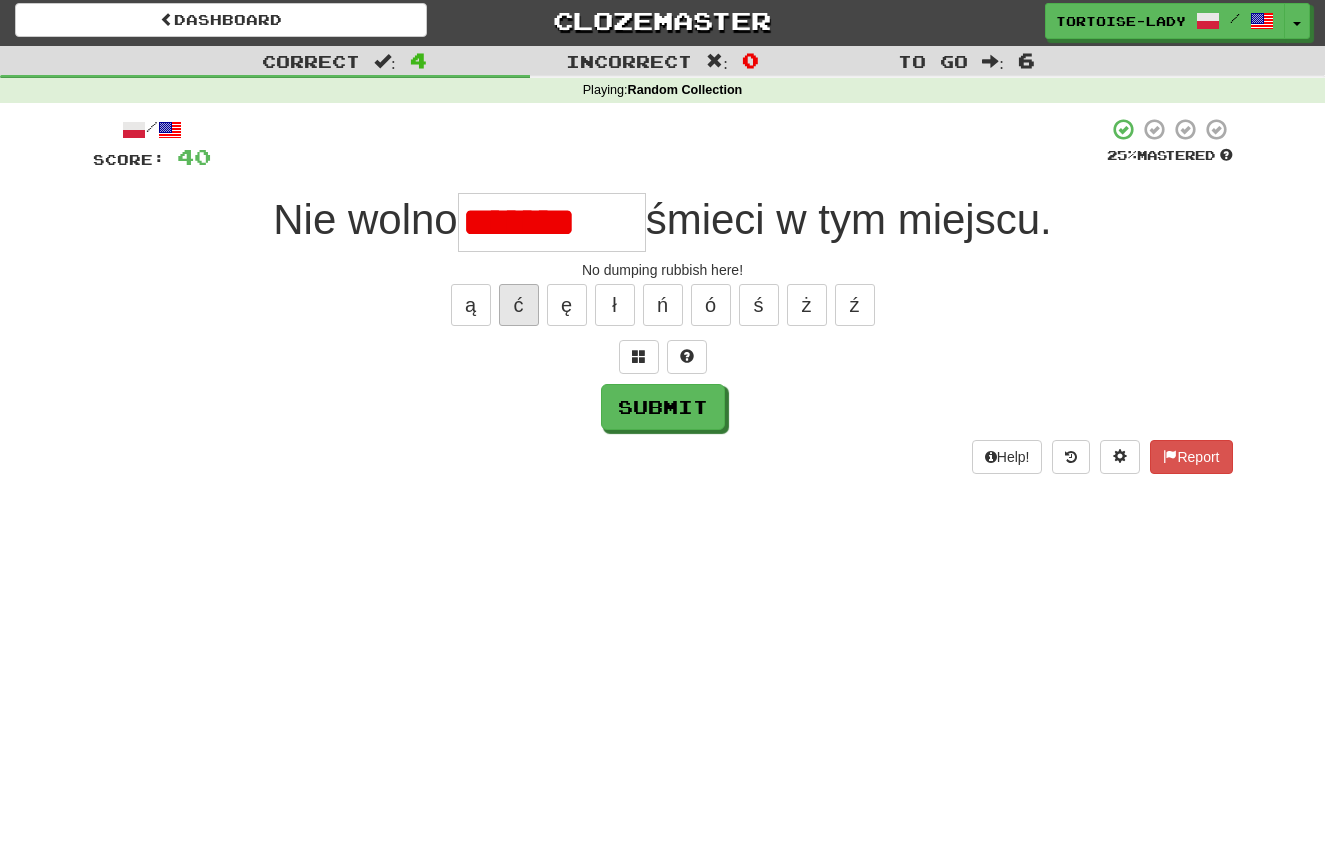 click on "ć" at bounding box center [519, 305] 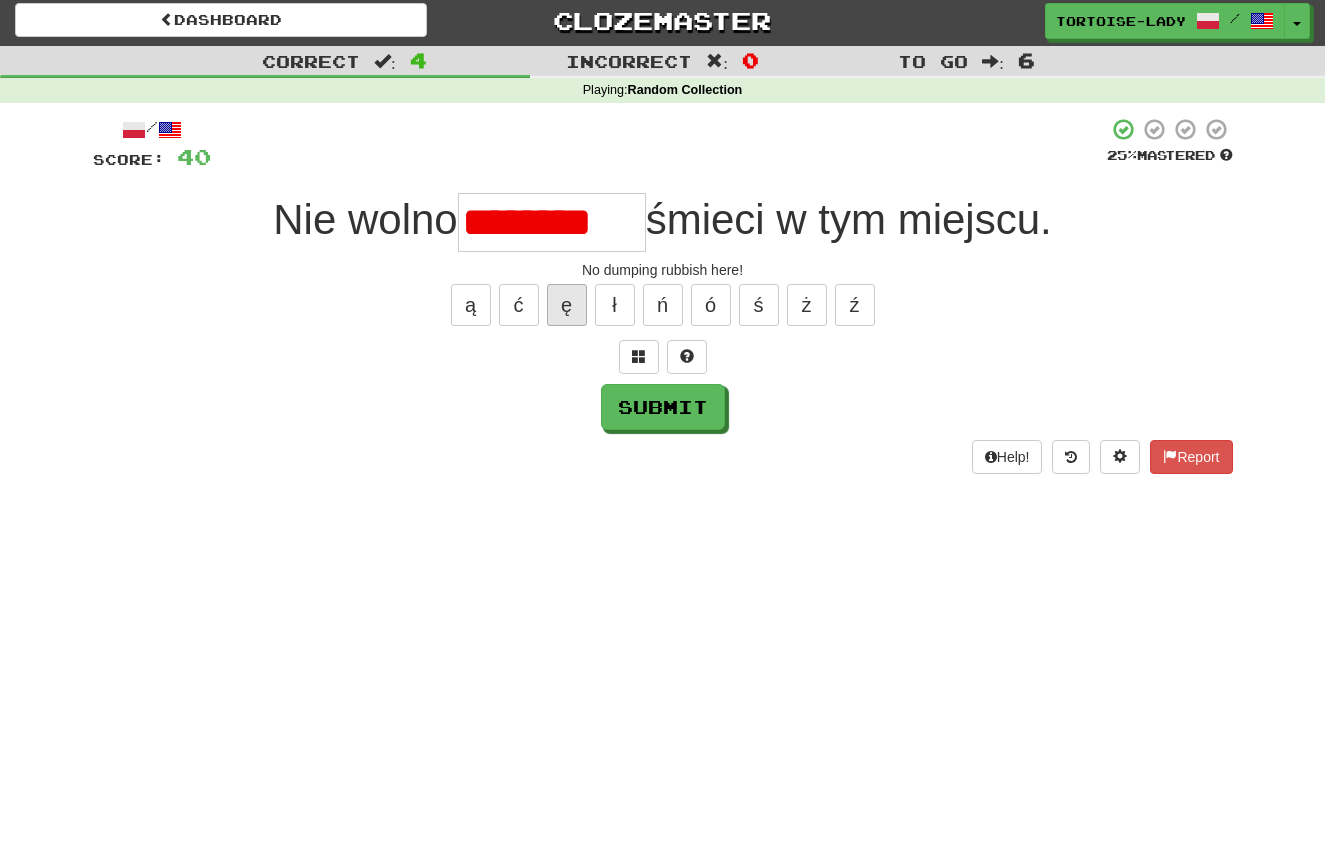 scroll, scrollTop: 3, scrollLeft: 0, axis: vertical 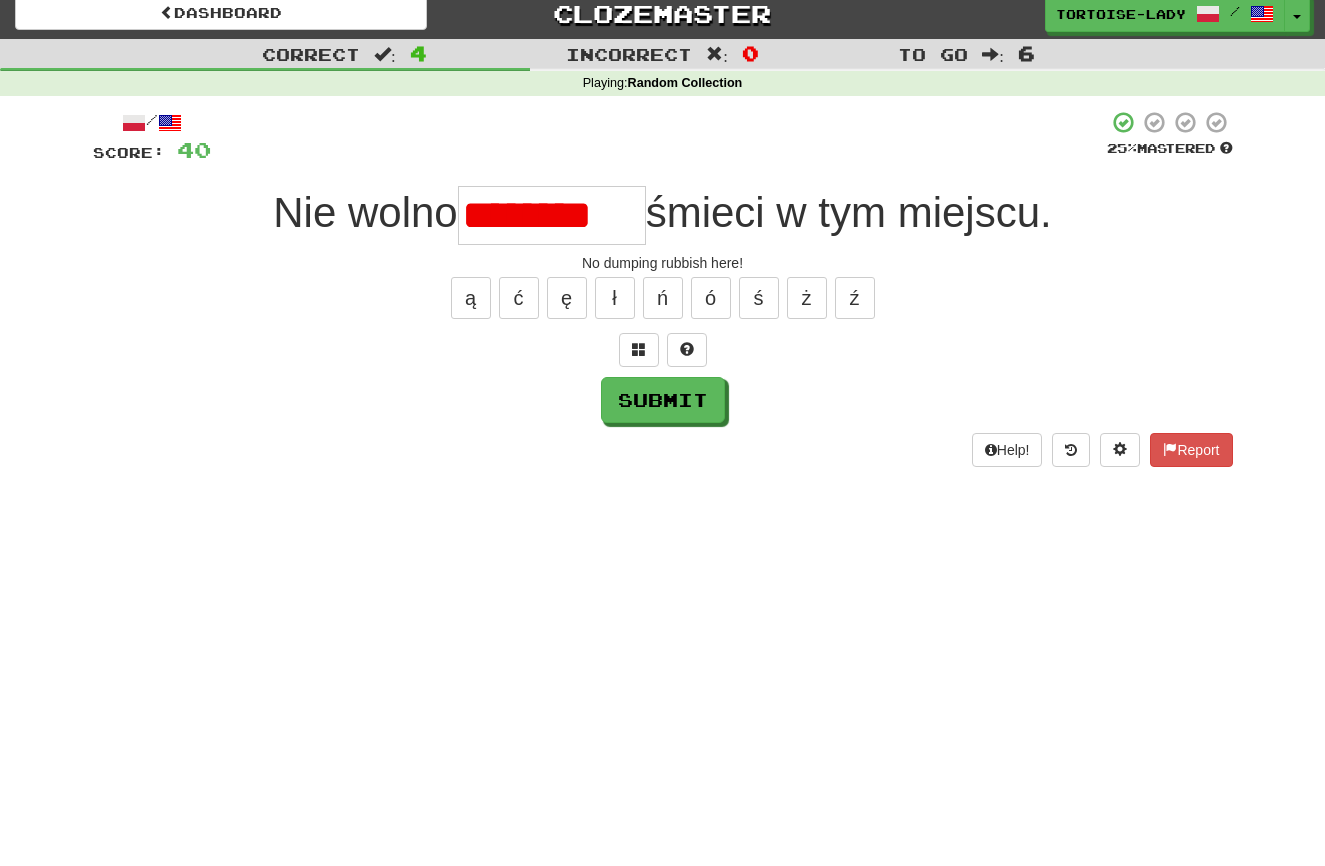 click on "********" at bounding box center (552, 215) 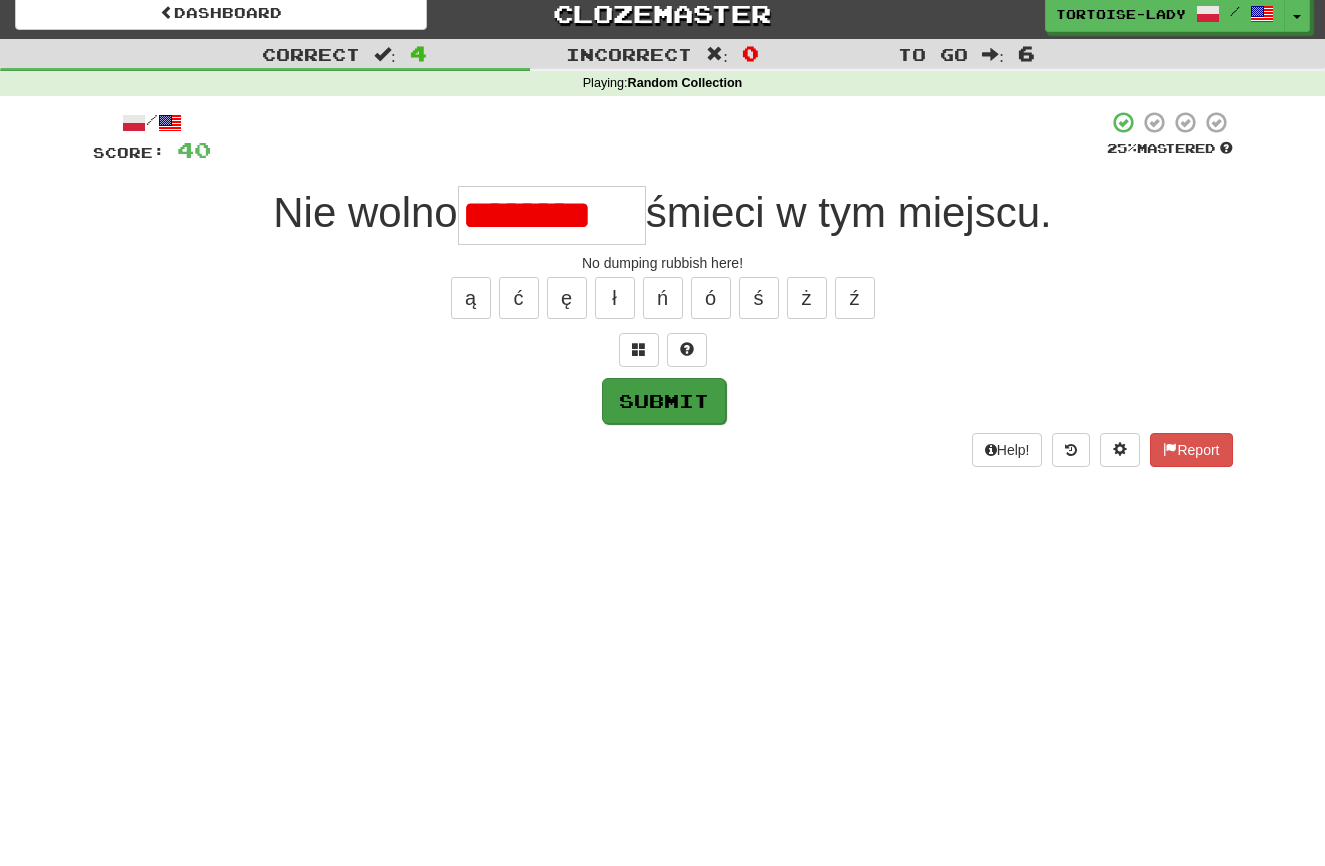 click on "Submit" at bounding box center [664, 401] 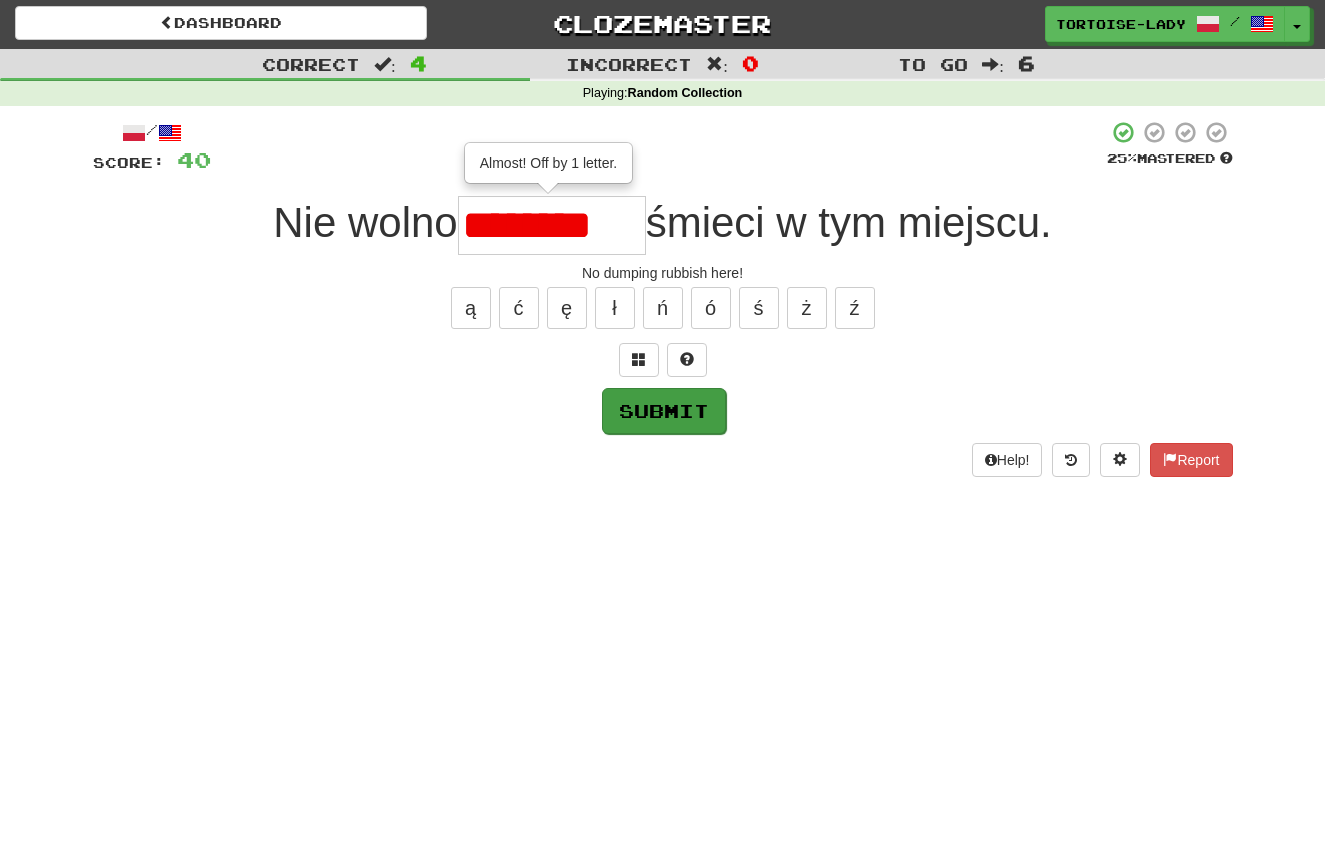 scroll, scrollTop: 0, scrollLeft: 0, axis: both 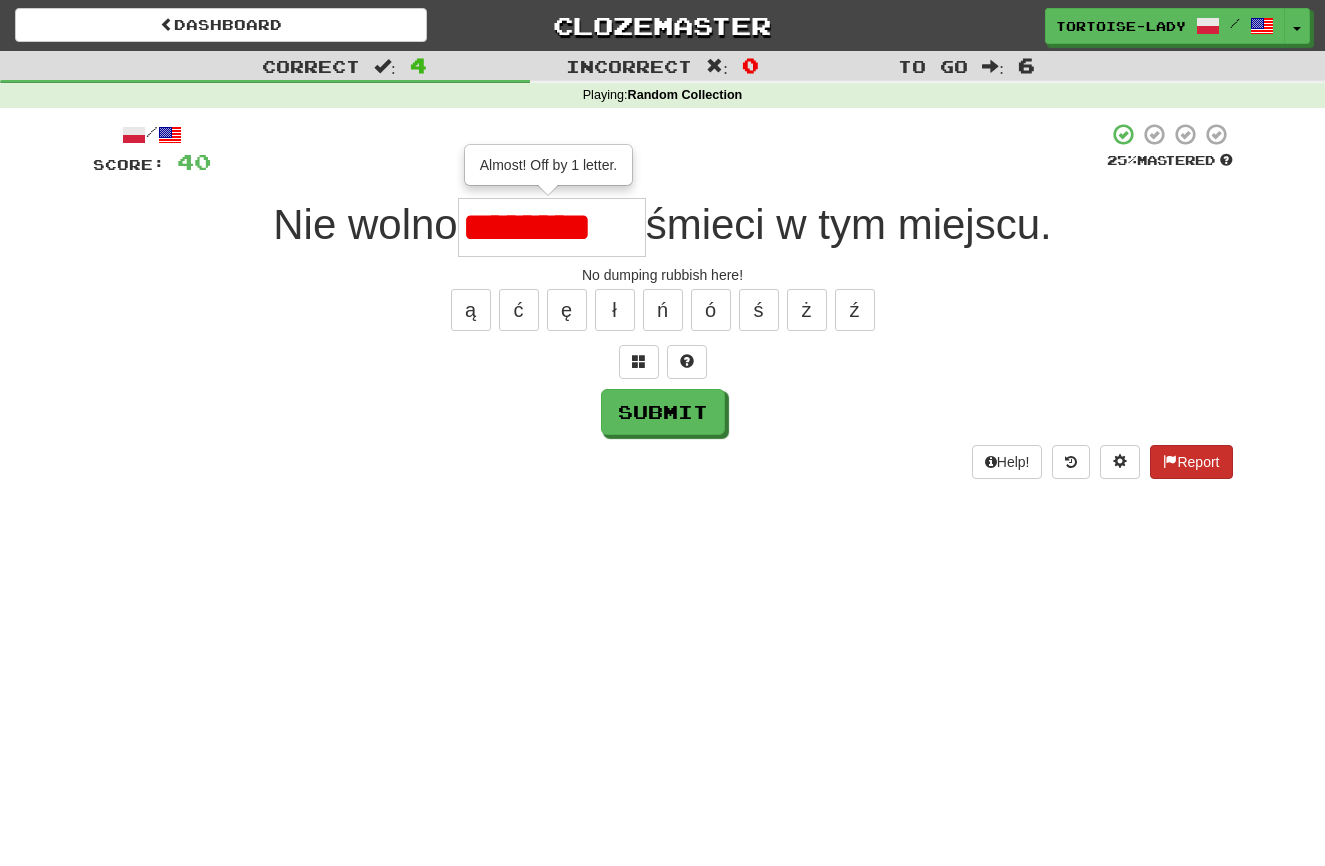click on "Report" at bounding box center (1191, 462) 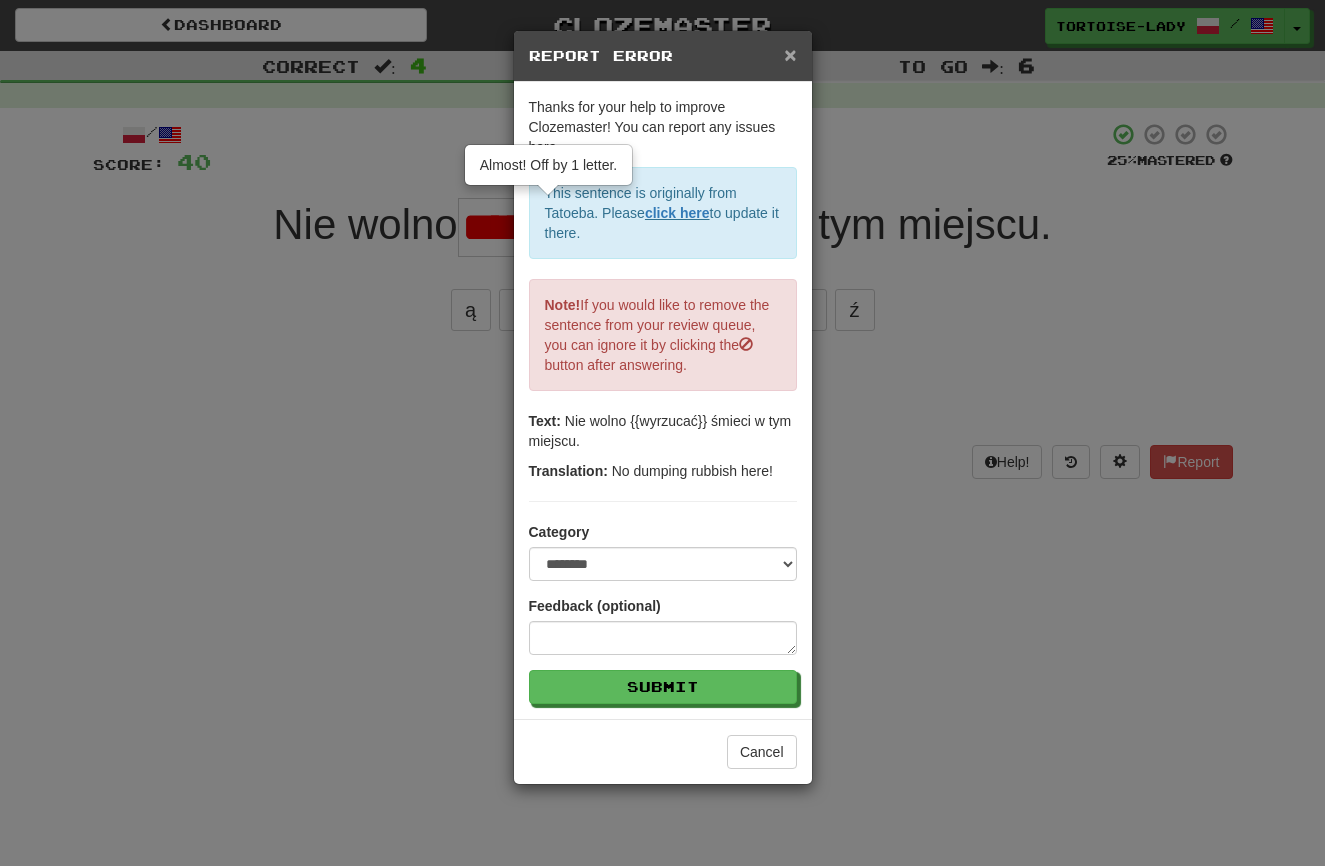 click on "×" at bounding box center (790, 54) 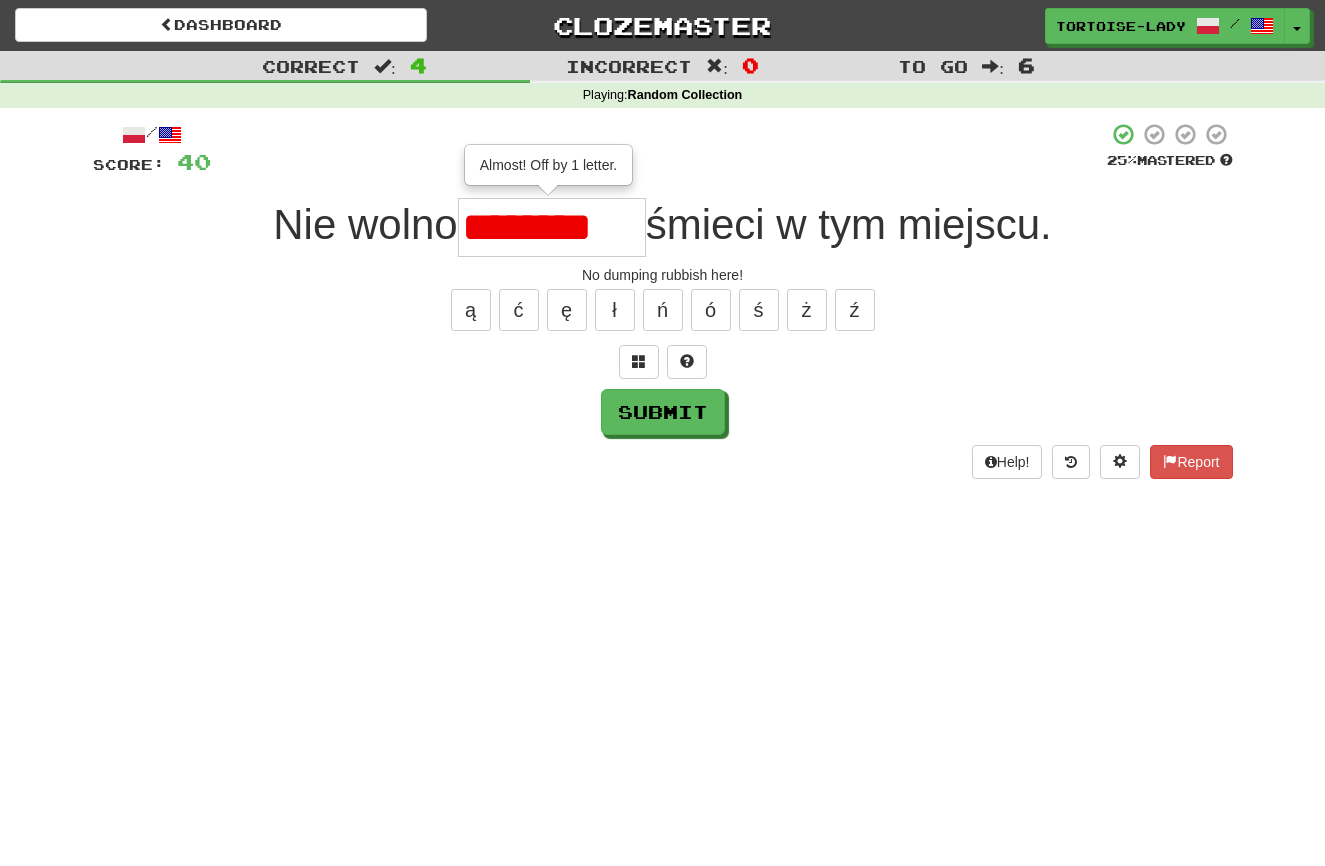 scroll, scrollTop: 2, scrollLeft: 0, axis: vertical 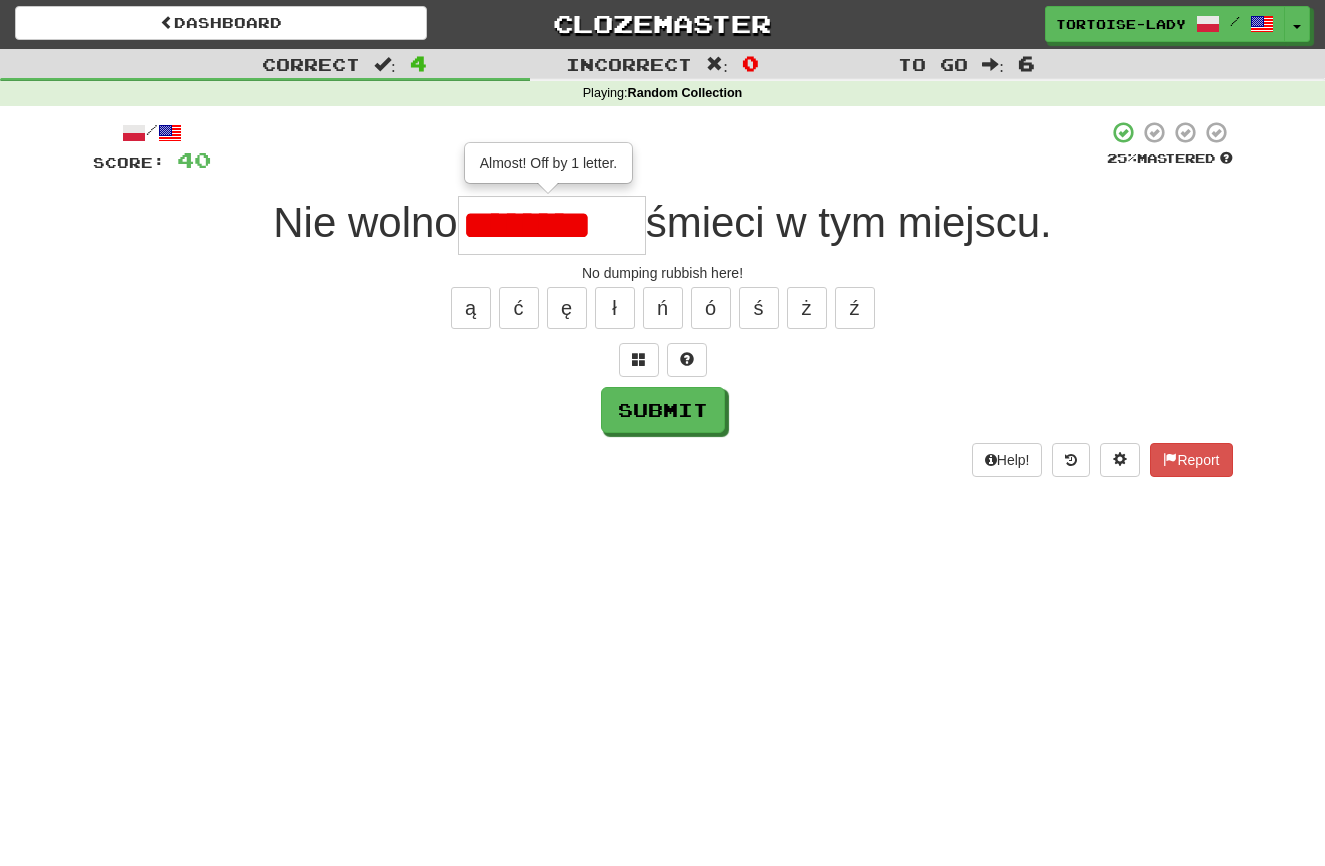 click on "********" at bounding box center [552, 225] 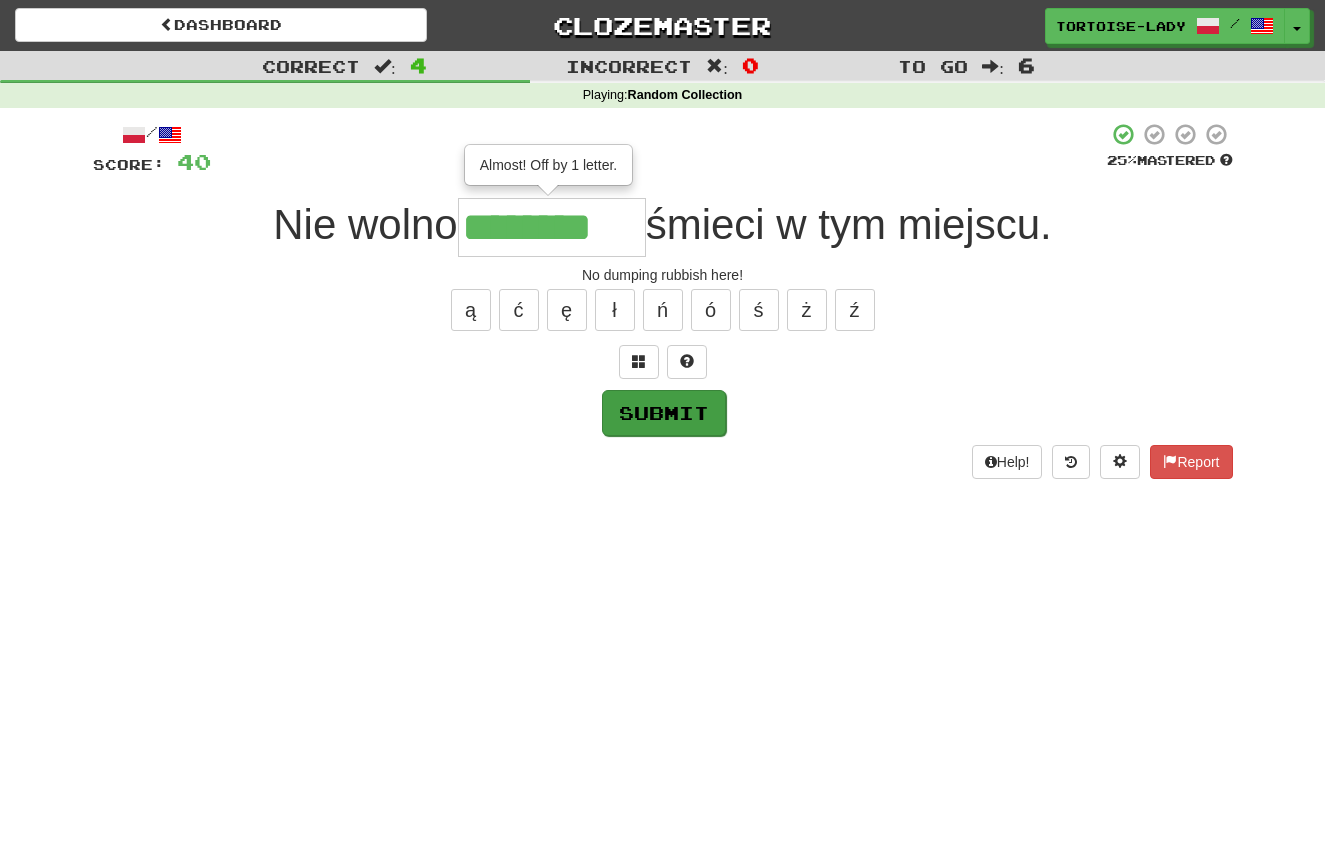 type on "********" 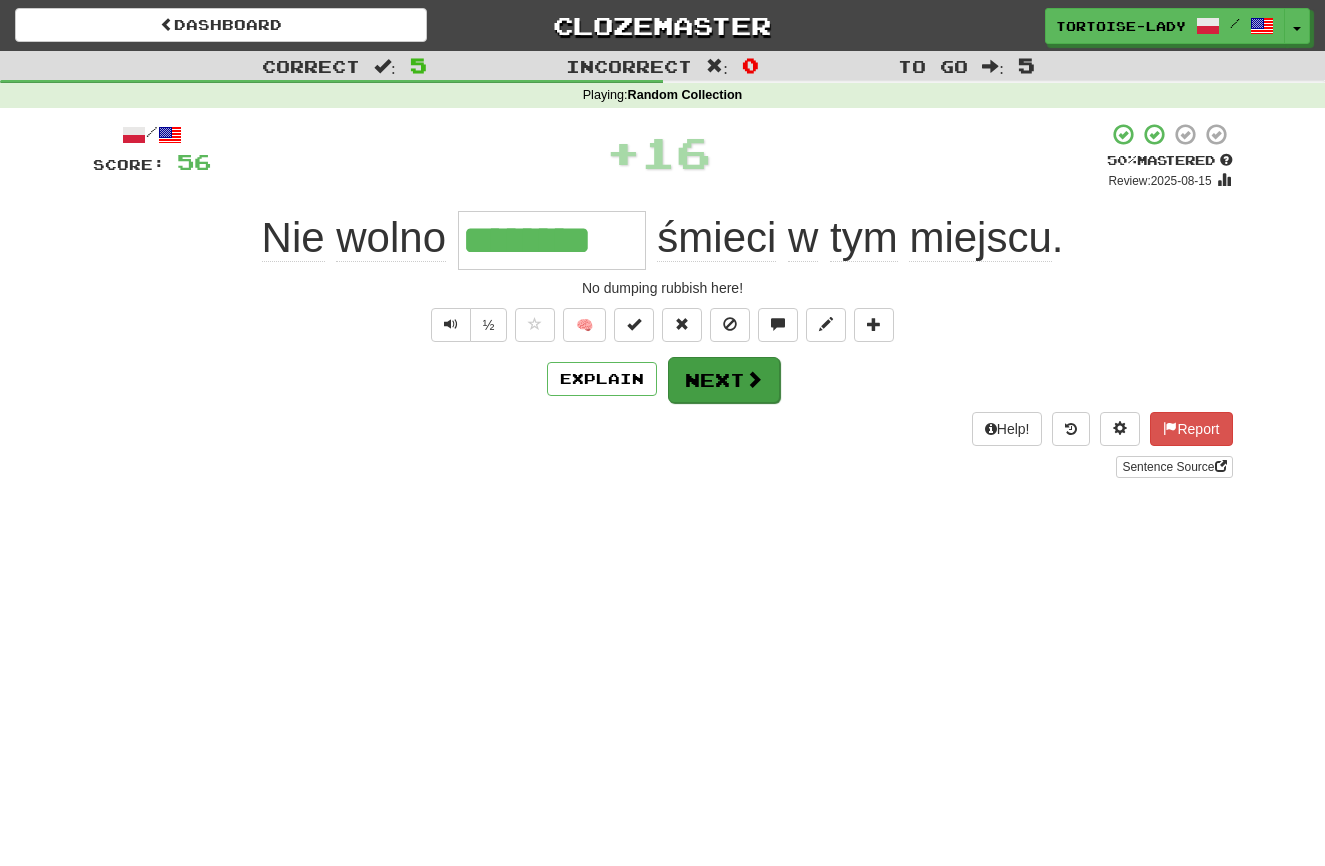 click on "Next" at bounding box center (724, 380) 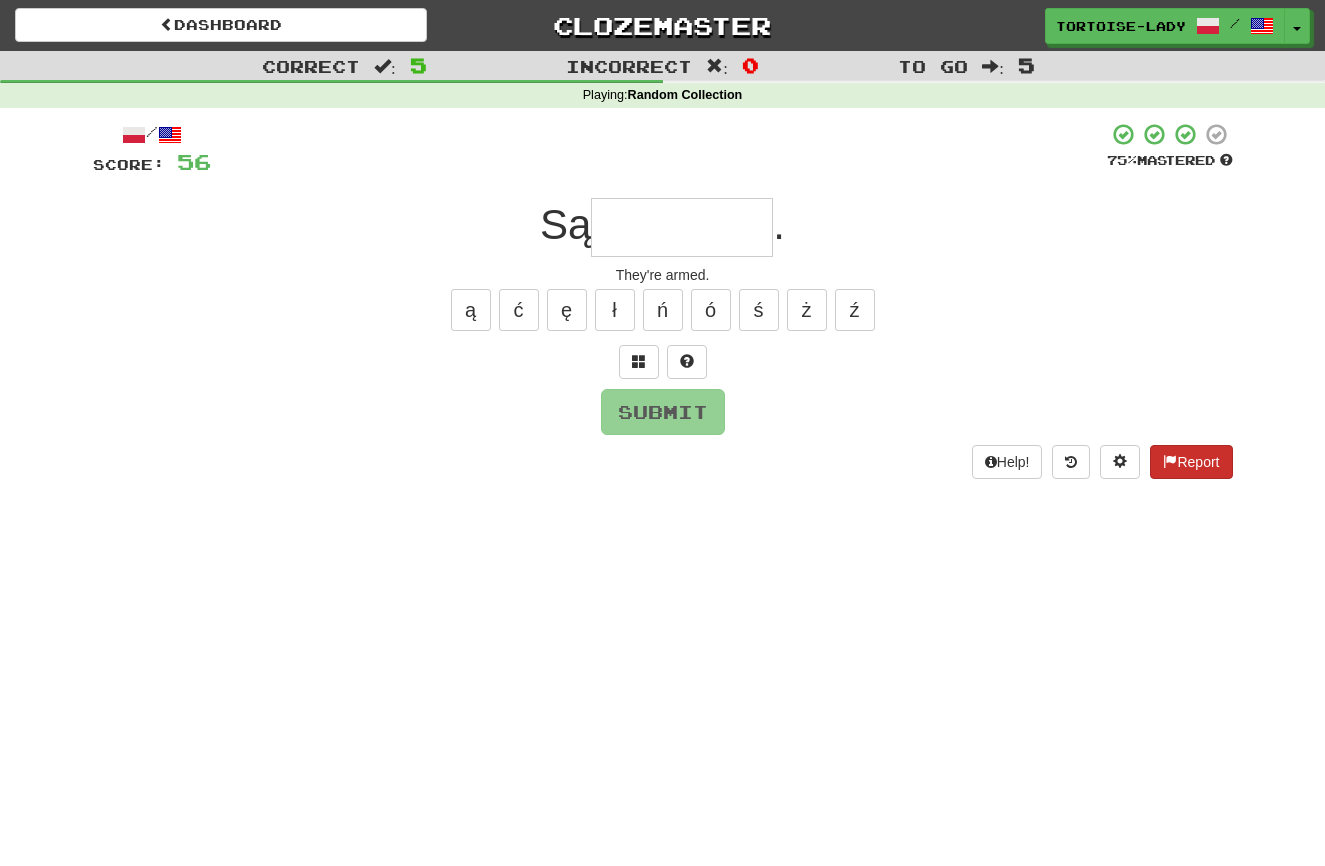 click at bounding box center [1170, 461] 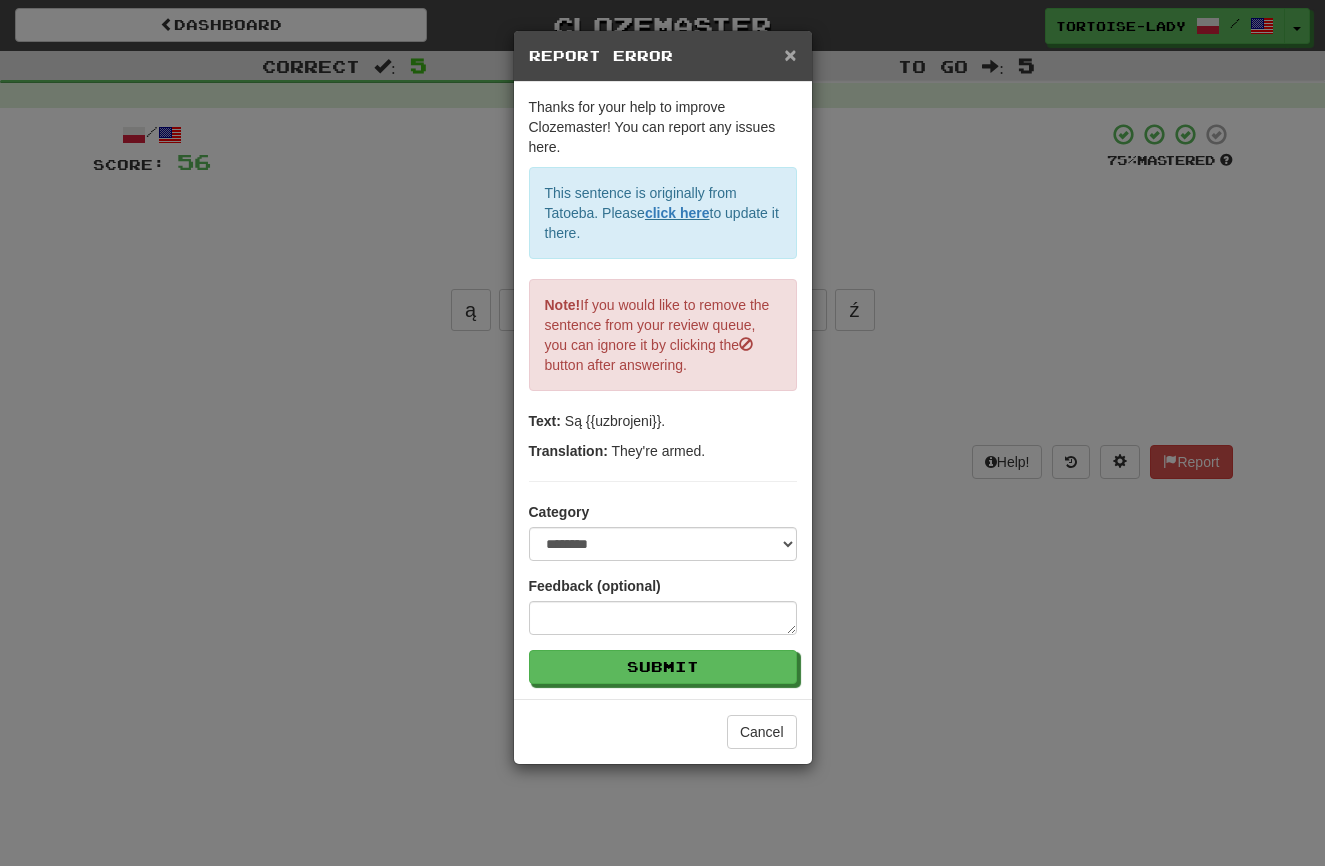 click on "×" at bounding box center (790, 54) 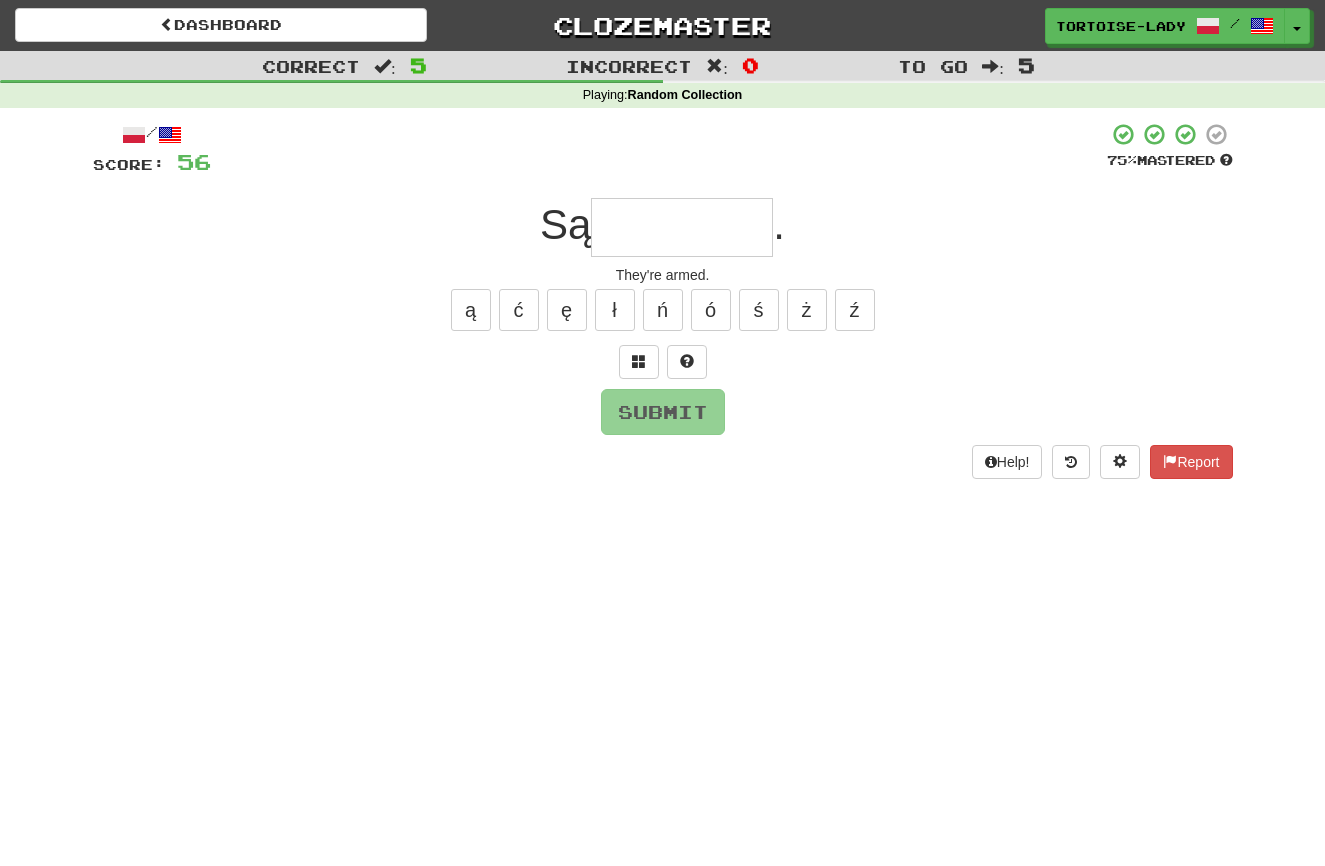 click at bounding box center [682, 227] 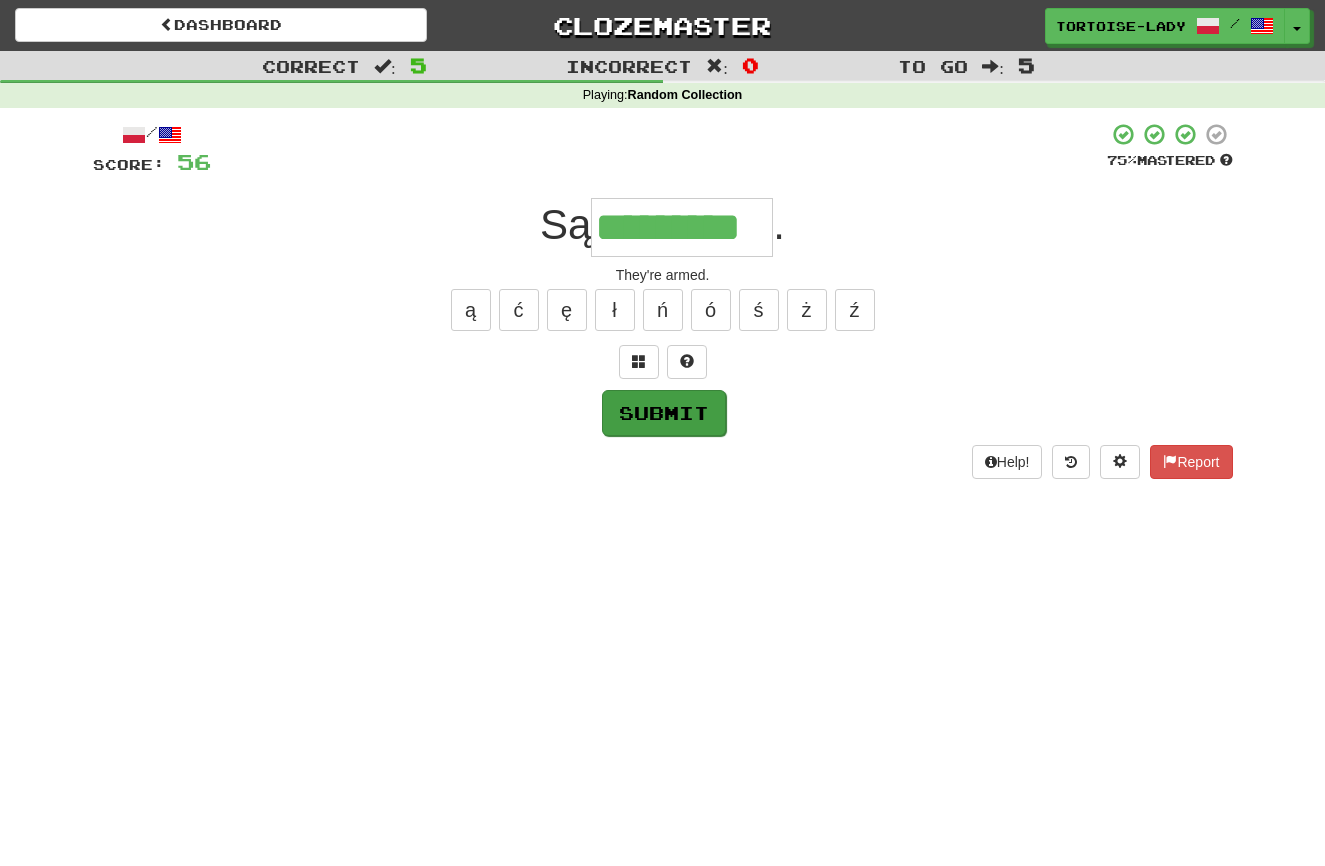 type on "*********" 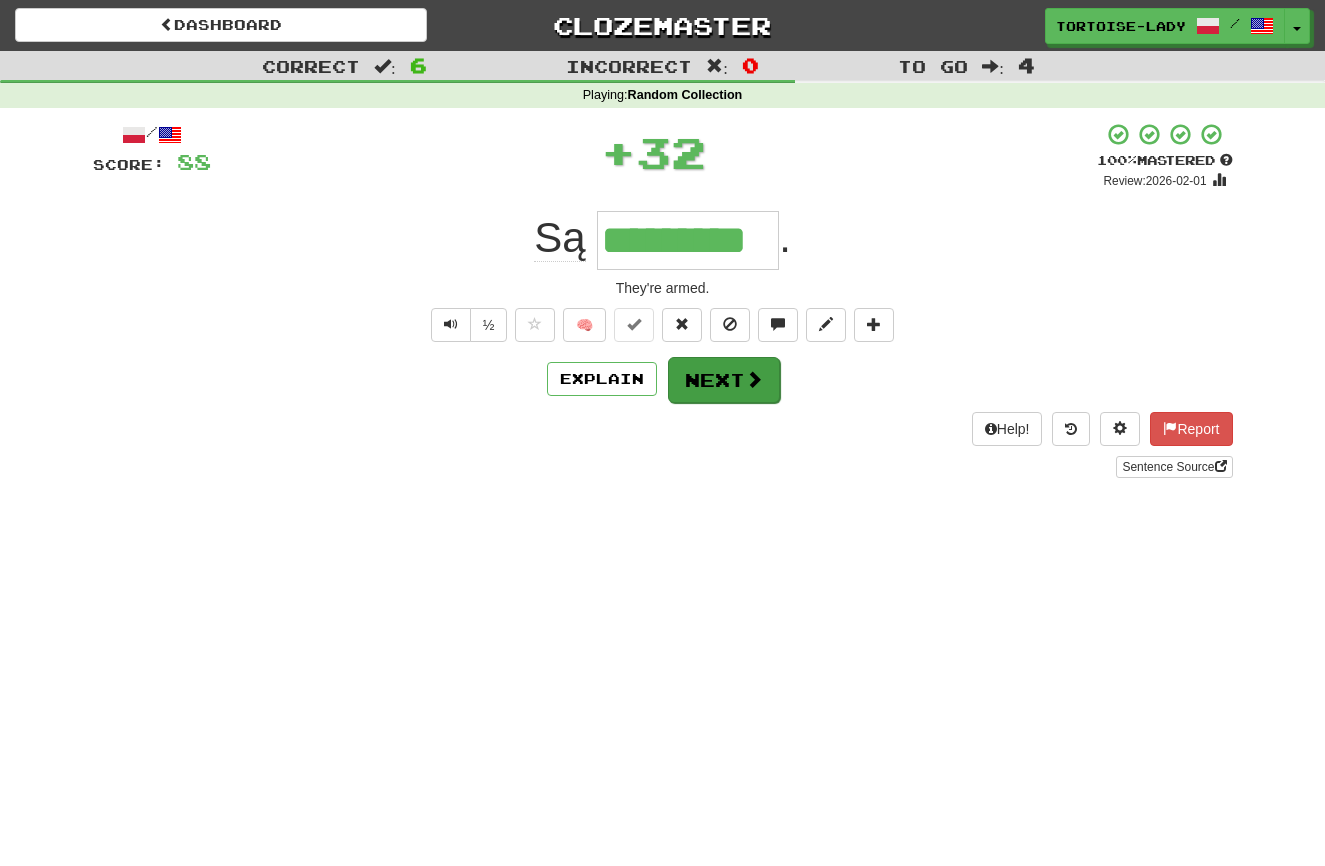 click on "Next" at bounding box center [724, 380] 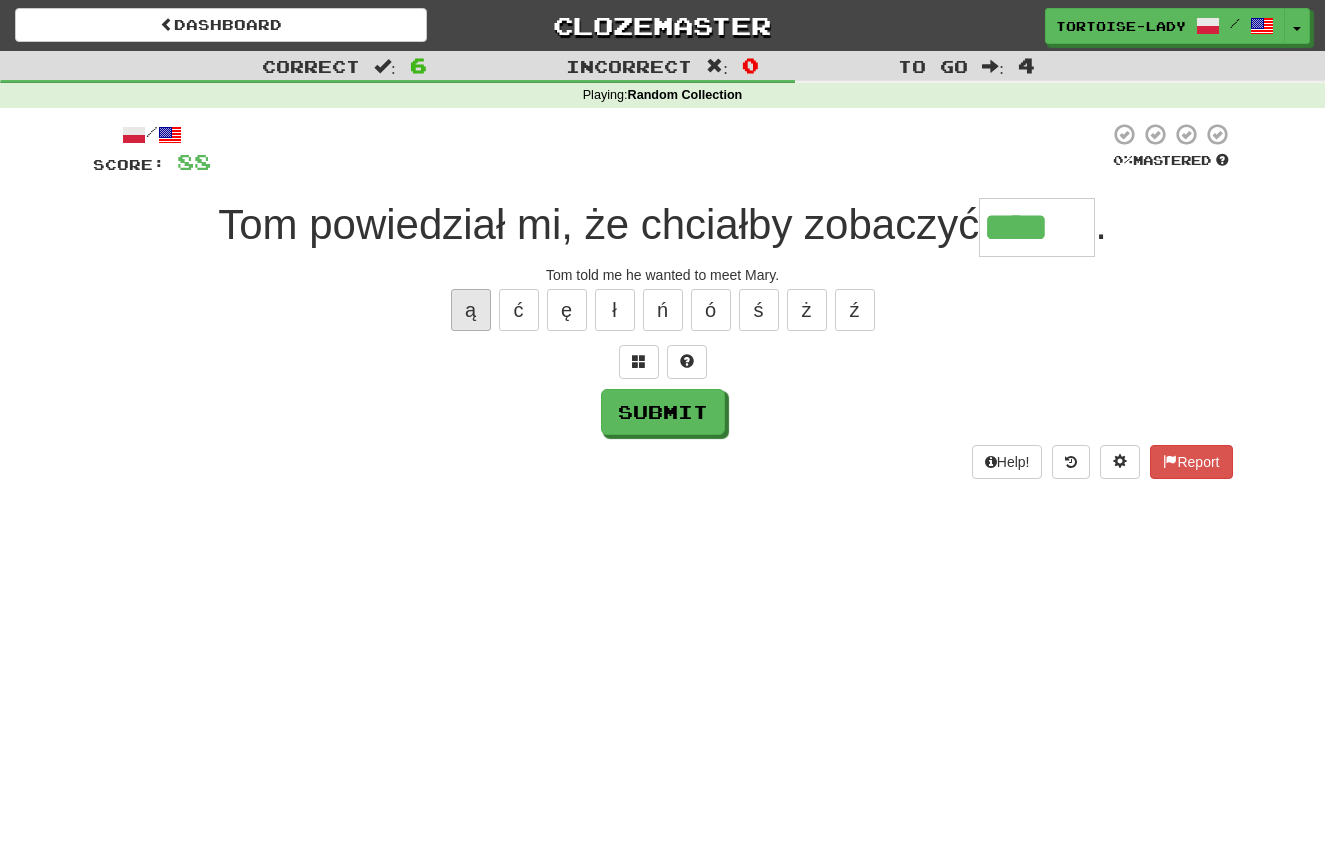 click on "ą" at bounding box center [471, 310] 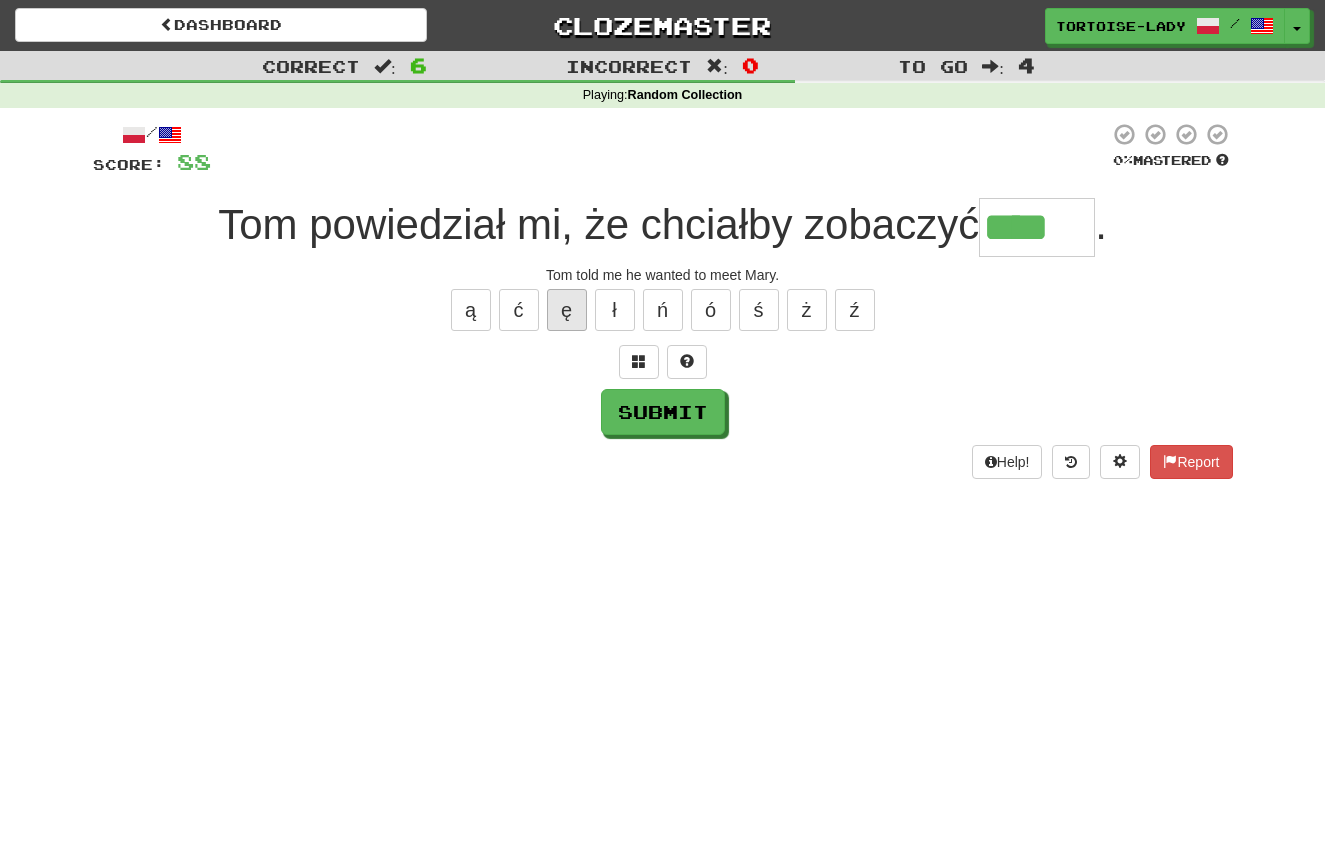 click on "ę" at bounding box center [567, 310] 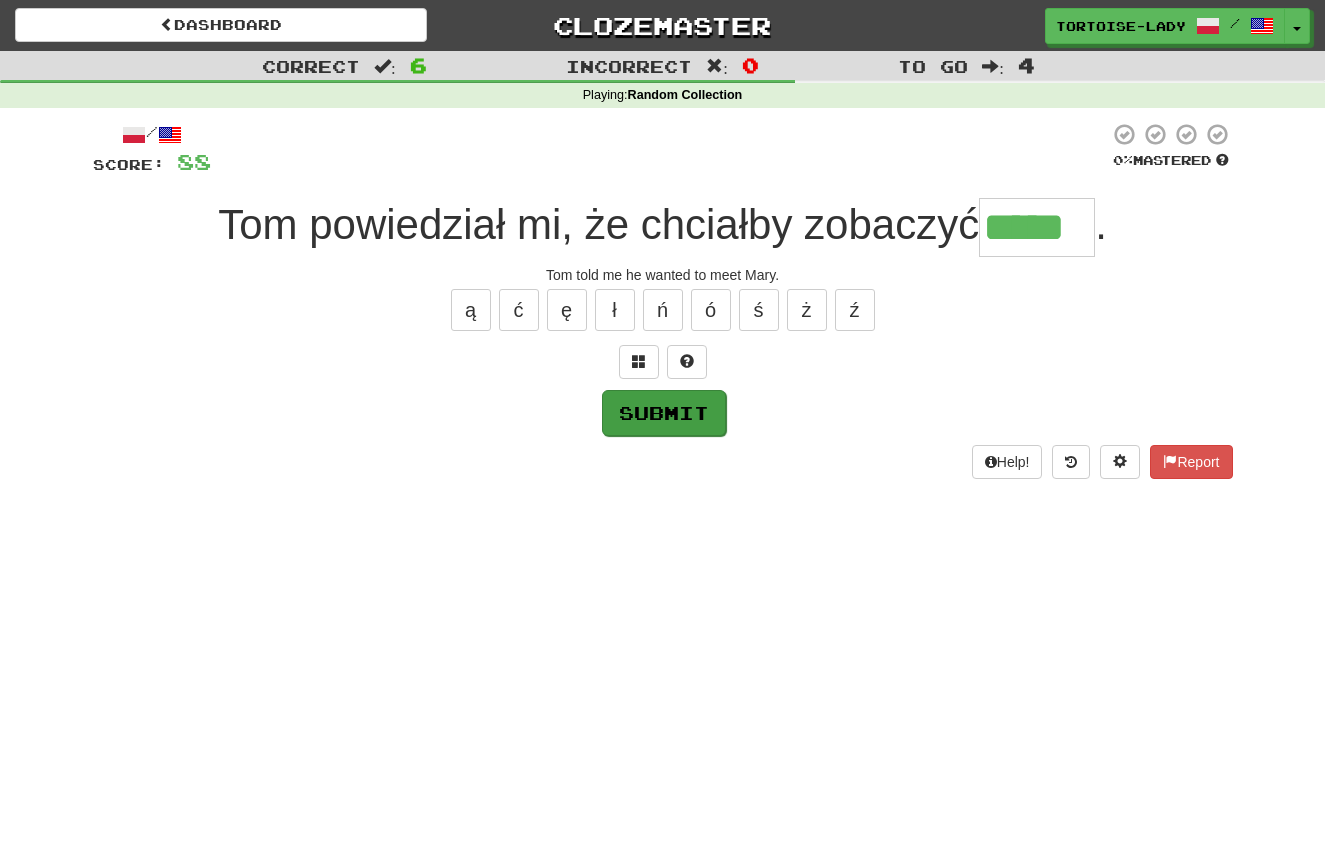 click on "Submit" at bounding box center (664, 413) 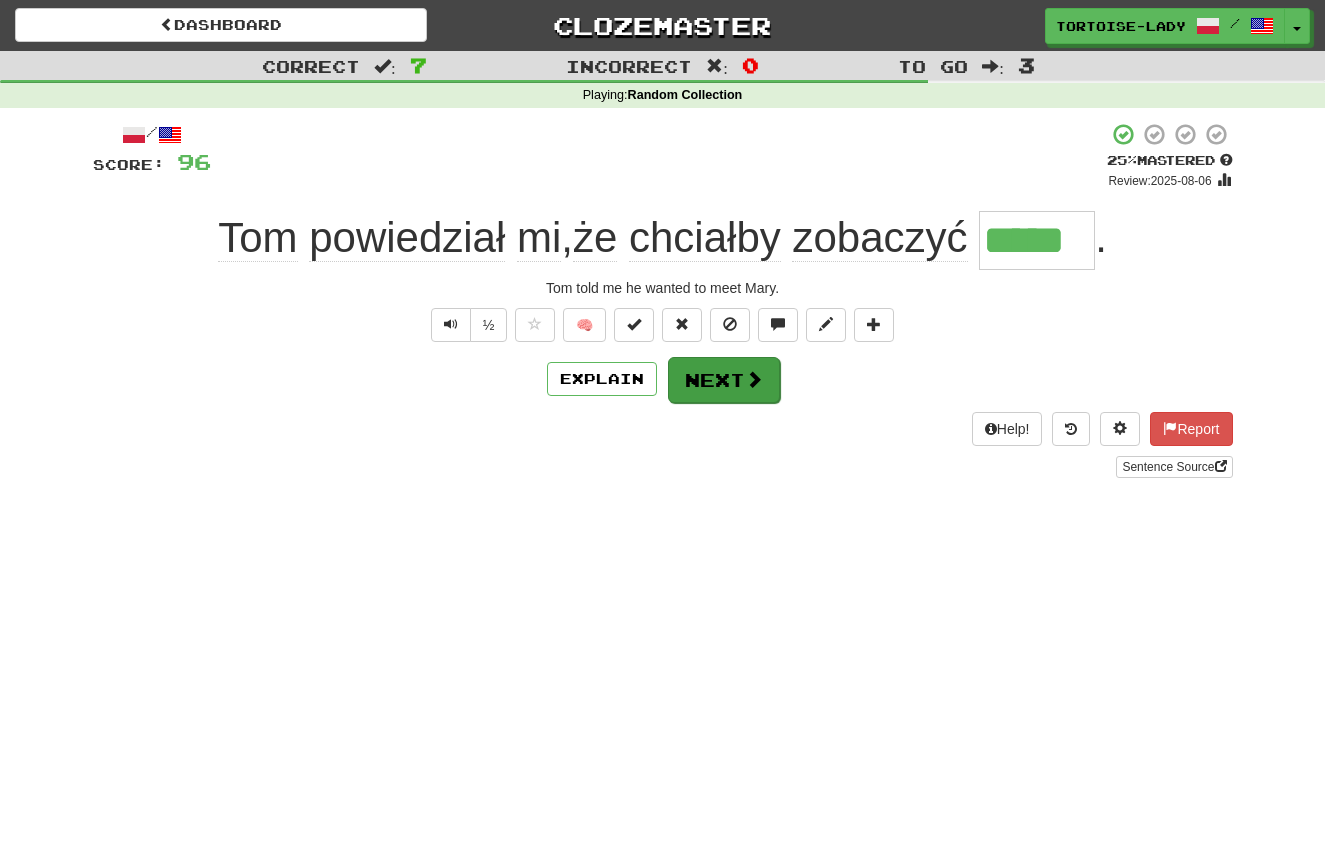 click on "Next" at bounding box center [724, 380] 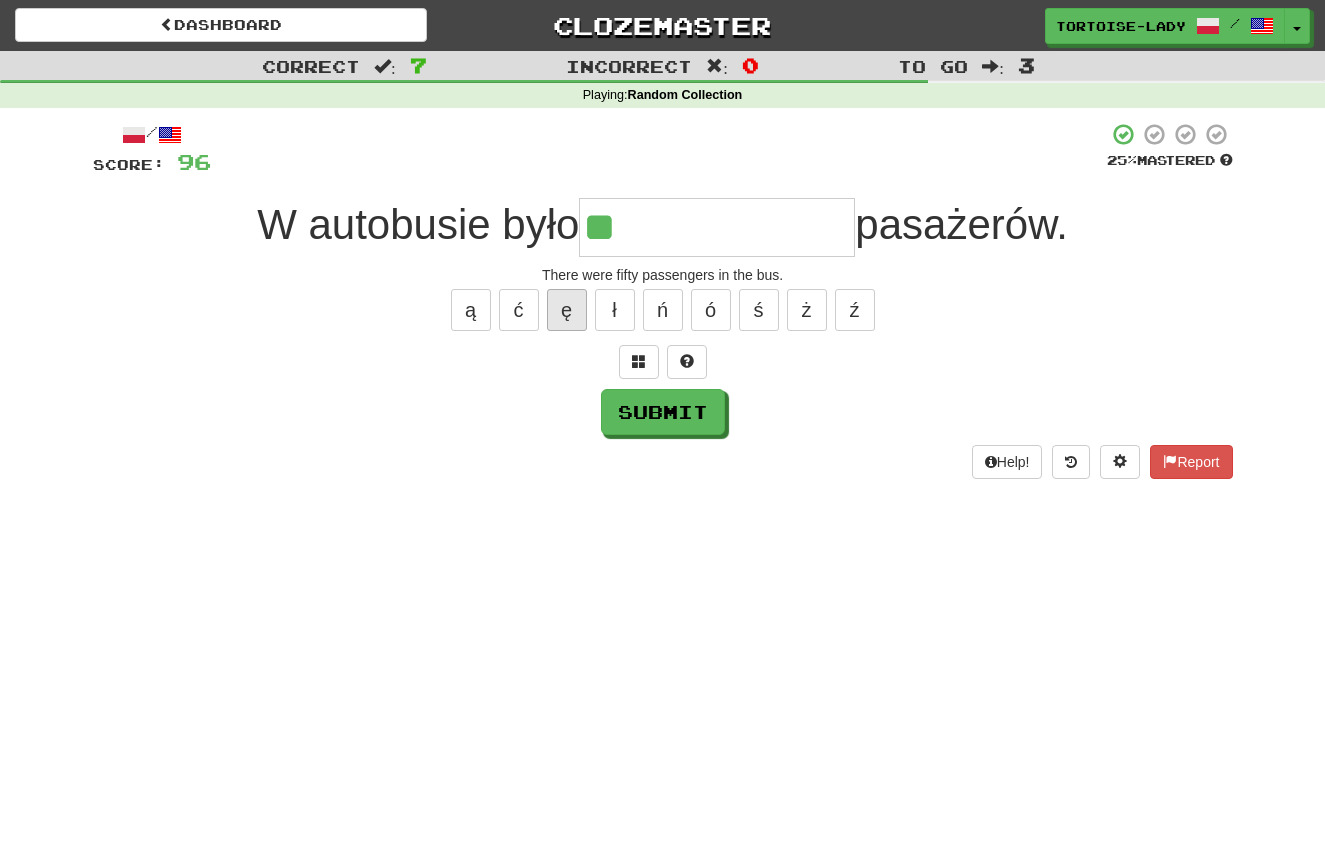 click on "ę" at bounding box center [567, 310] 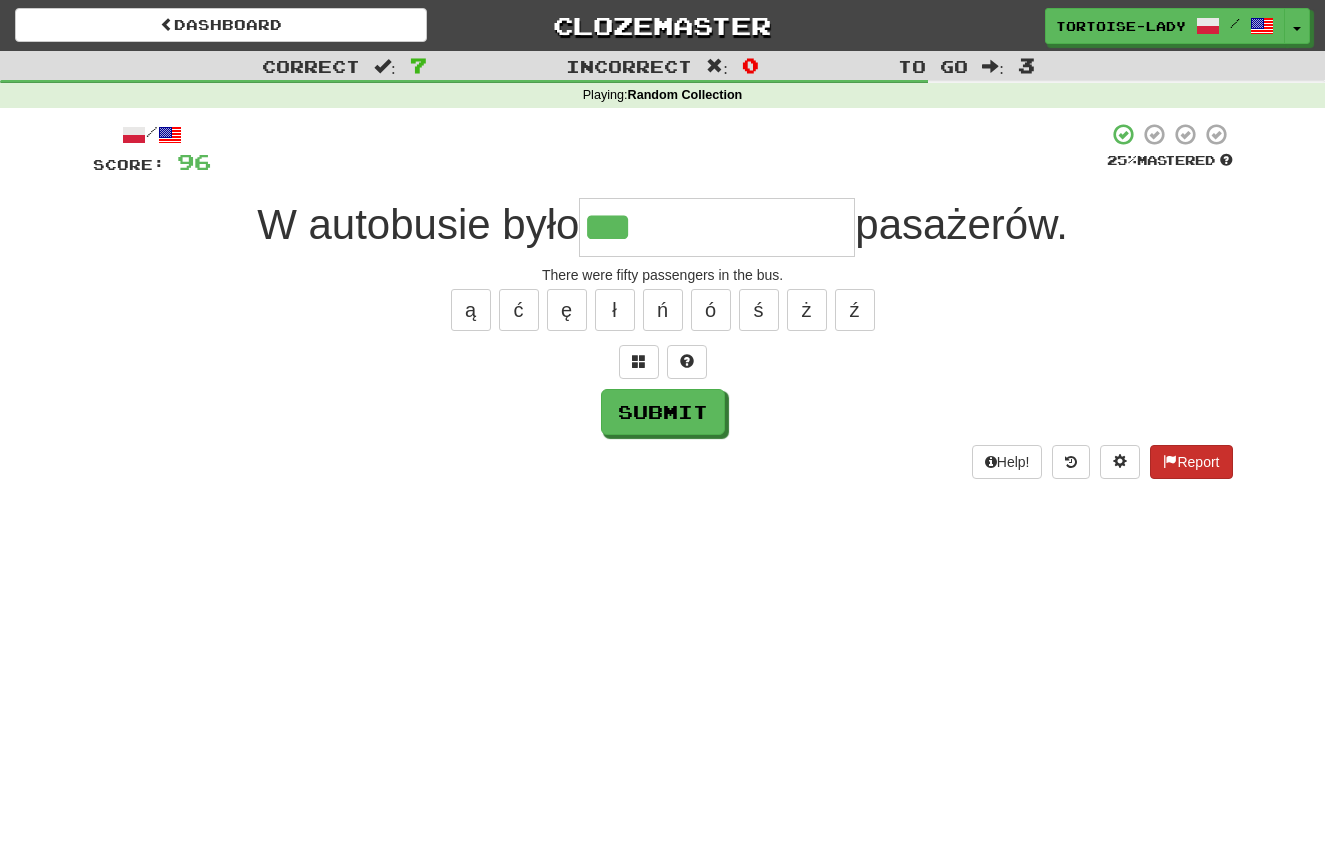 click on "Report" at bounding box center (1191, 462) 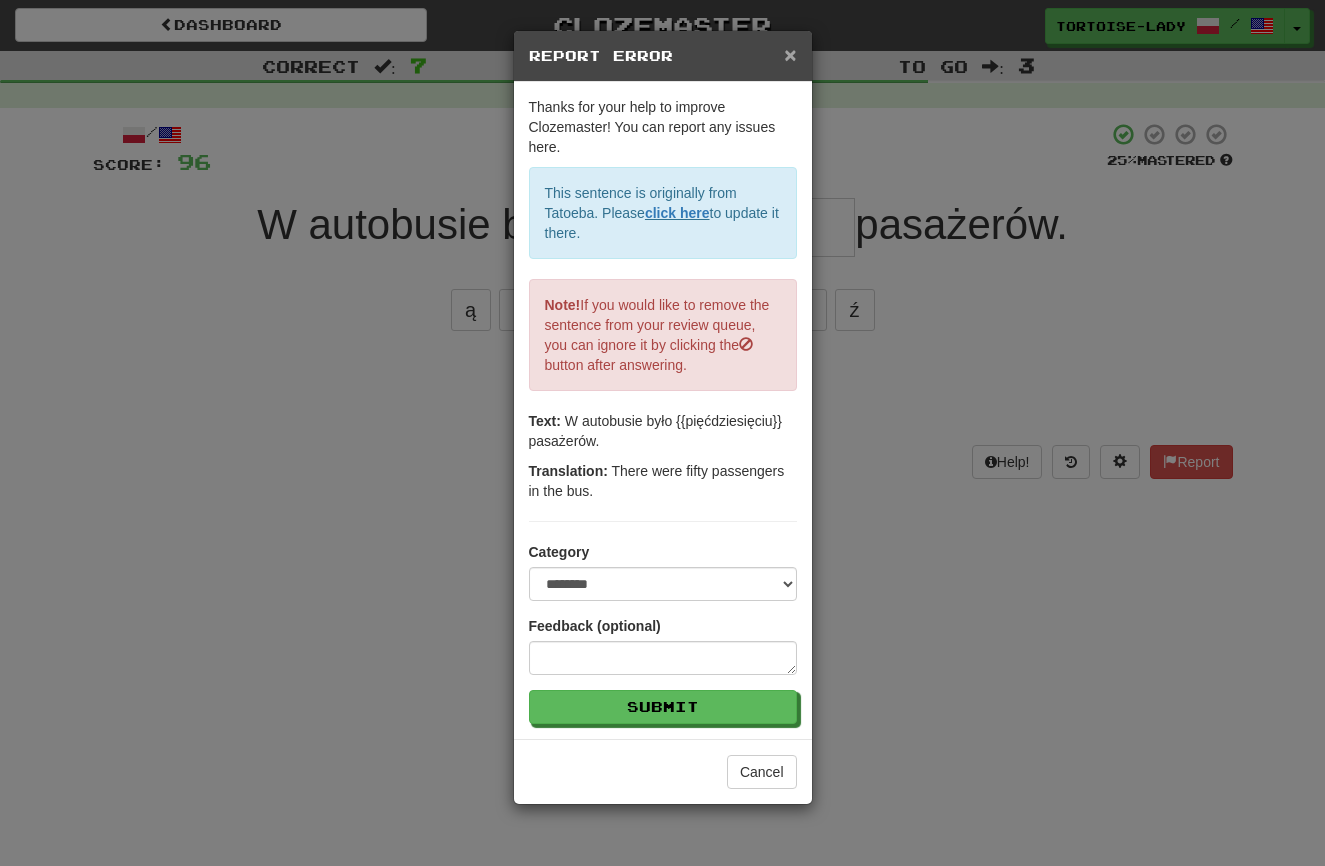 click on "Report Error" at bounding box center (663, 56) 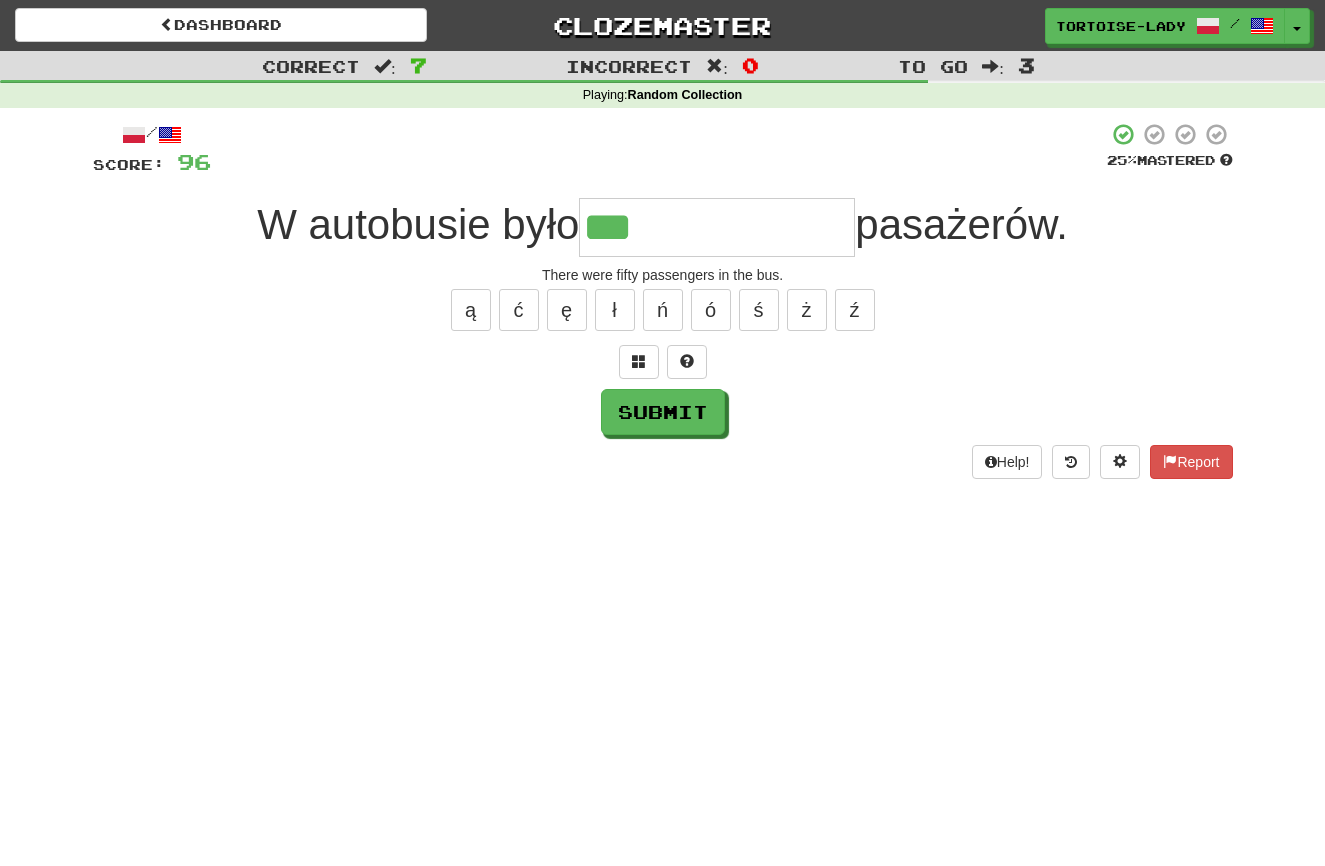 click on "***" at bounding box center [717, 227] 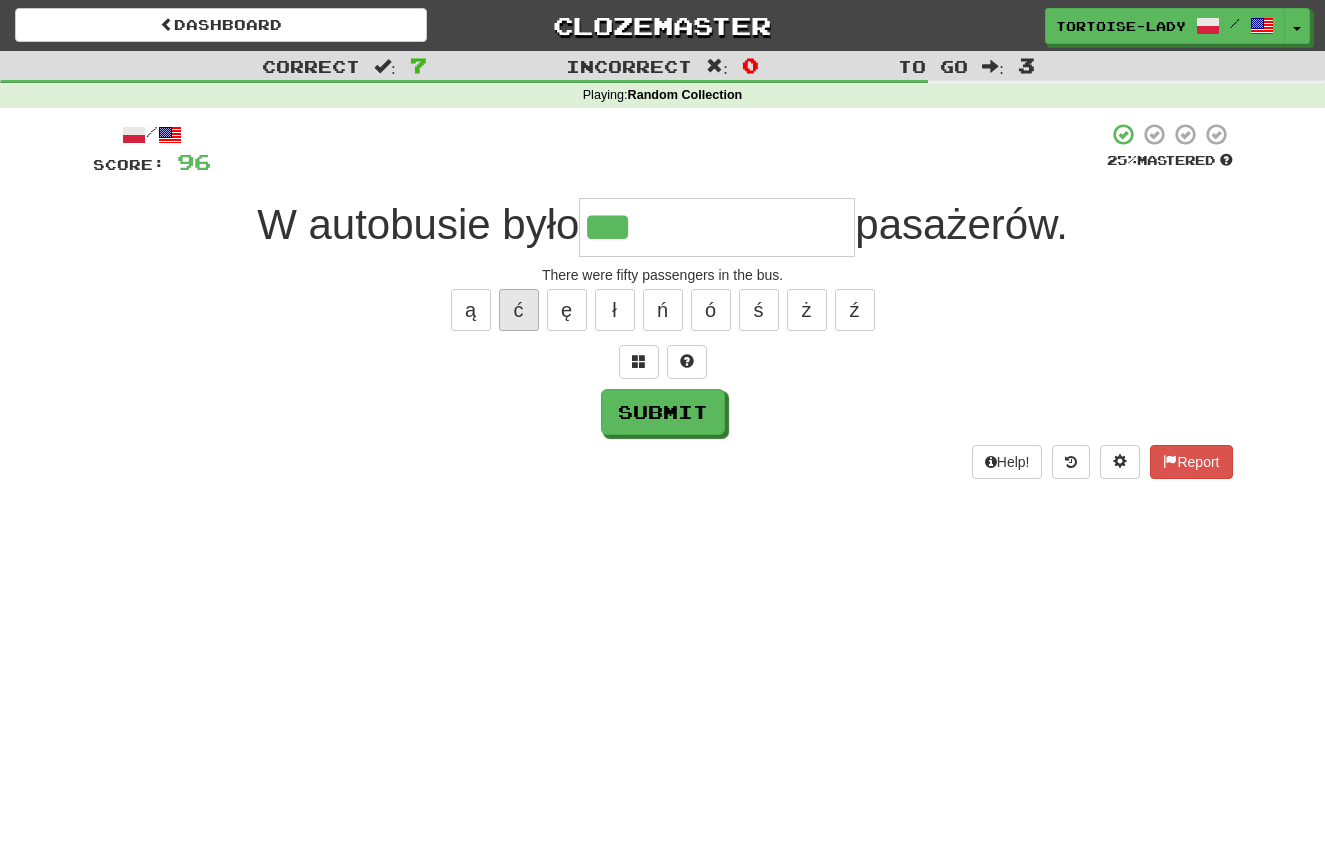 click on "ć" at bounding box center [519, 310] 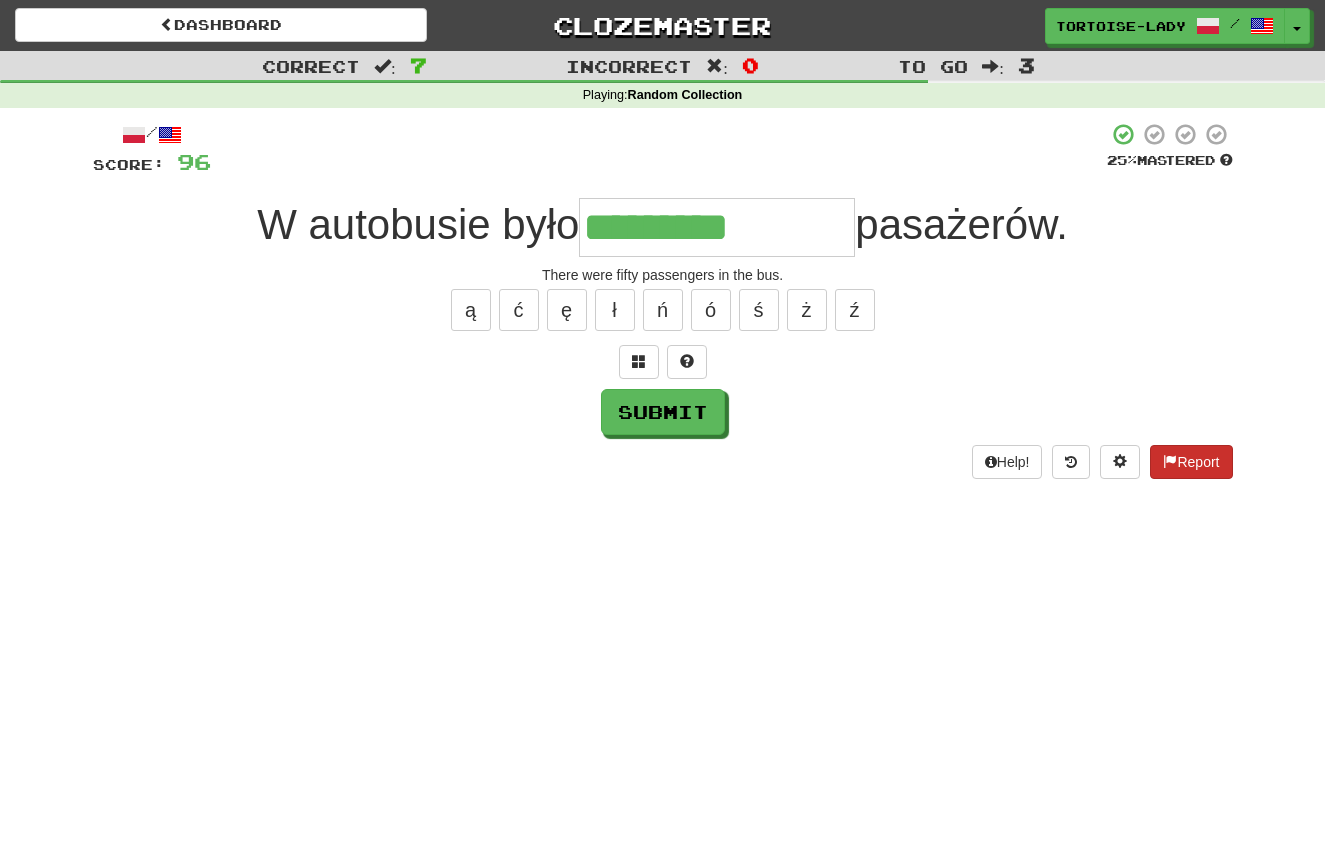 click on "Report" at bounding box center [1191, 462] 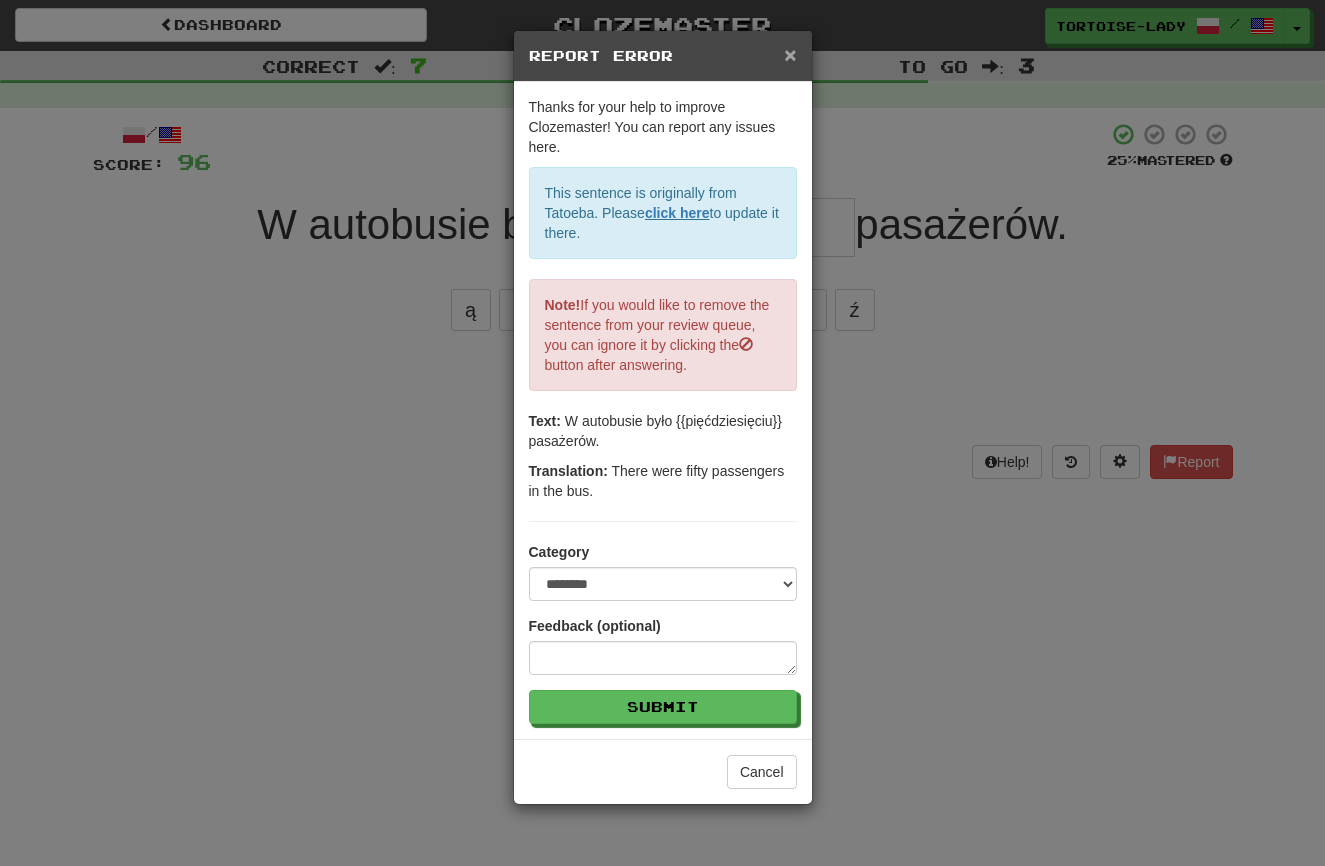 click on "×" at bounding box center (790, 54) 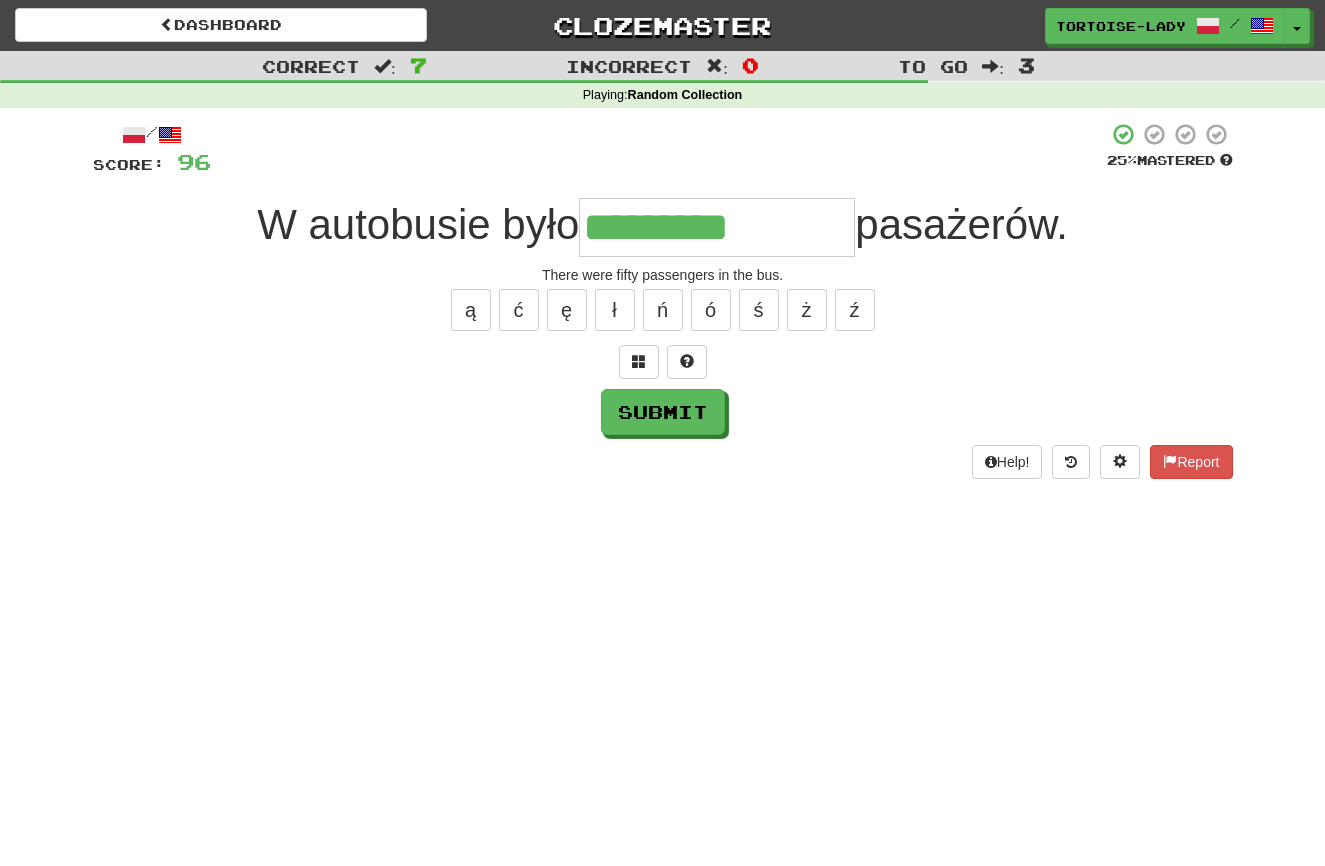click on "*********" at bounding box center [717, 227] 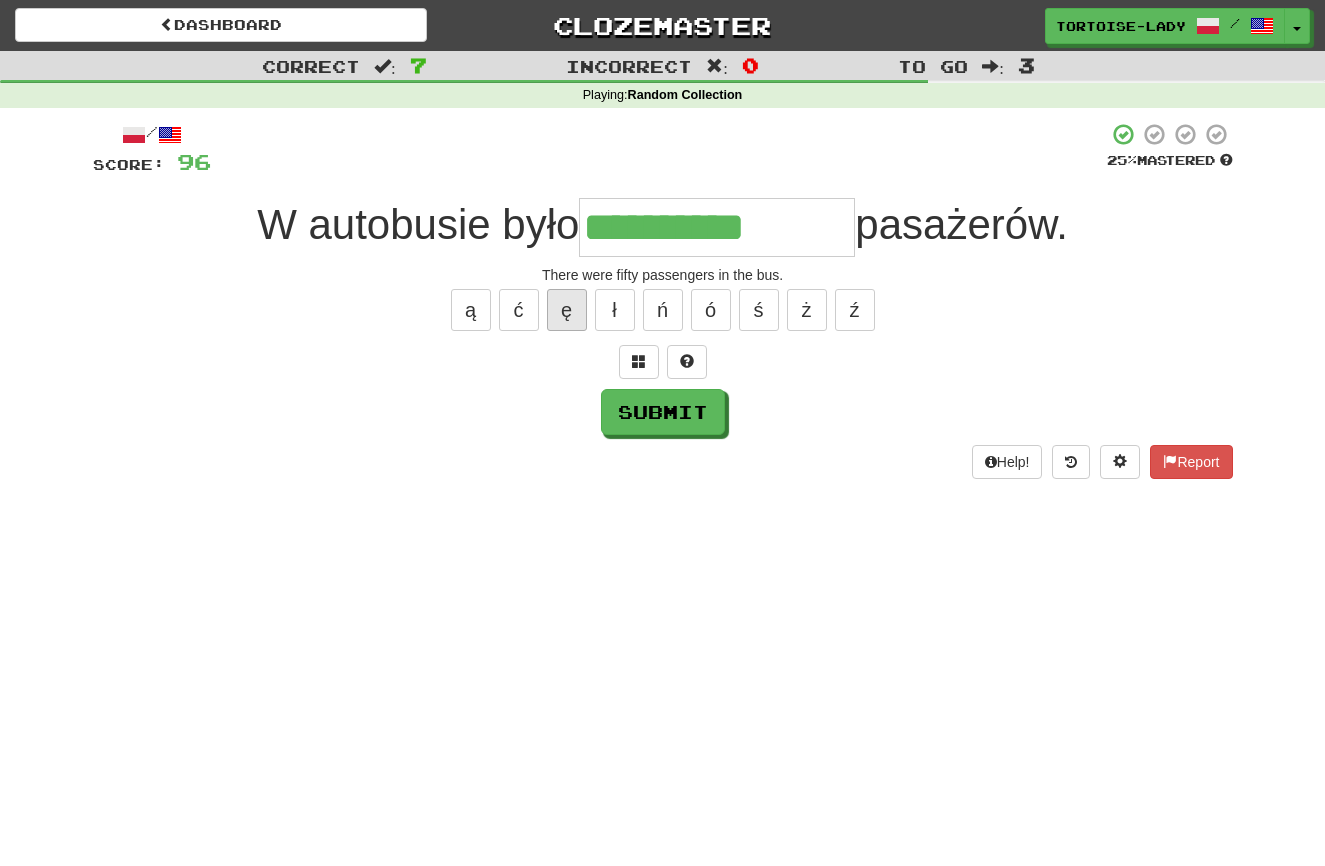 click on "ę" at bounding box center [567, 310] 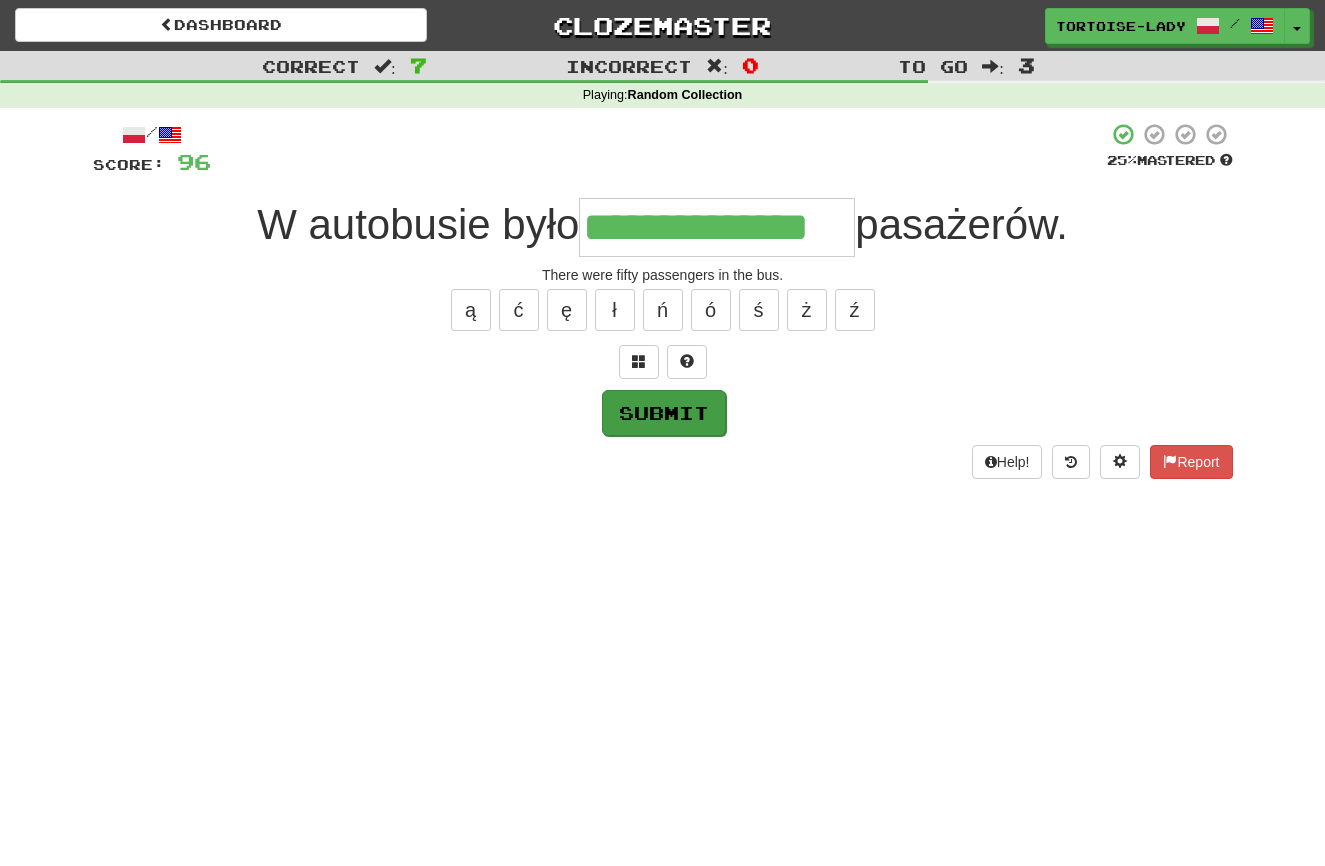 scroll, scrollTop: 0, scrollLeft: 0, axis: both 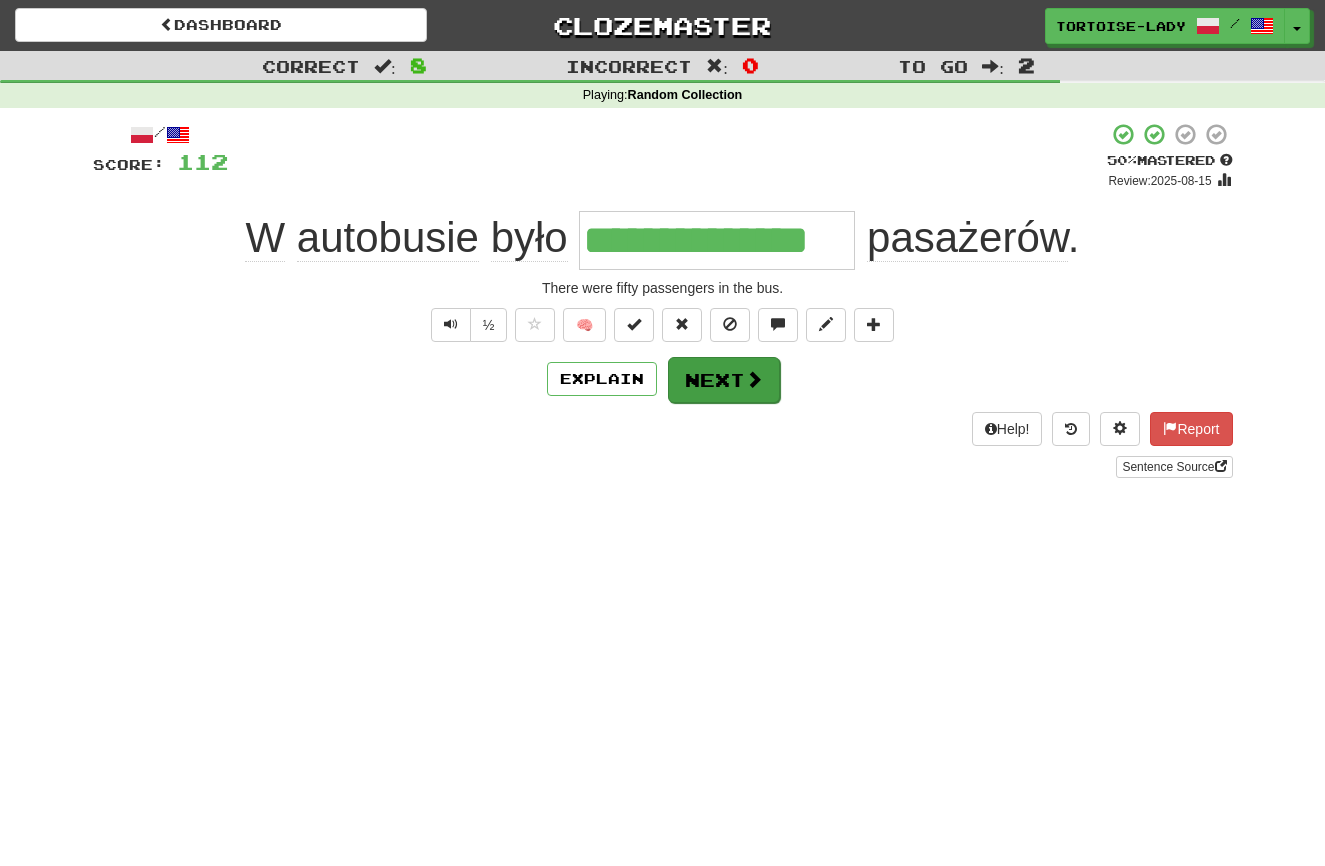 click on "Next" at bounding box center (724, 380) 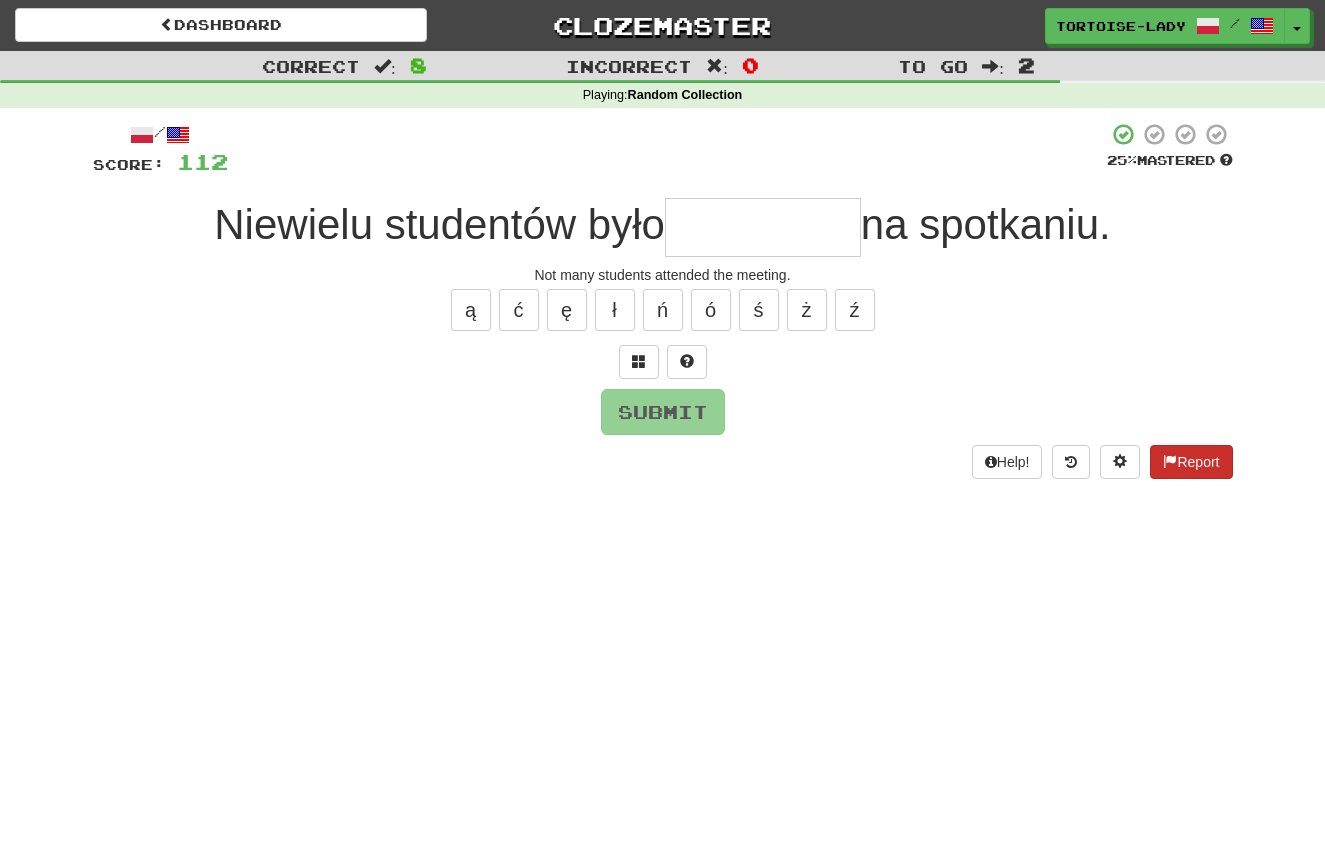 click on "Report" at bounding box center [1191, 462] 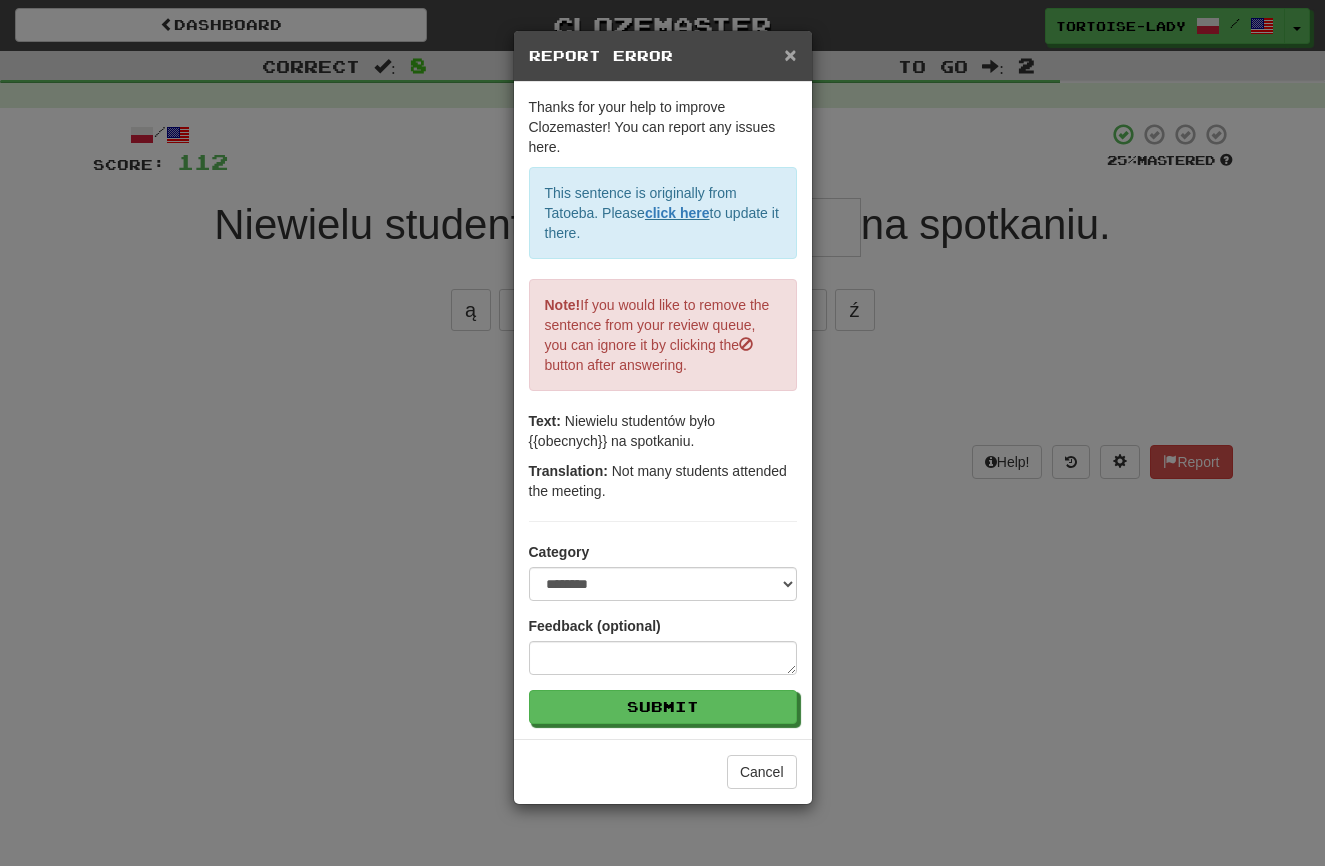 click on "×" at bounding box center [790, 54] 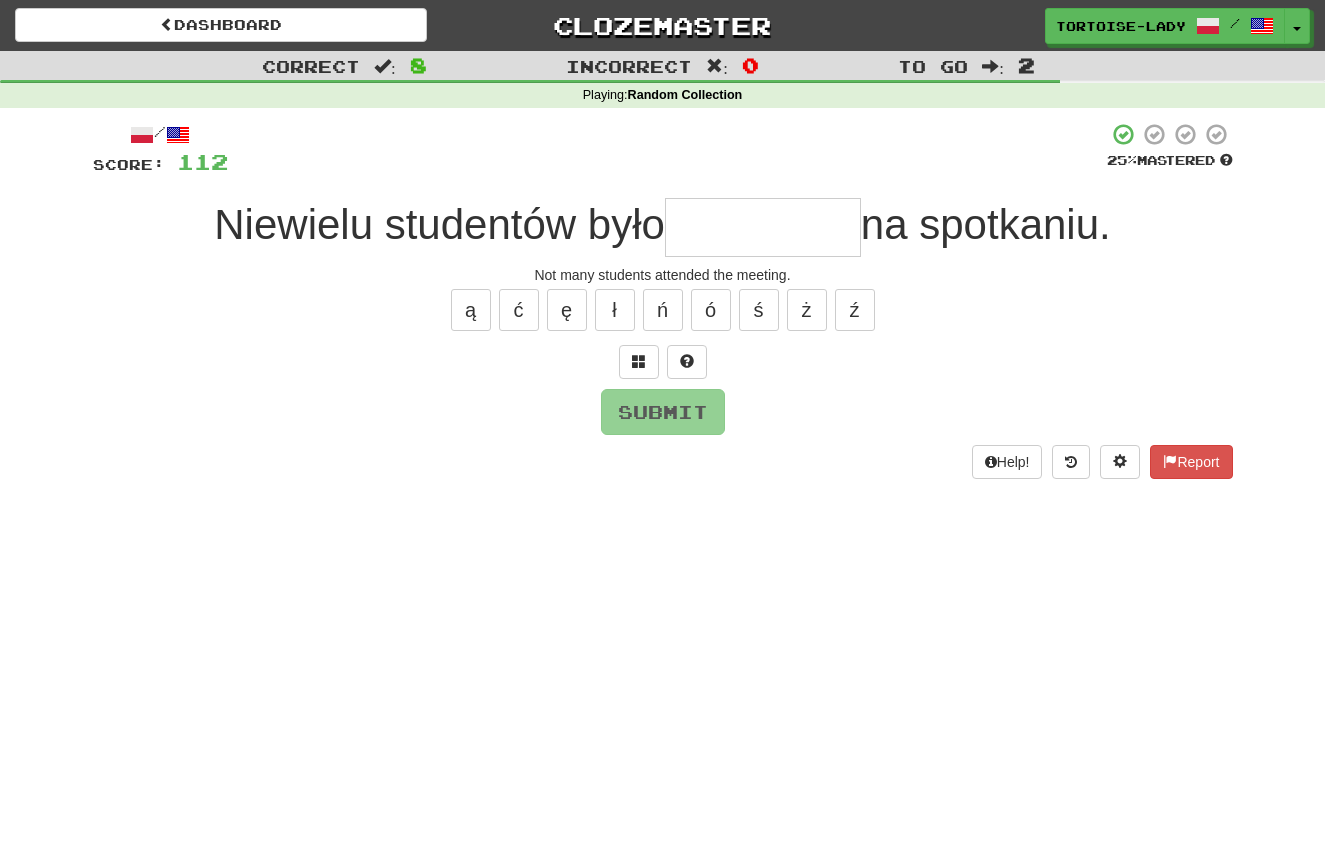 click at bounding box center [763, 227] 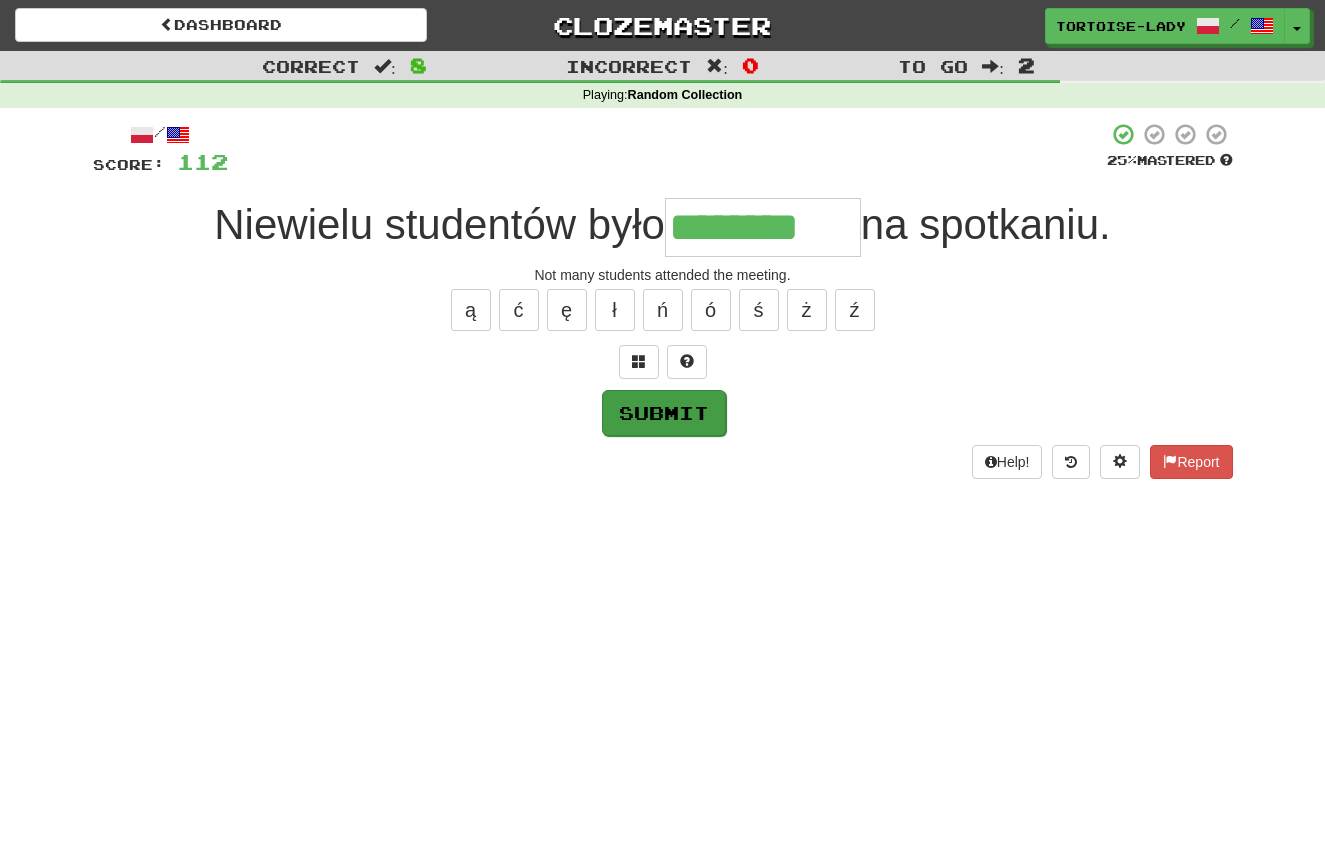 type on "********" 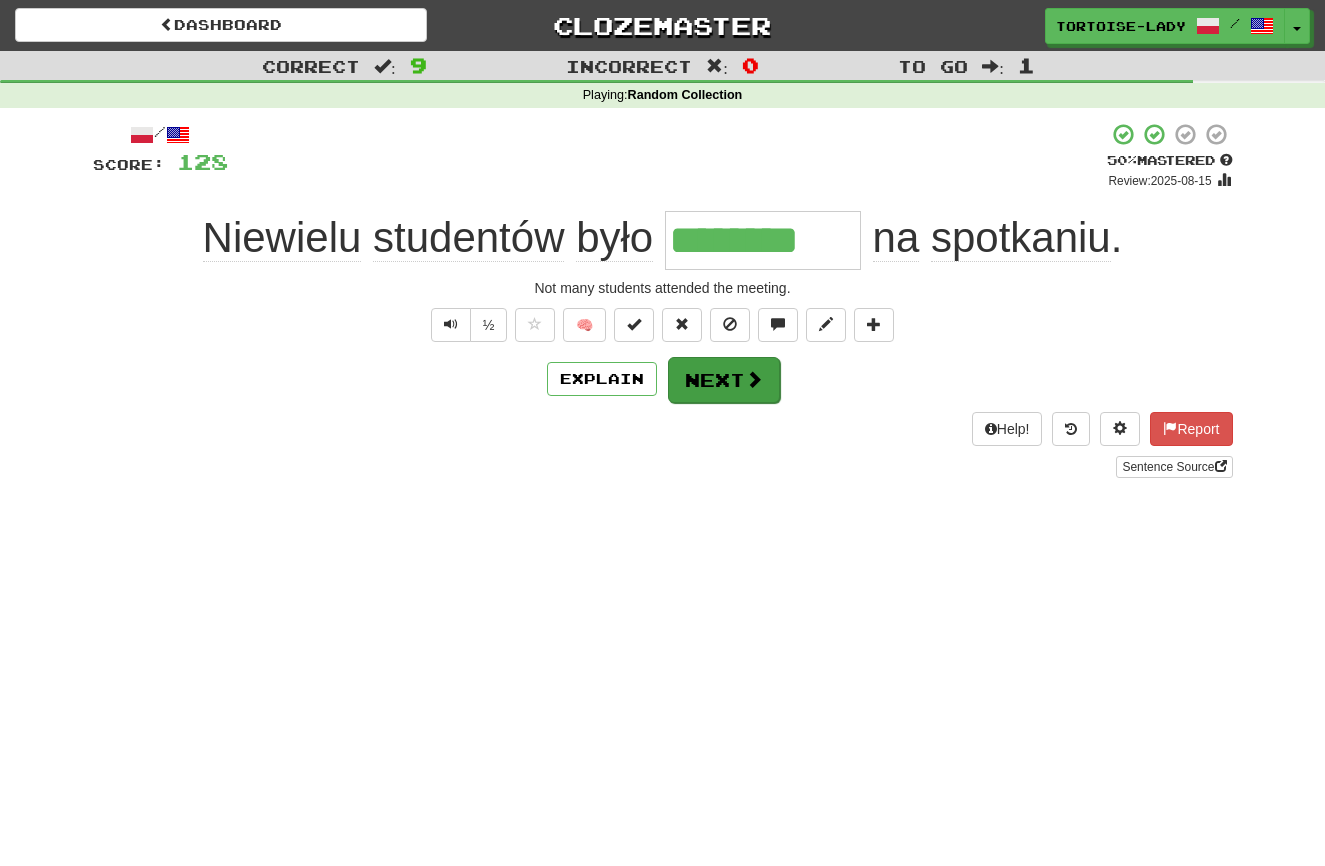 click on "Next" at bounding box center [724, 380] 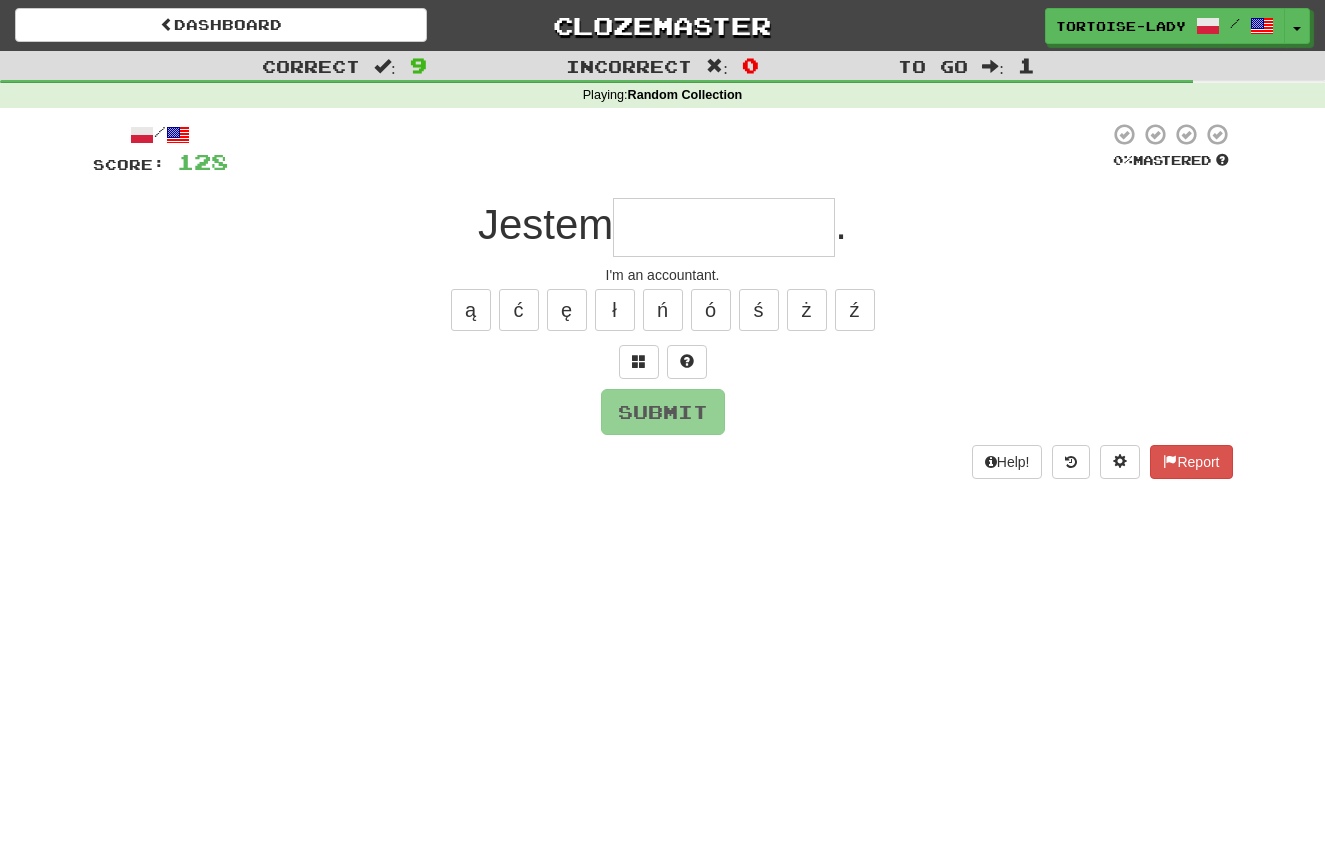 type on "*" 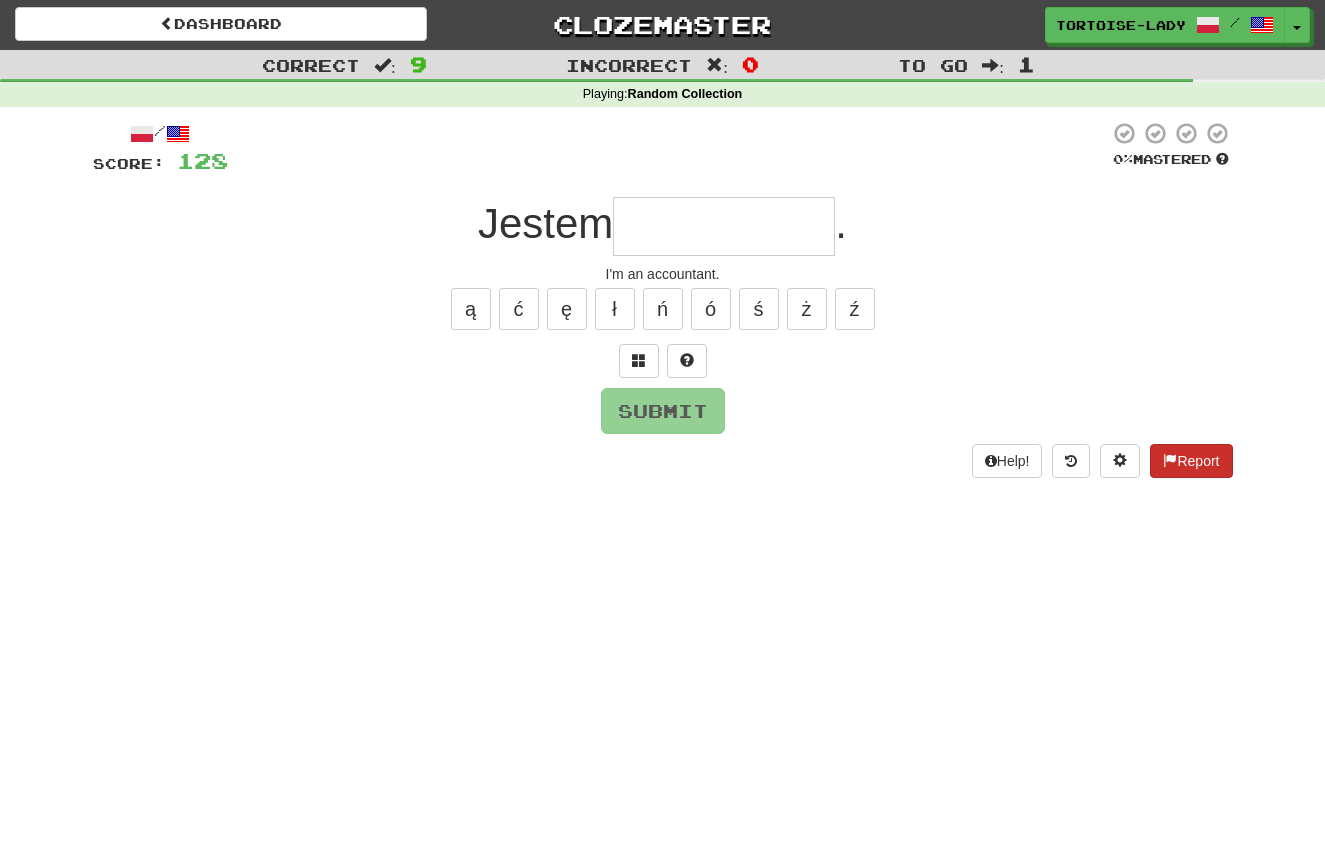scroll, scrollTop: 2, scrollLeft: 0, axis: vertical 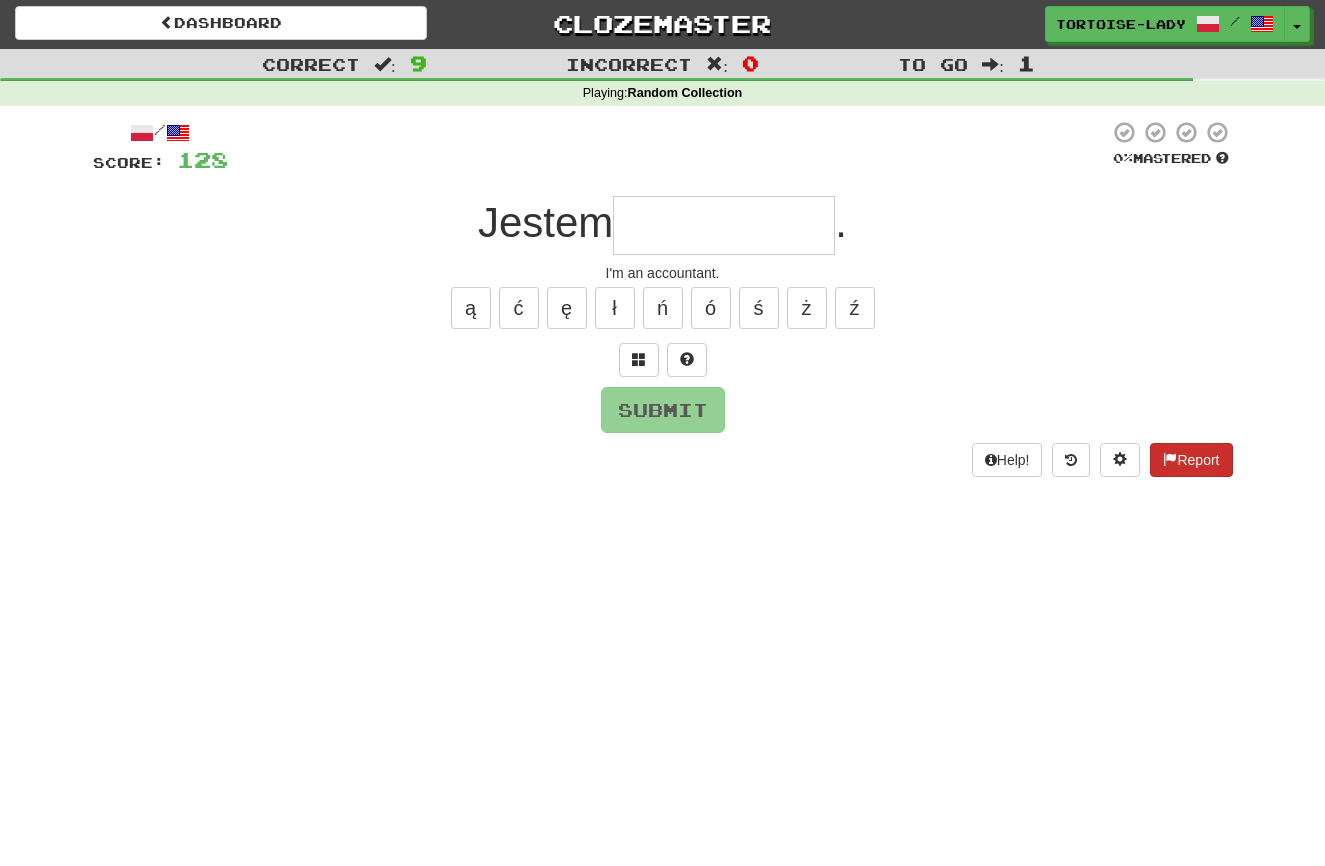 click on "Report" at bounding box center [1191, 460] 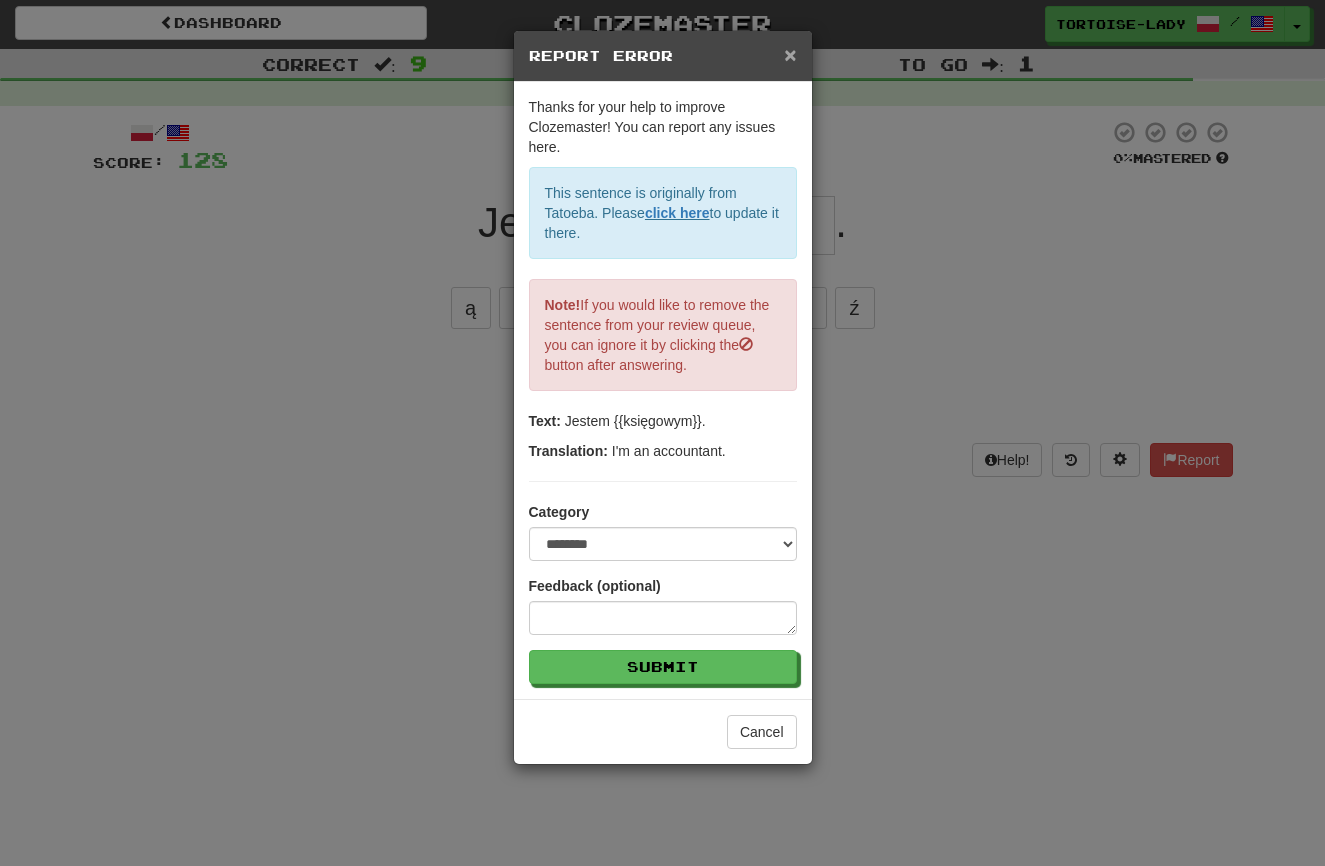 click on "×" at bounding box center [790, 54] 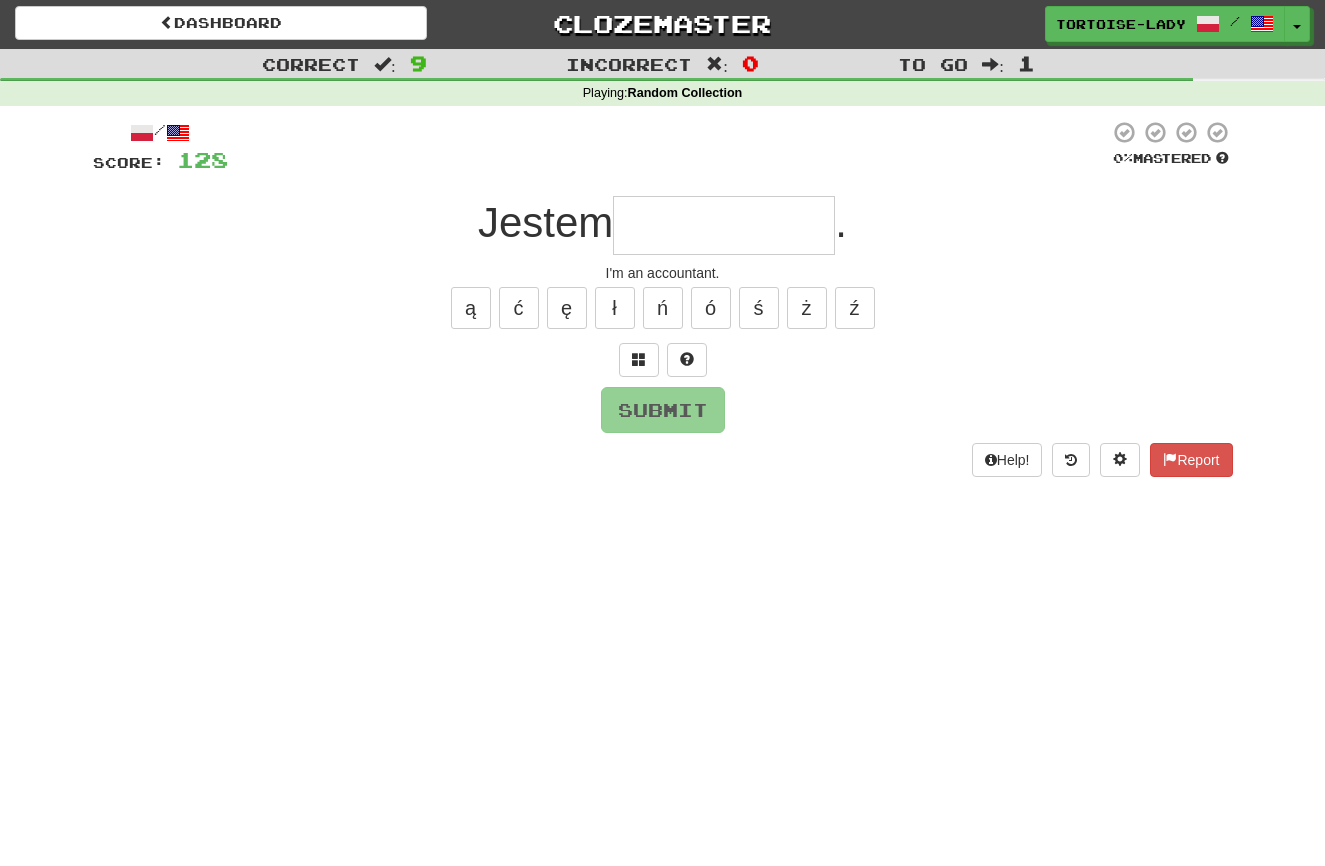 click at bounding box center [724, 225] 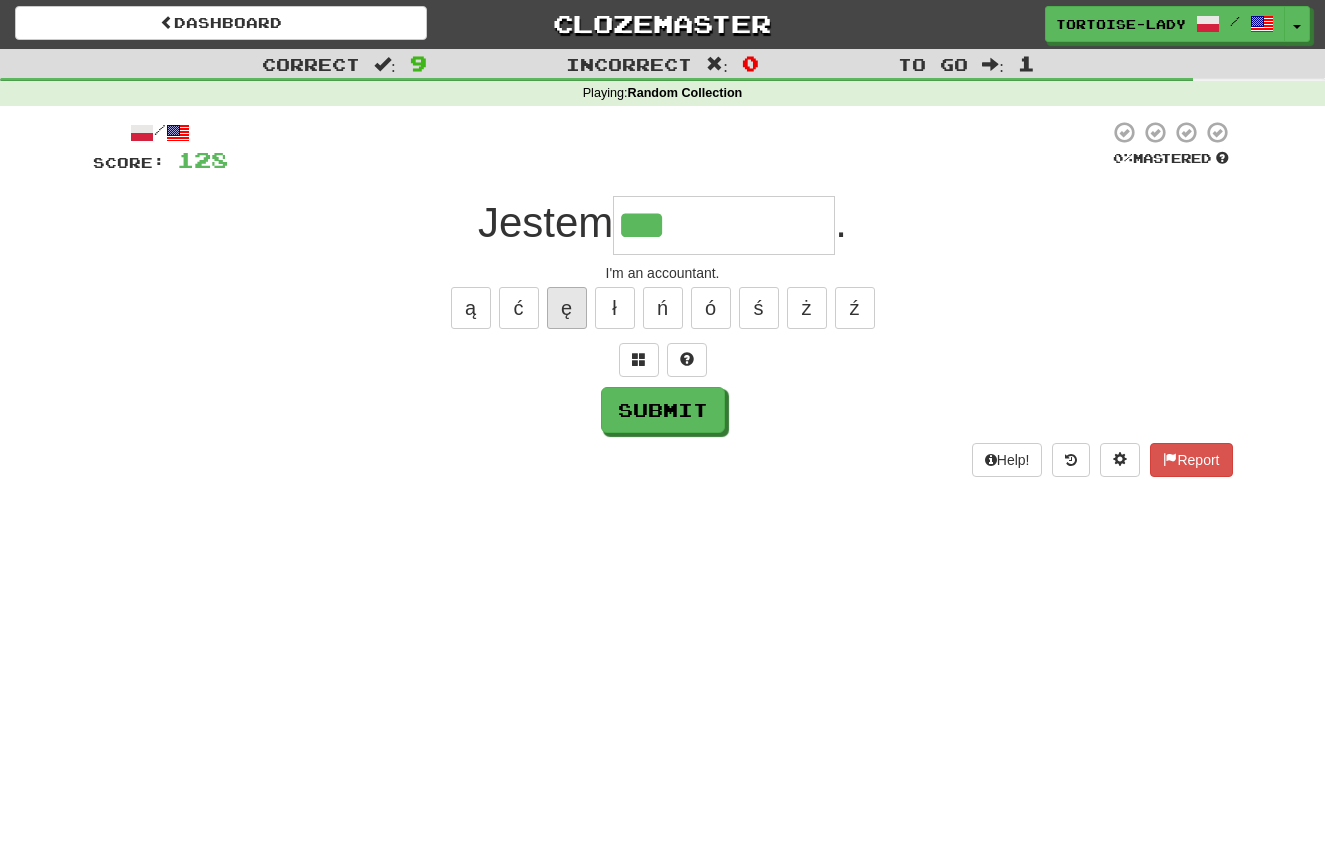 click on "ę" at bounding box center (567, 308) 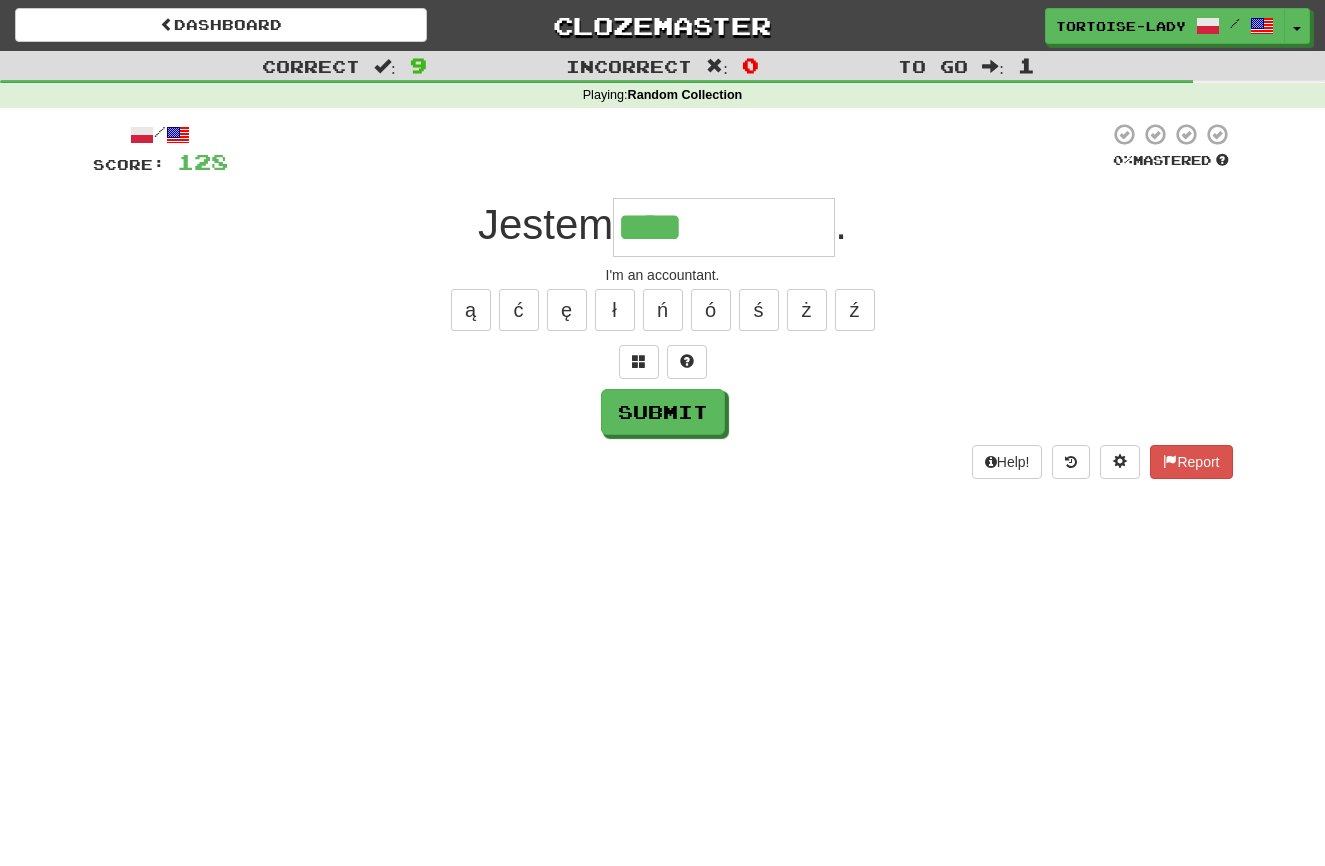scroll, scrollTop: 0, scrollLeft: 0, axis: both 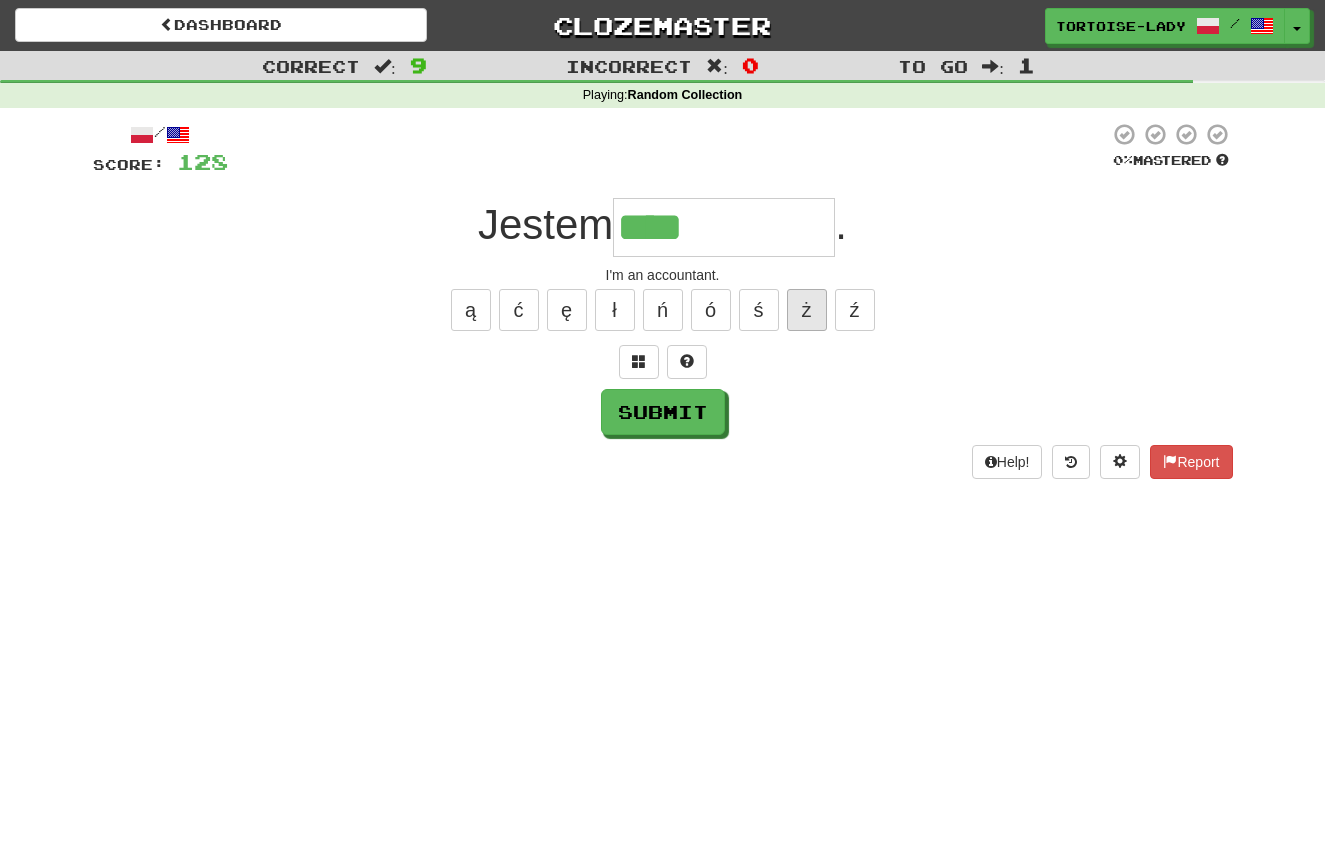click on "ż" at bounding box center (807, 310) 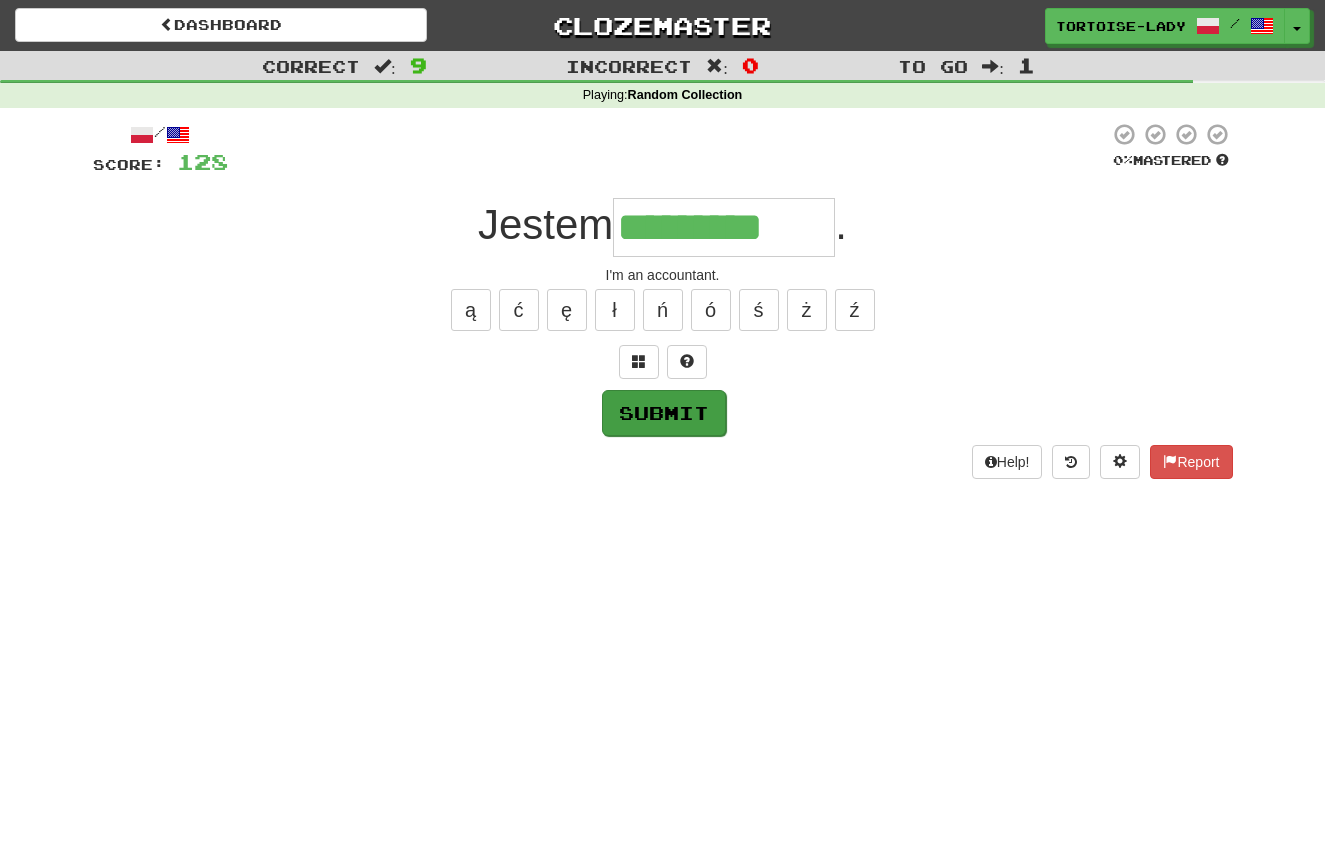 type on "*********" 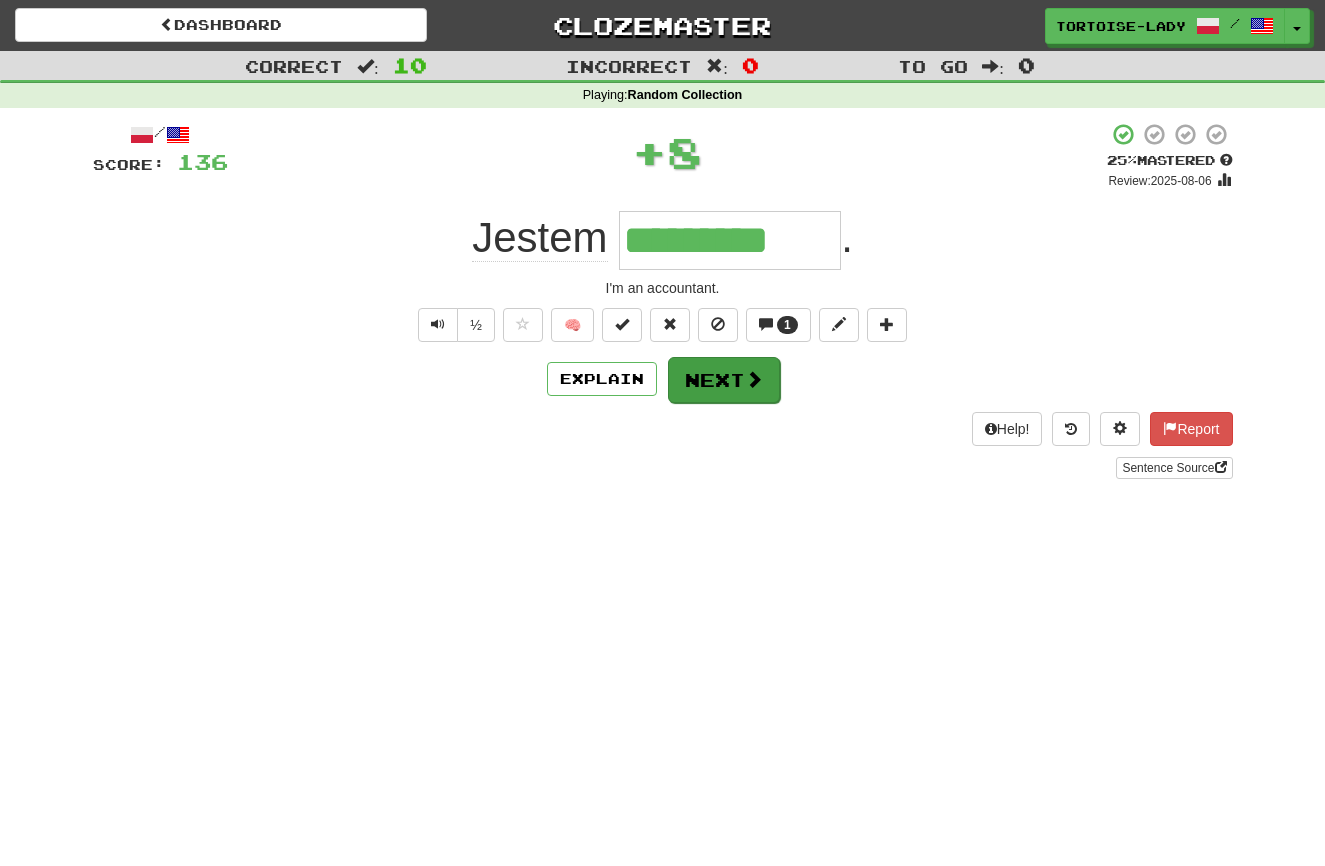 click on "Next" at bounding box center (724, 380) 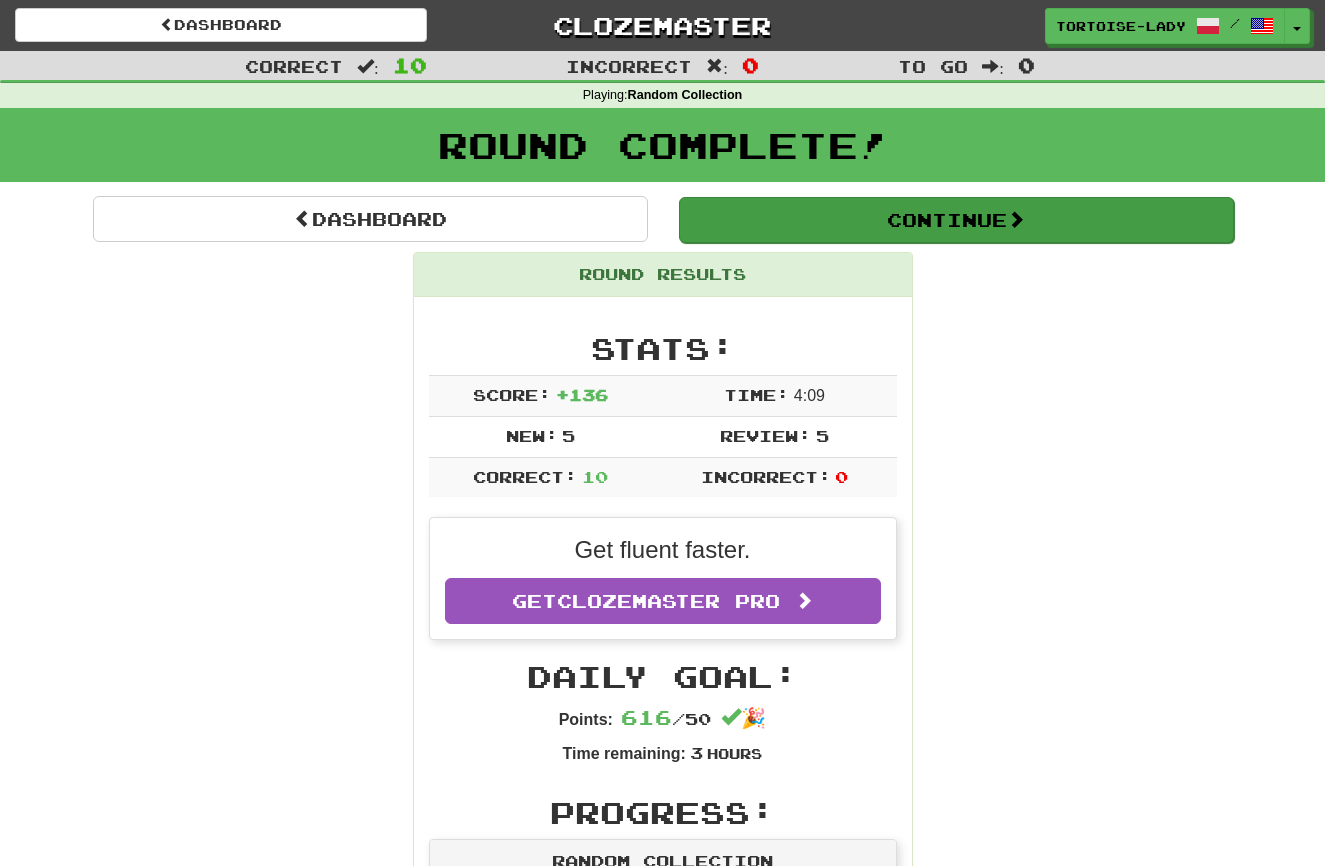 click on "Continue" at bounding box center [956, 220] 